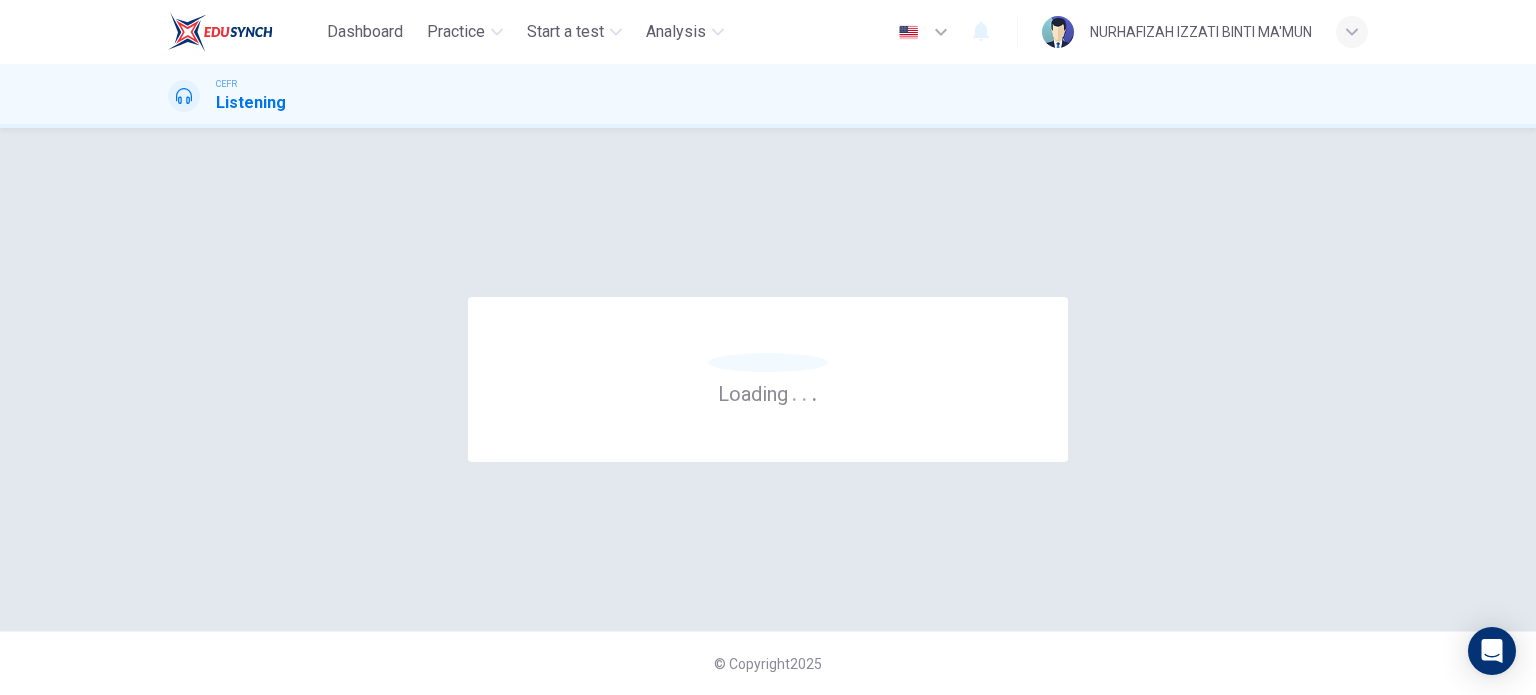 scroll, scrollTop: 0, scrollLeft: 0, axis: both 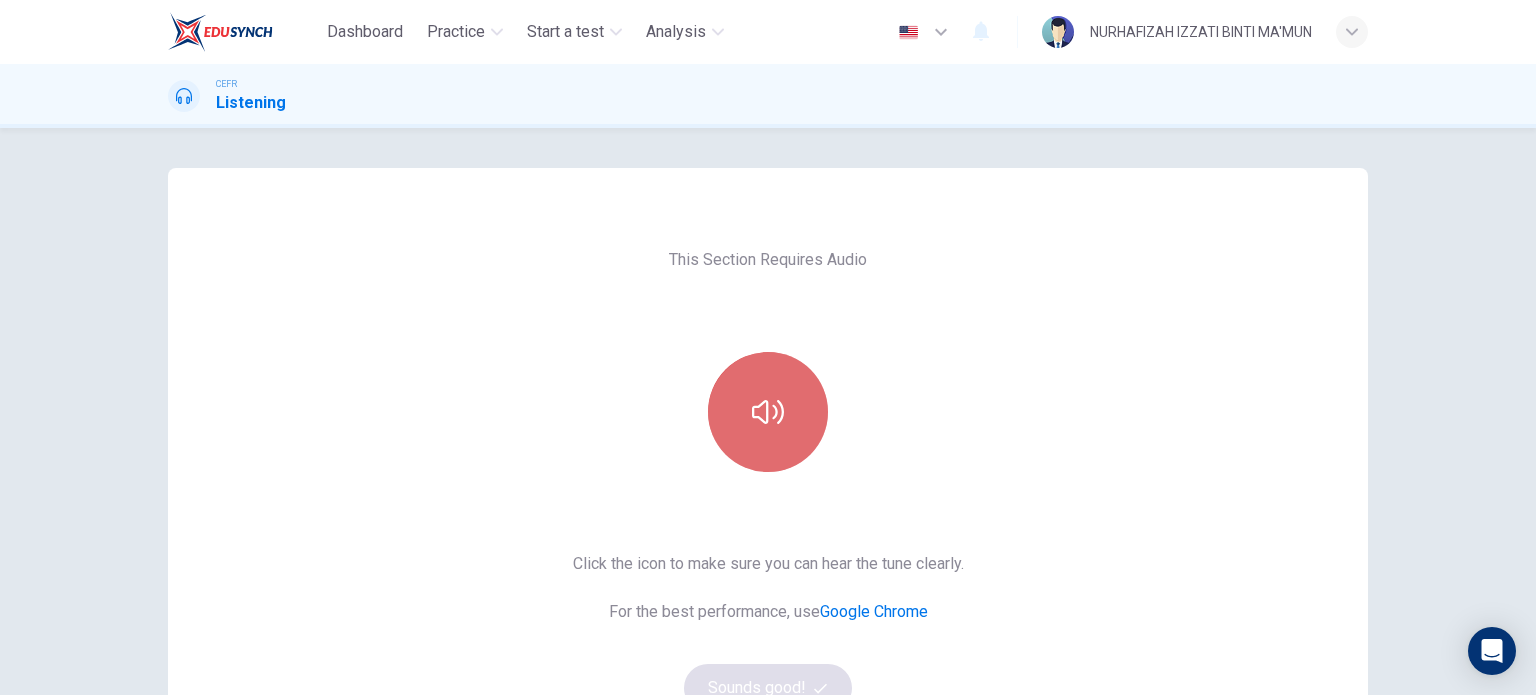 click at bounding box center [768, 412] 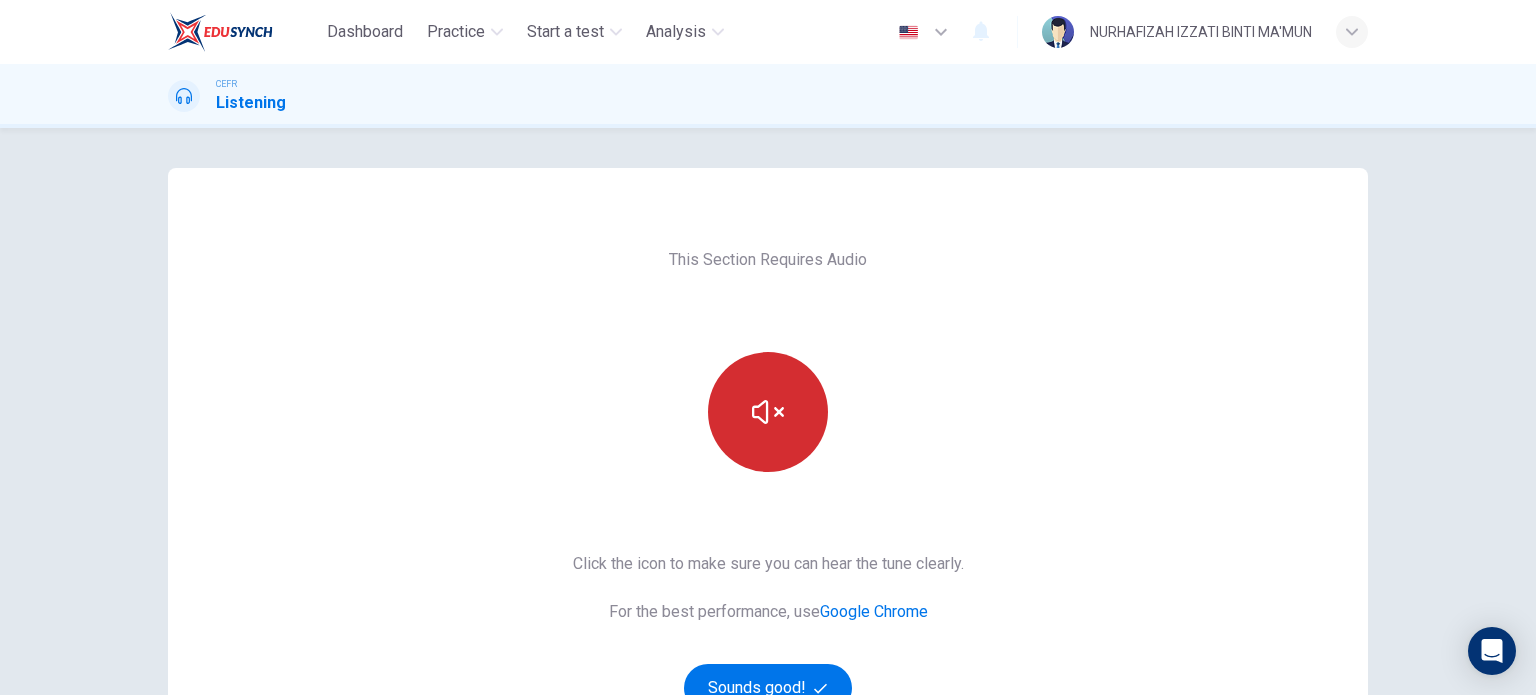 type 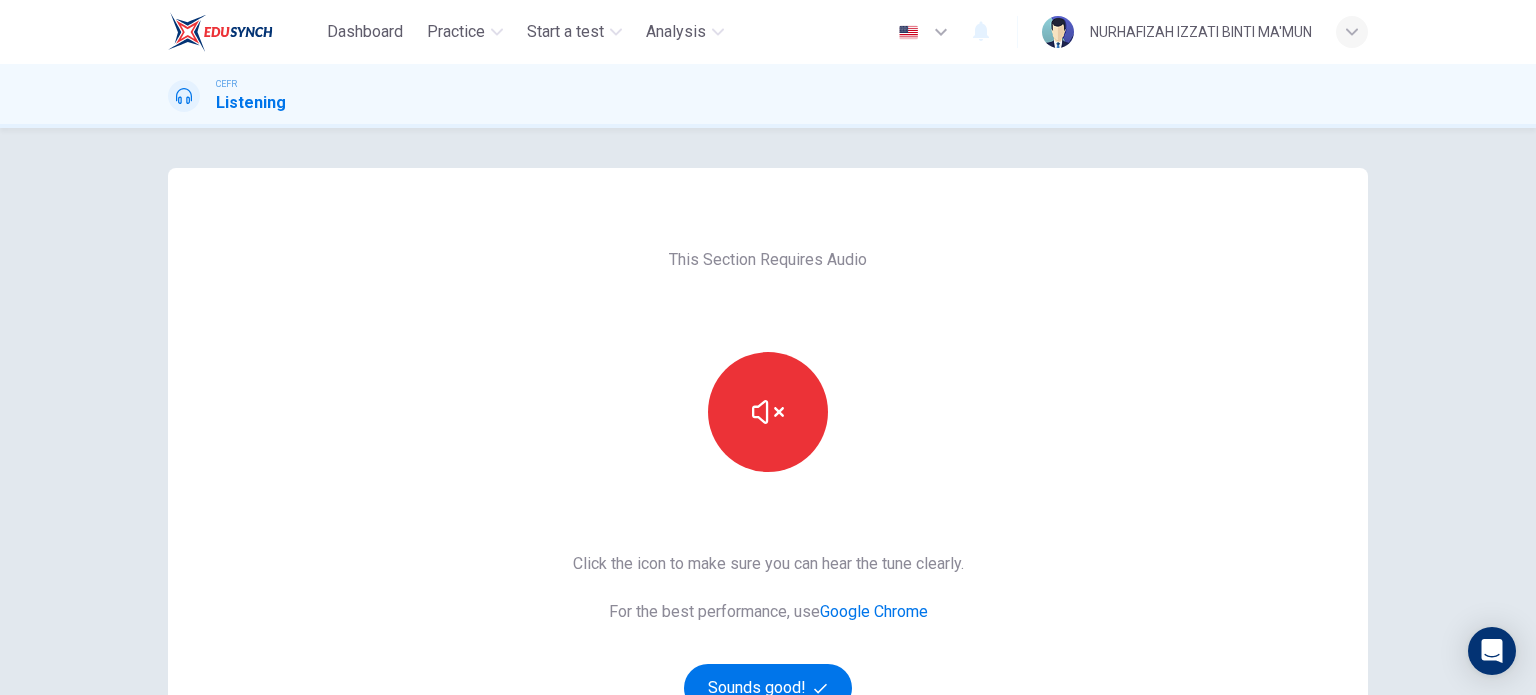 scroll, scrollTop: 192, scrollLeft: 0, axis: vertical 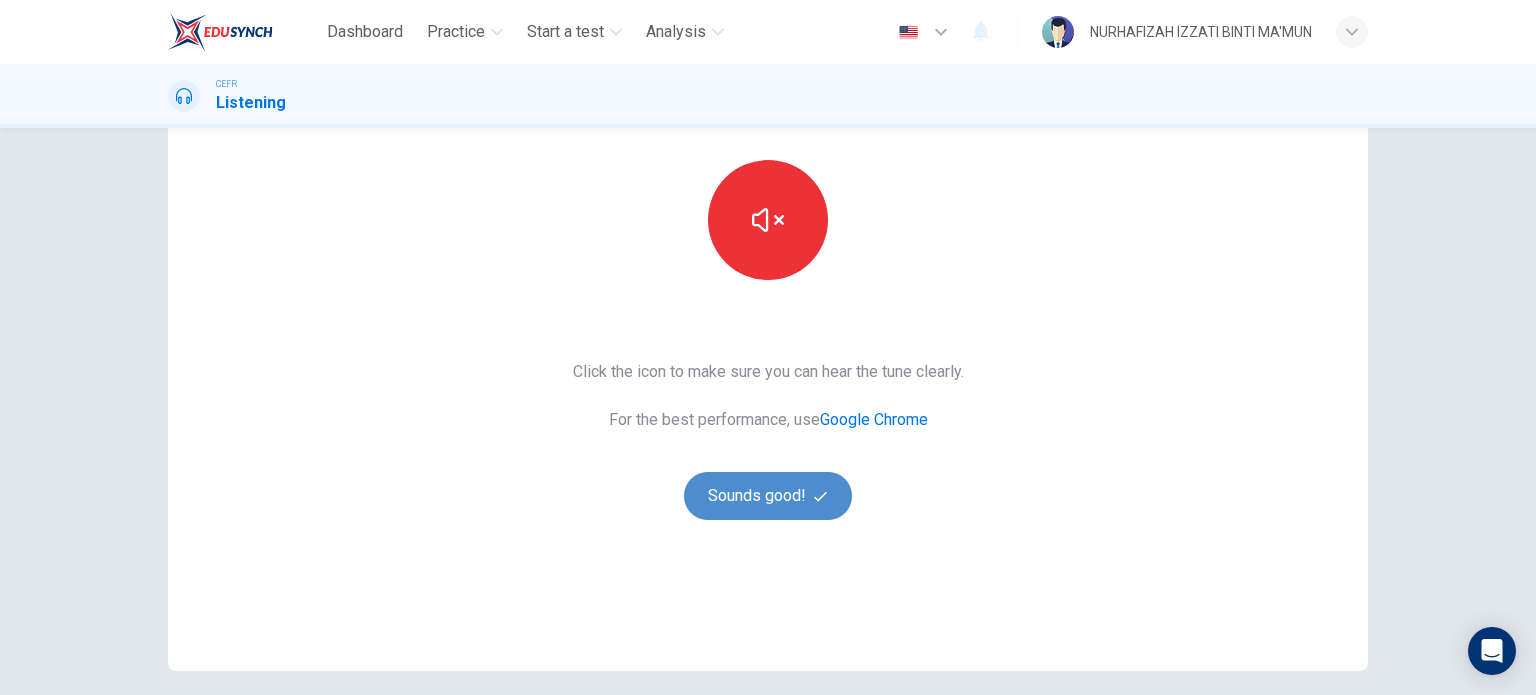 click on "Sounds good!" at bounding box center [768, 496] 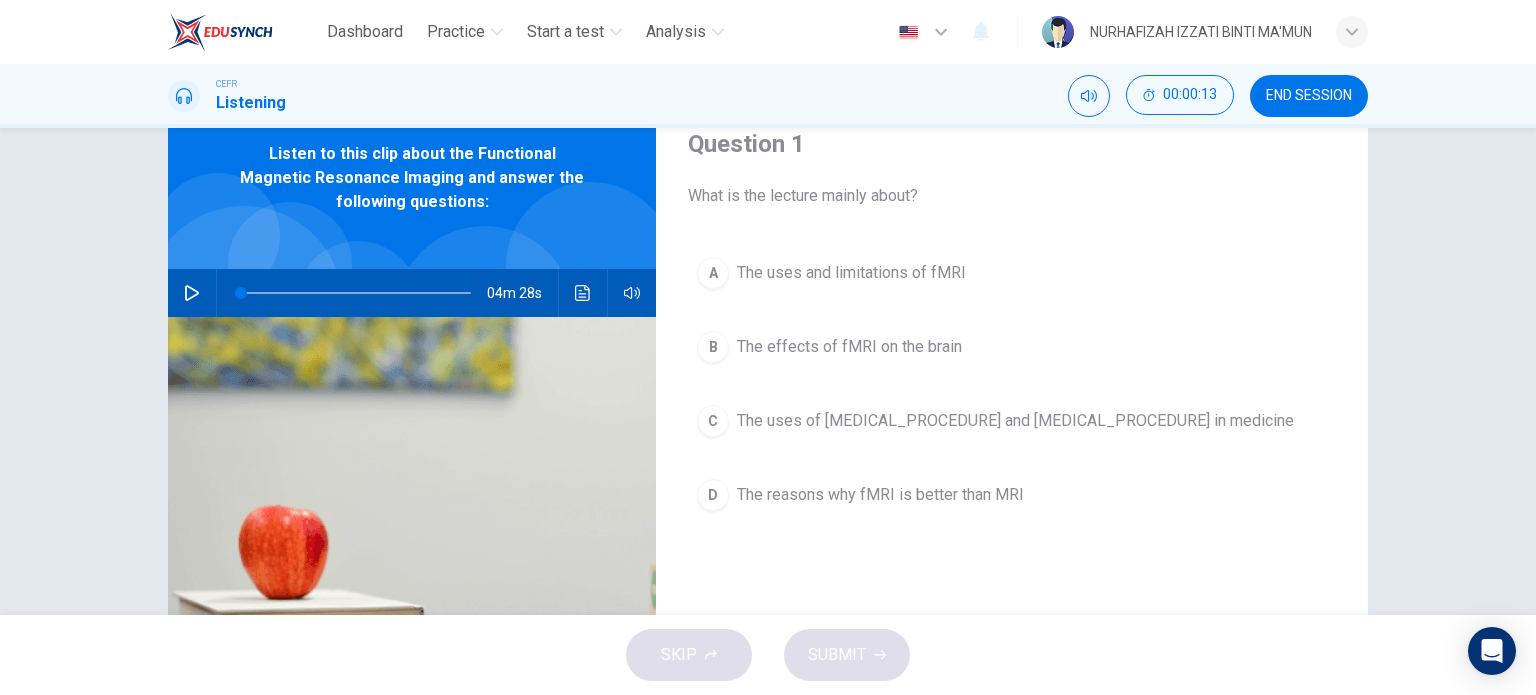 scroll, scrollTop: 112, scrollLeft: 0, axis: vertical 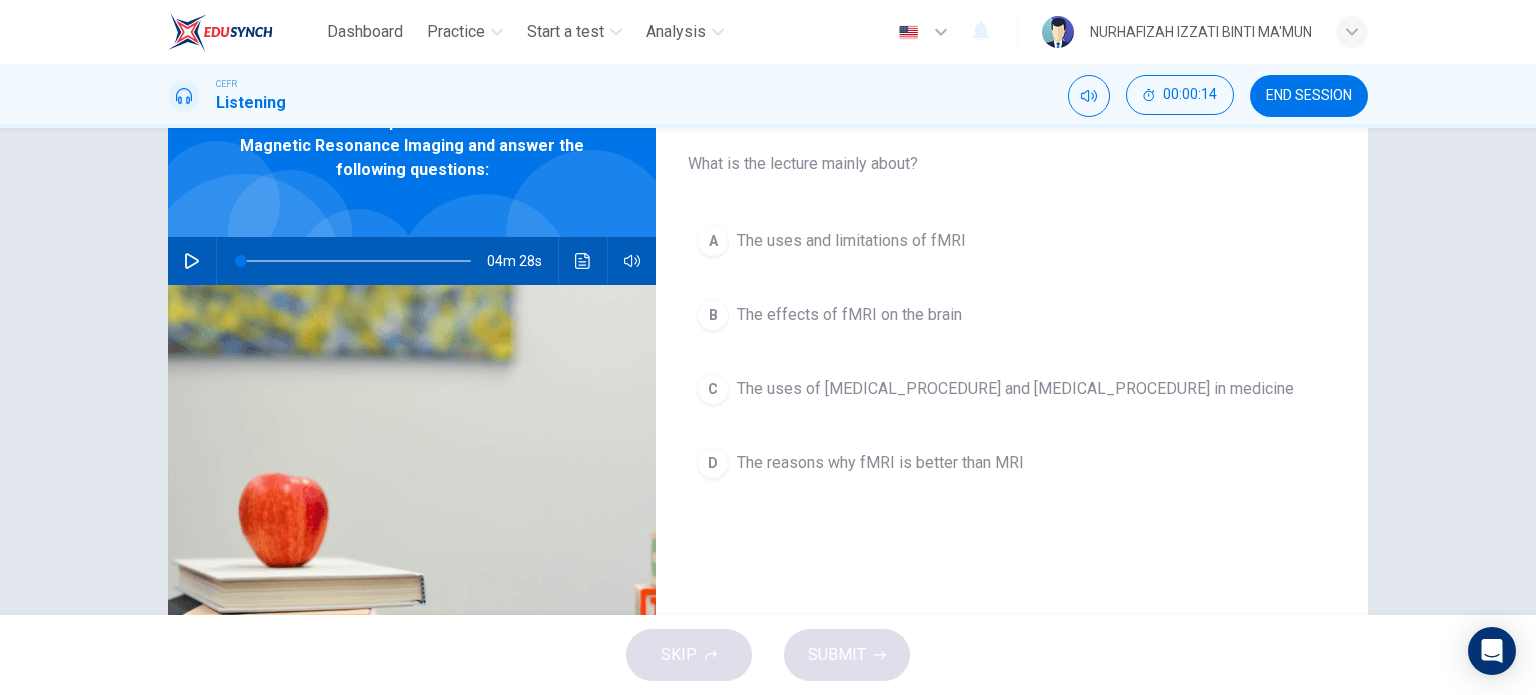 click at bounding box center (192, 261) 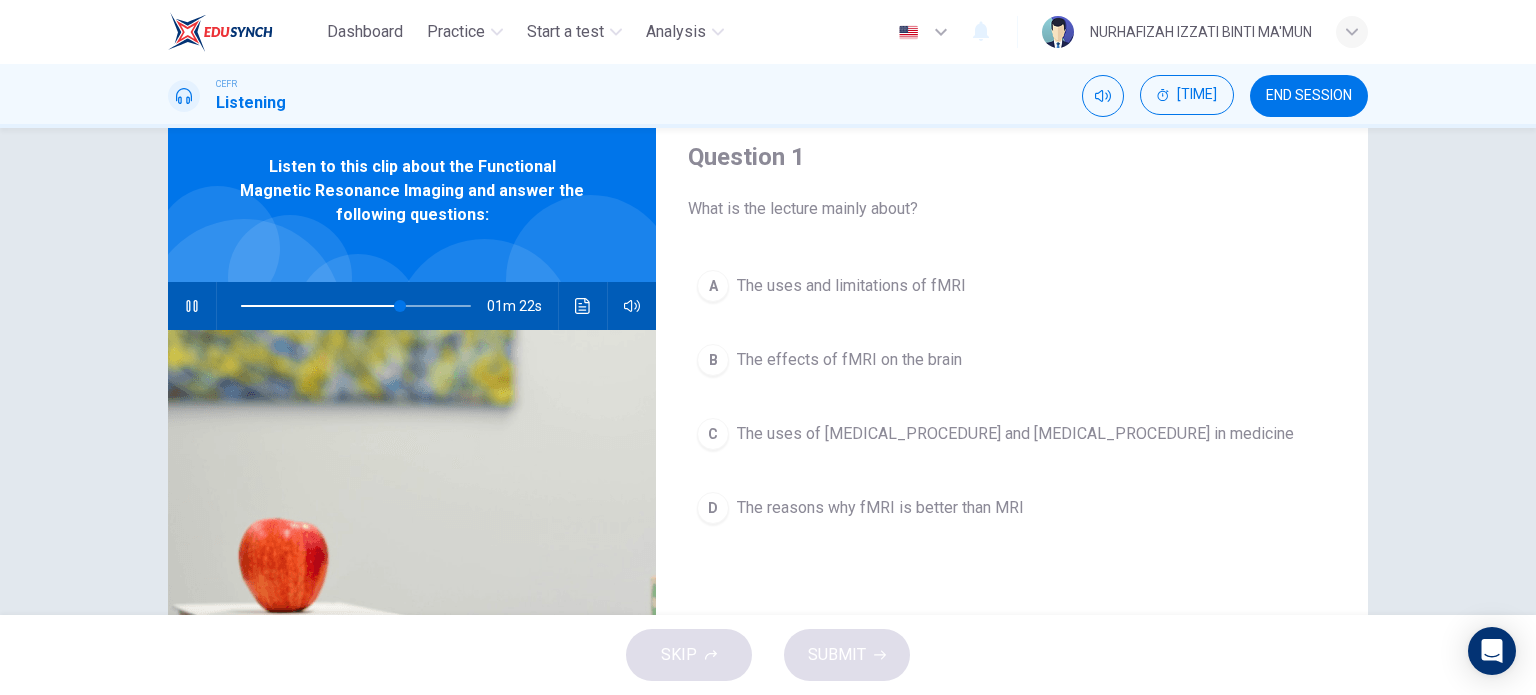 scroll, scrollTop: 72, scrollLeft: 0, axis: vertical 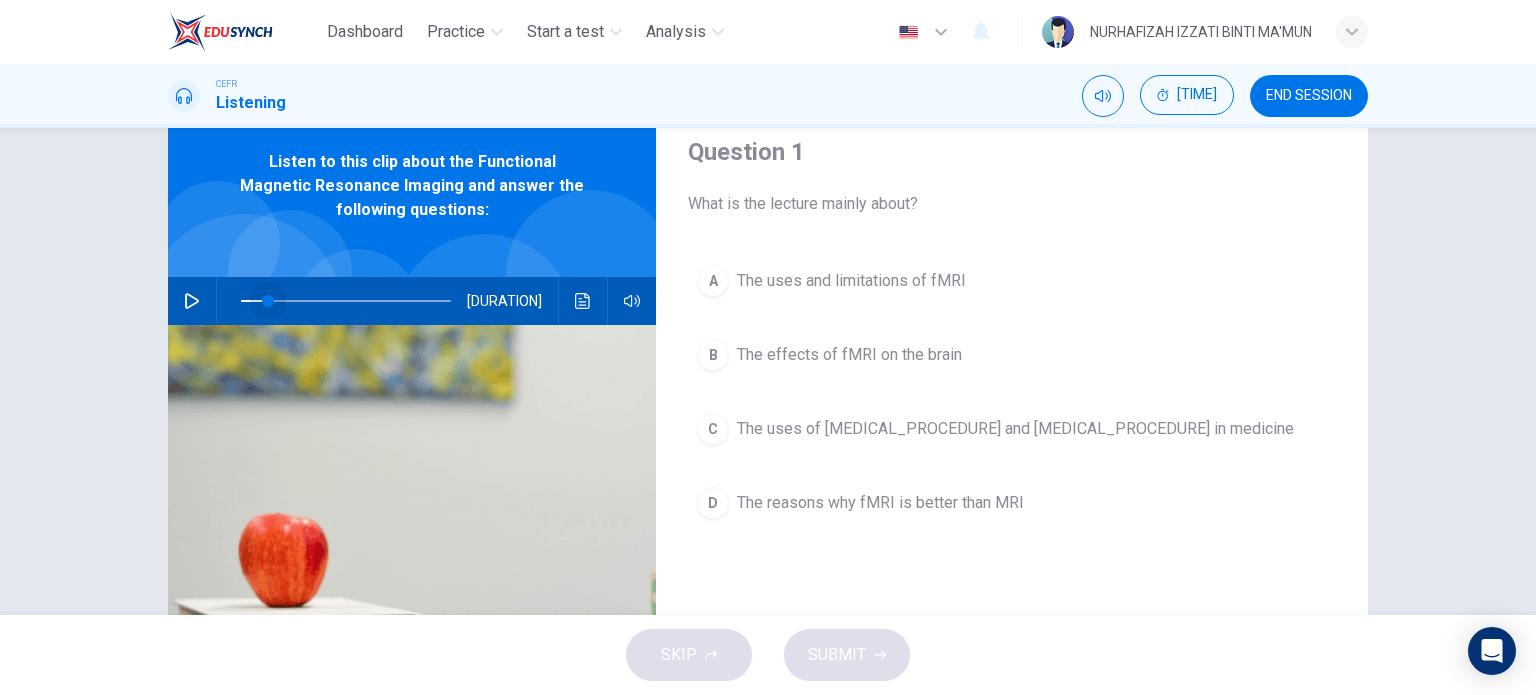 drag, startPoint x: 236, startPoint y: 302, endPoint x: 266, endPoint y: 300, distance: 30.066593 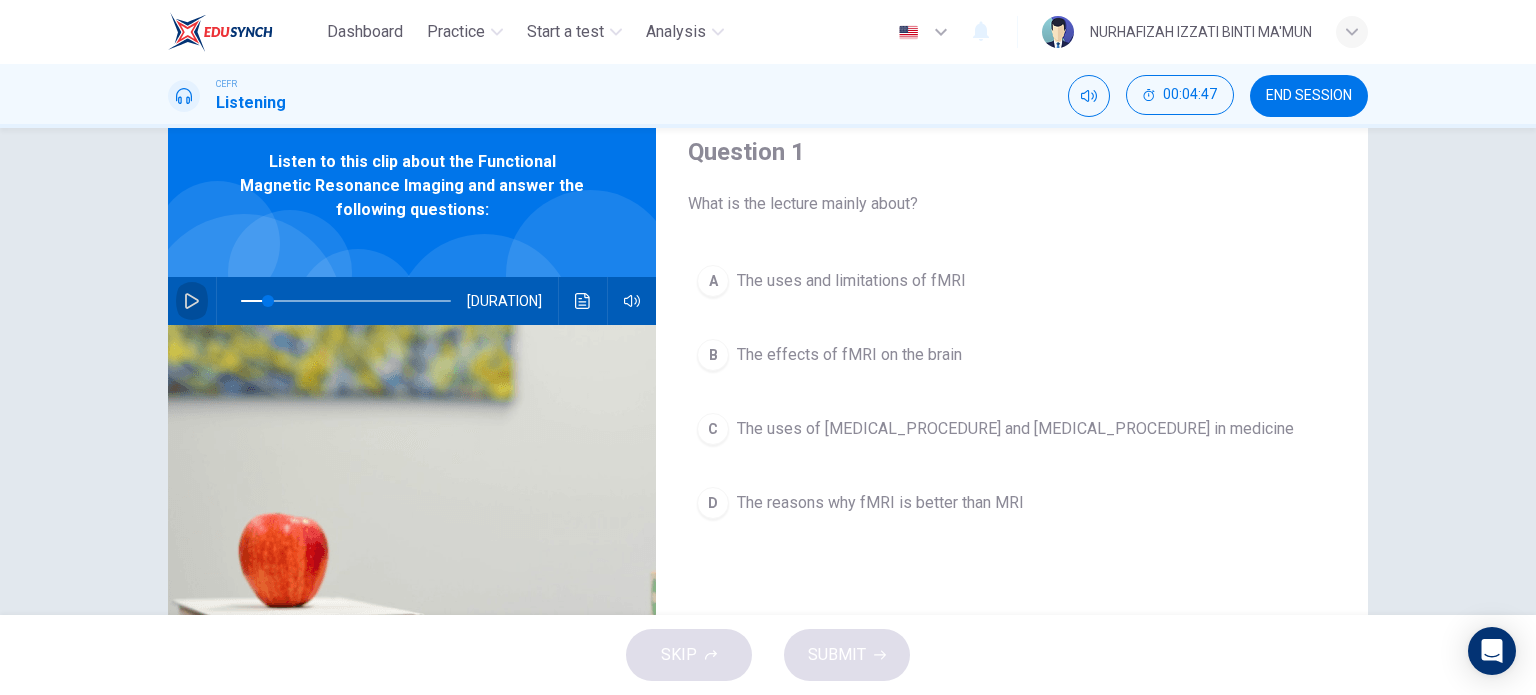 click at bounding box center [192, 301] 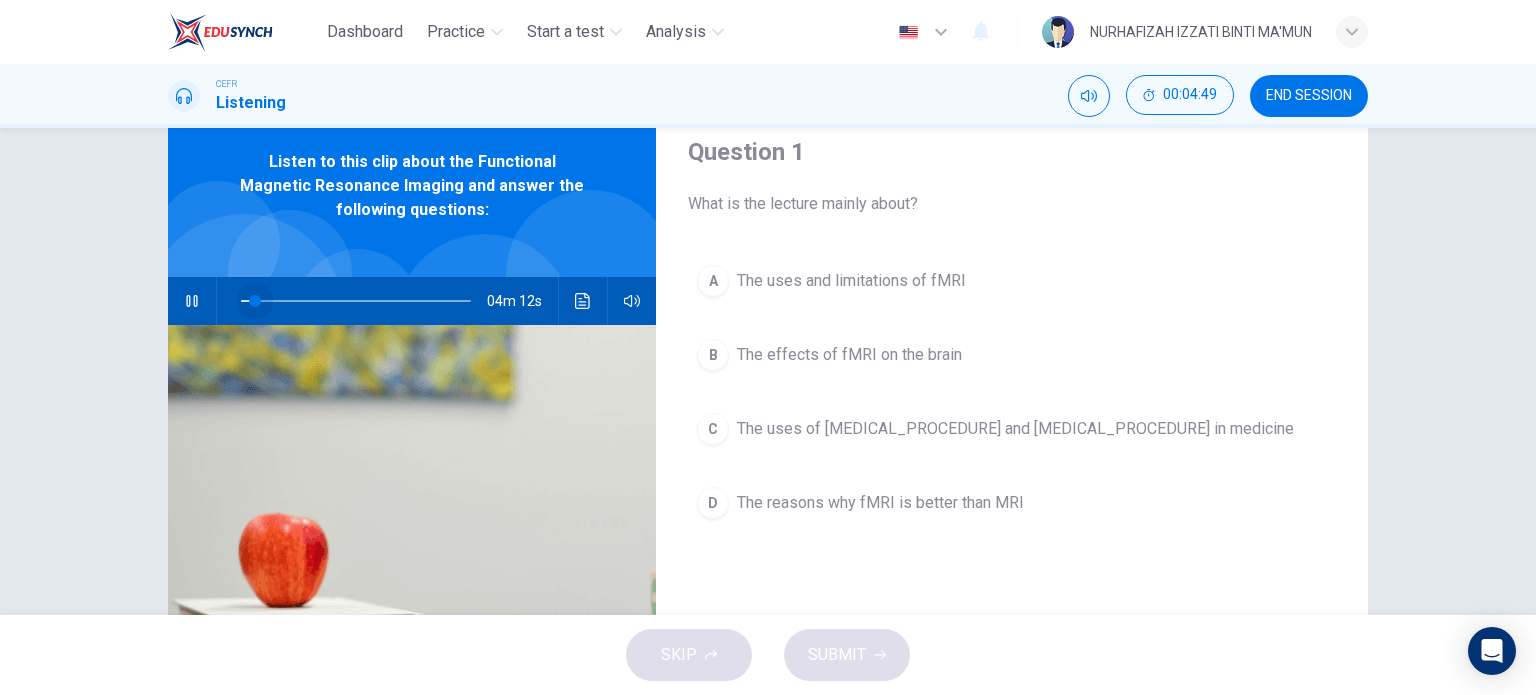 drag, startPoint x: 263, startPoint y: 299, endPoint x: 249, endPoint y: 301, distance: 14.142136 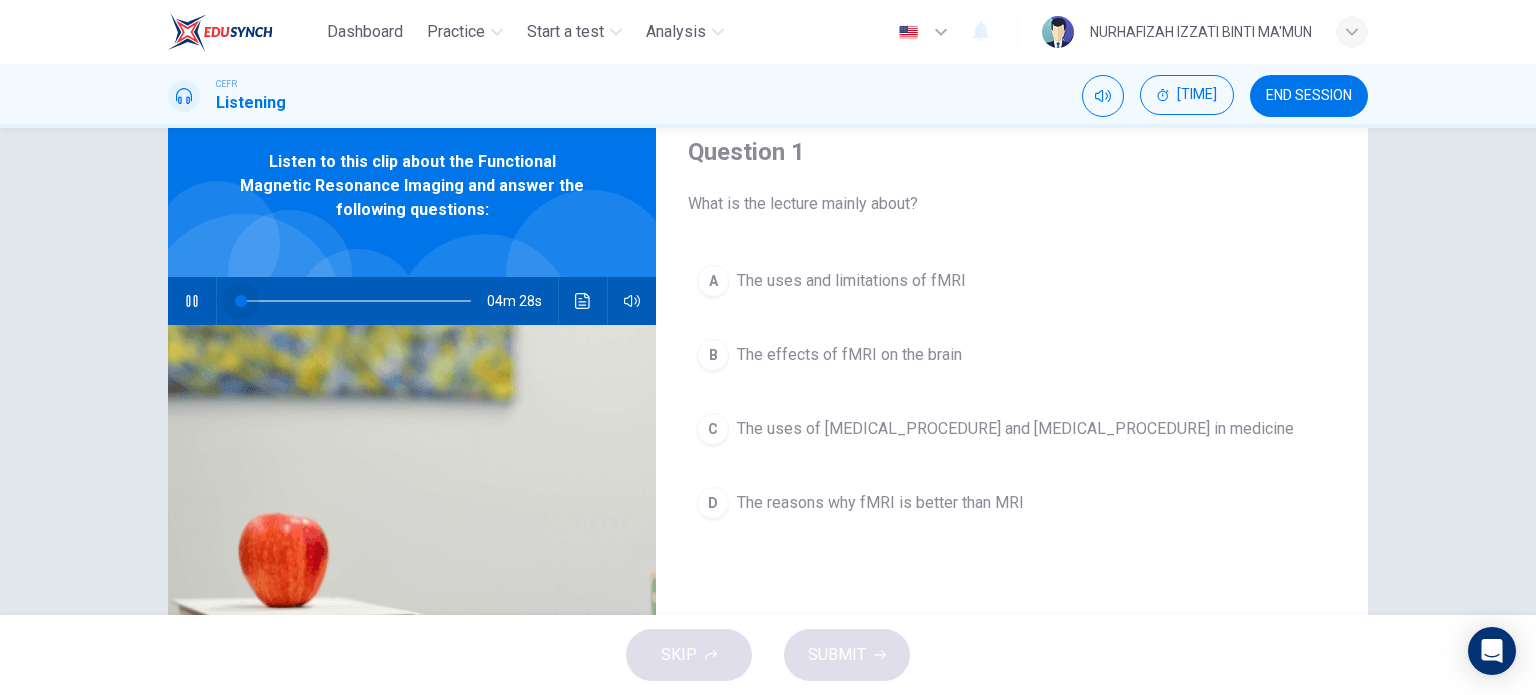 drag, startPoint x: 249, startPoint y: 301, endPoint x: 234, endPoint y: 303, distance: 15.132746 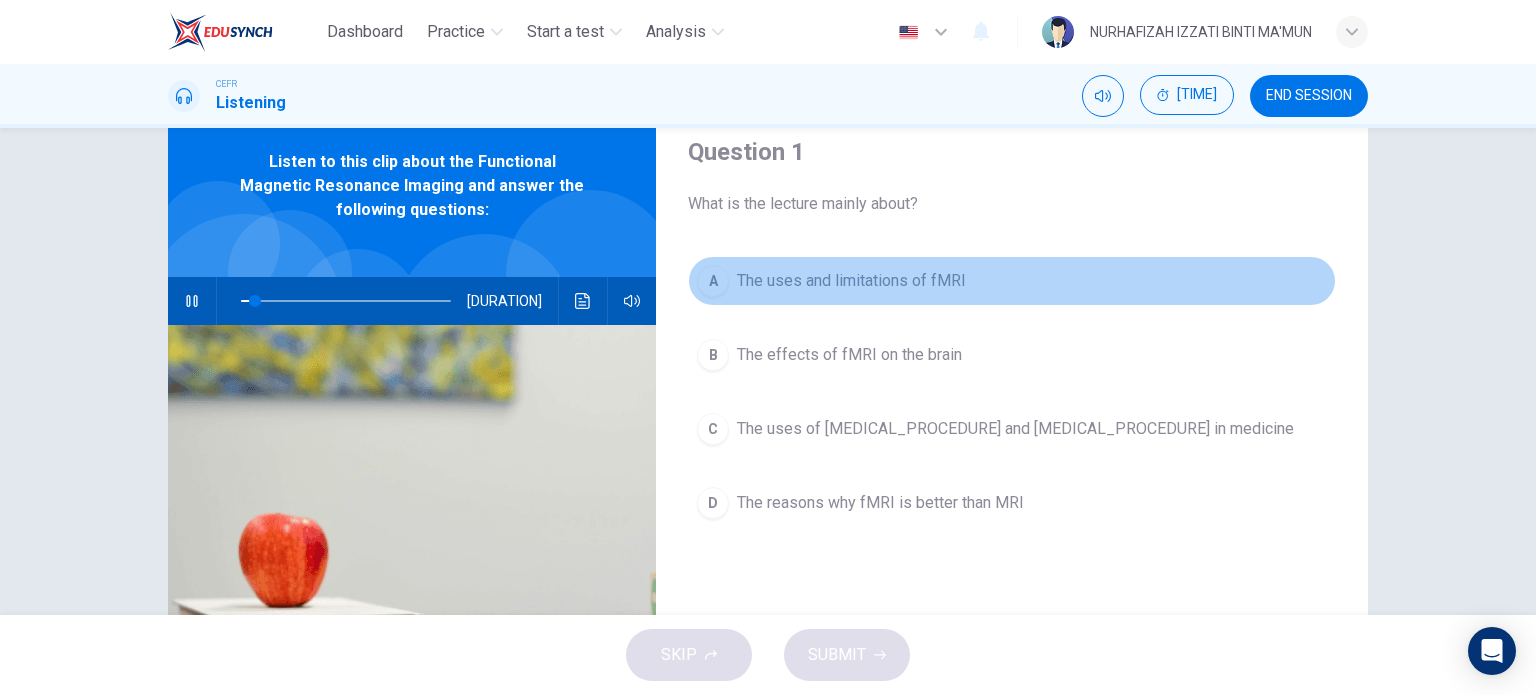 click on "A" at bounding box center [713, 281] 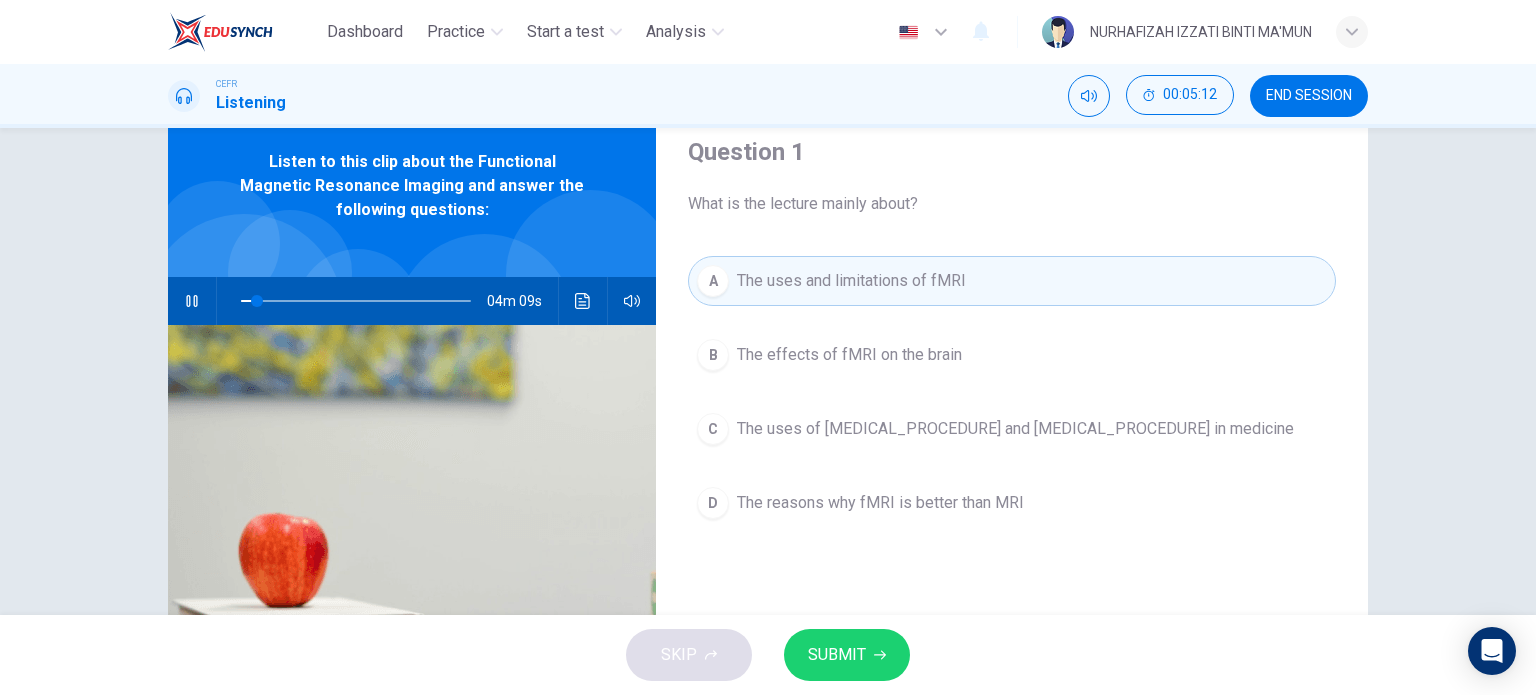 click on "SUBMIT" at bounding box center (837, 655) 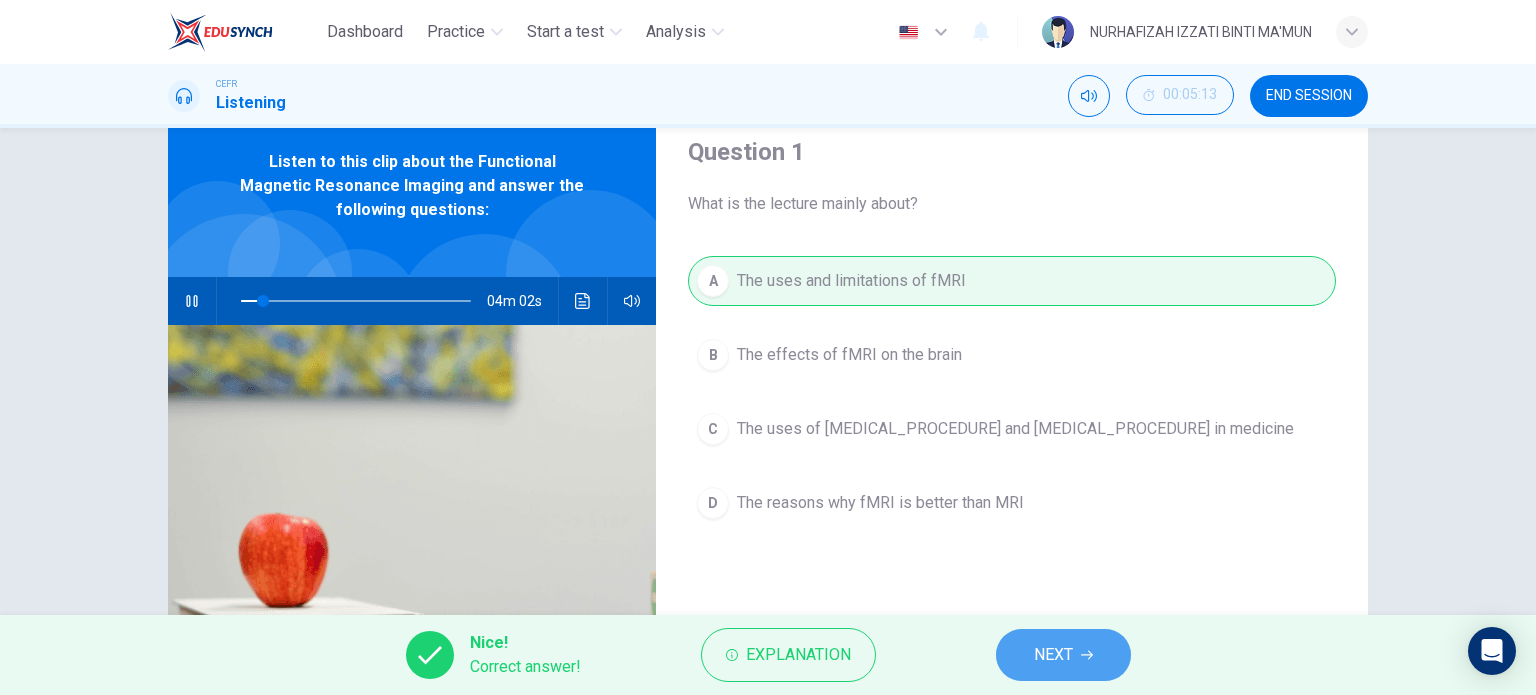 click on "NEXT" at bounding box center (1053, 655) 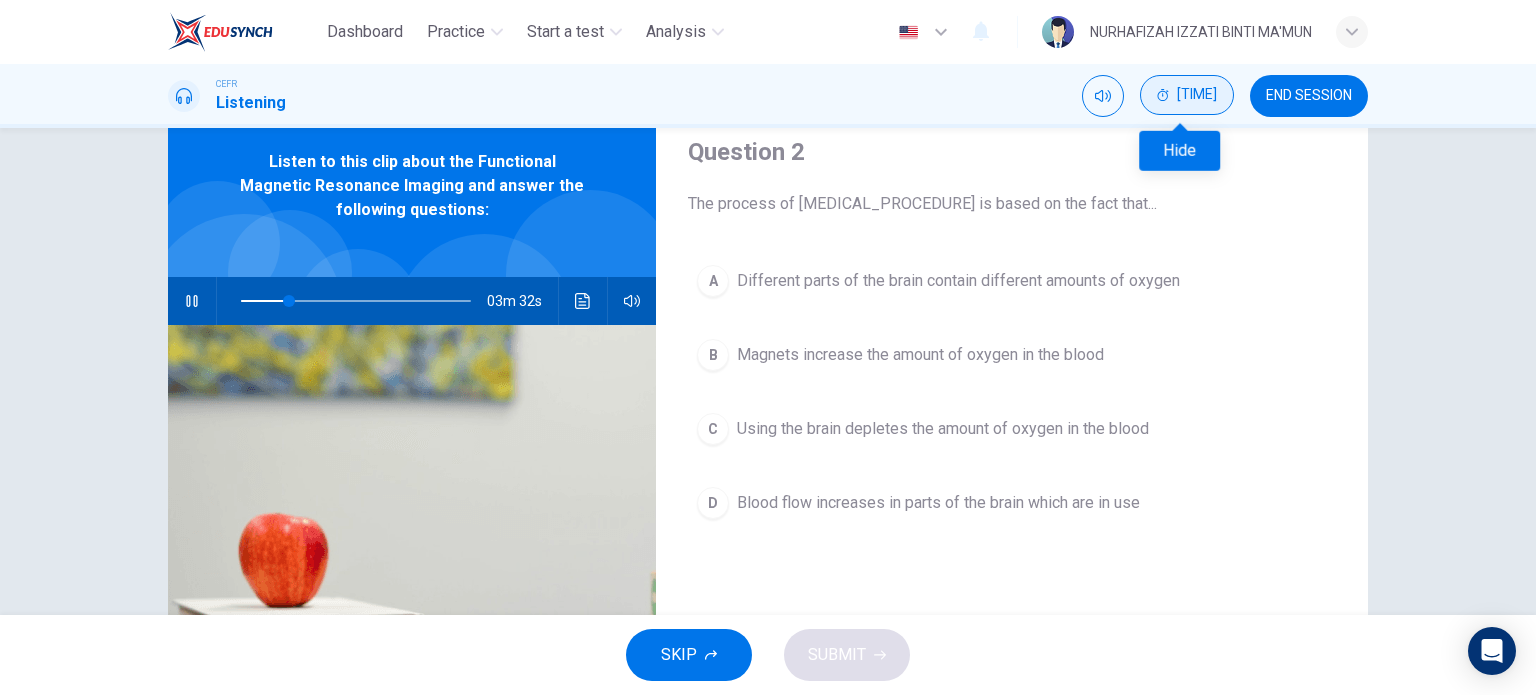 click on "[TIME]" at bounding box center [1197, 95] 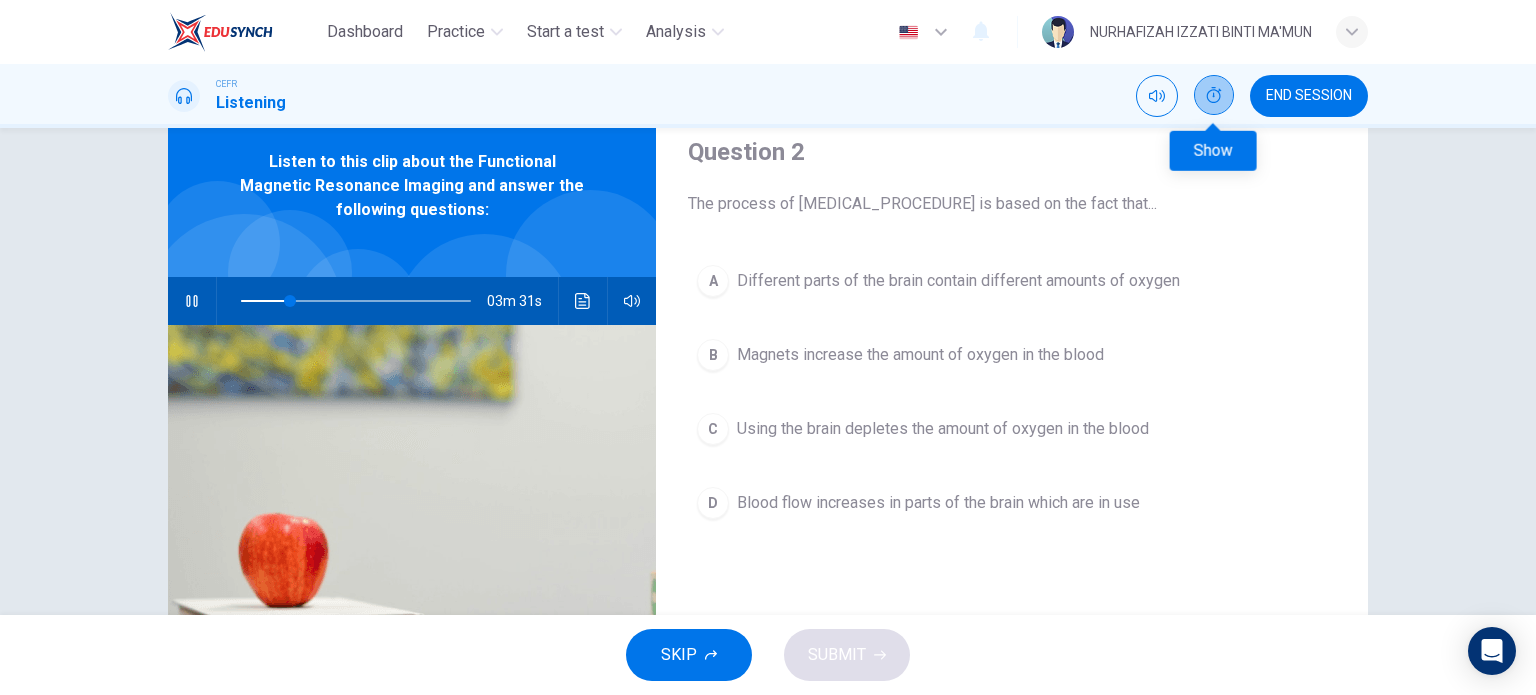 click at bounding box center (1214, 95) 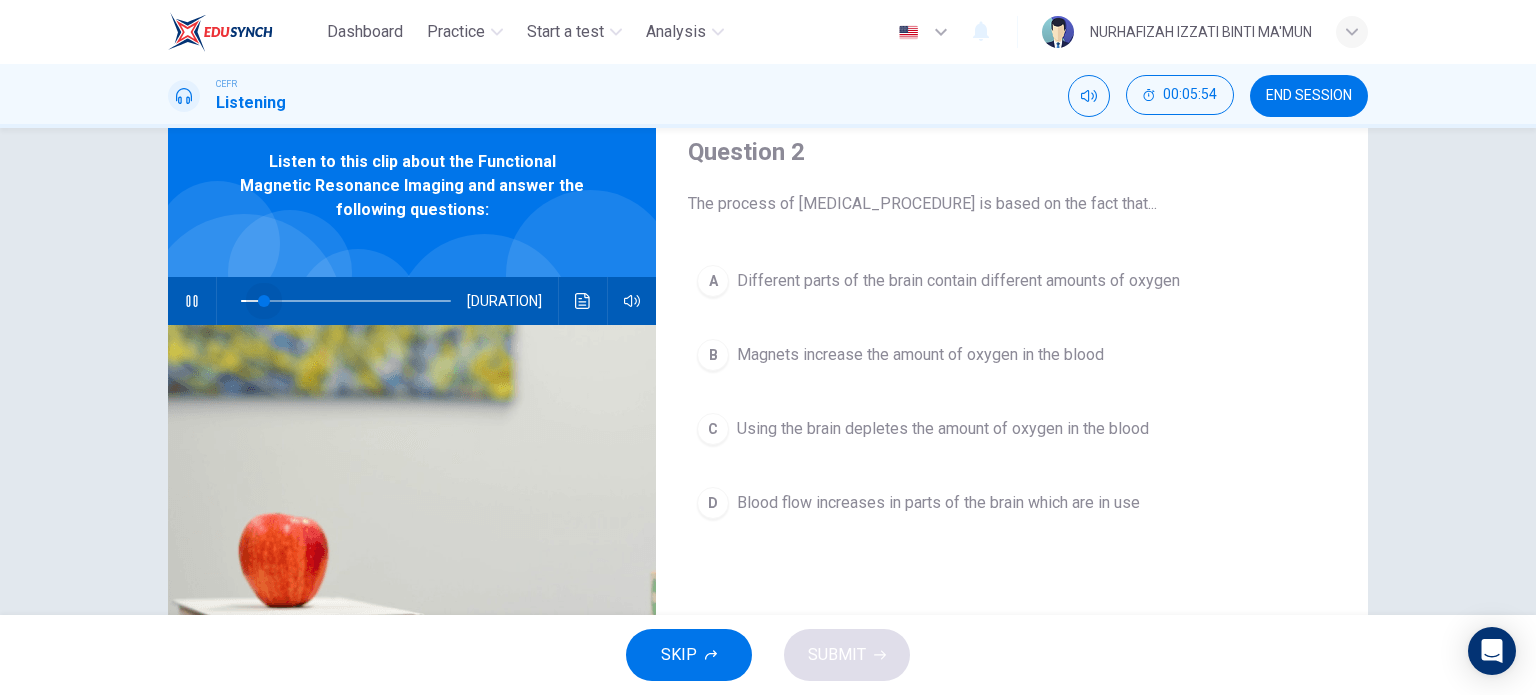 click at bounding box center [346, 301] 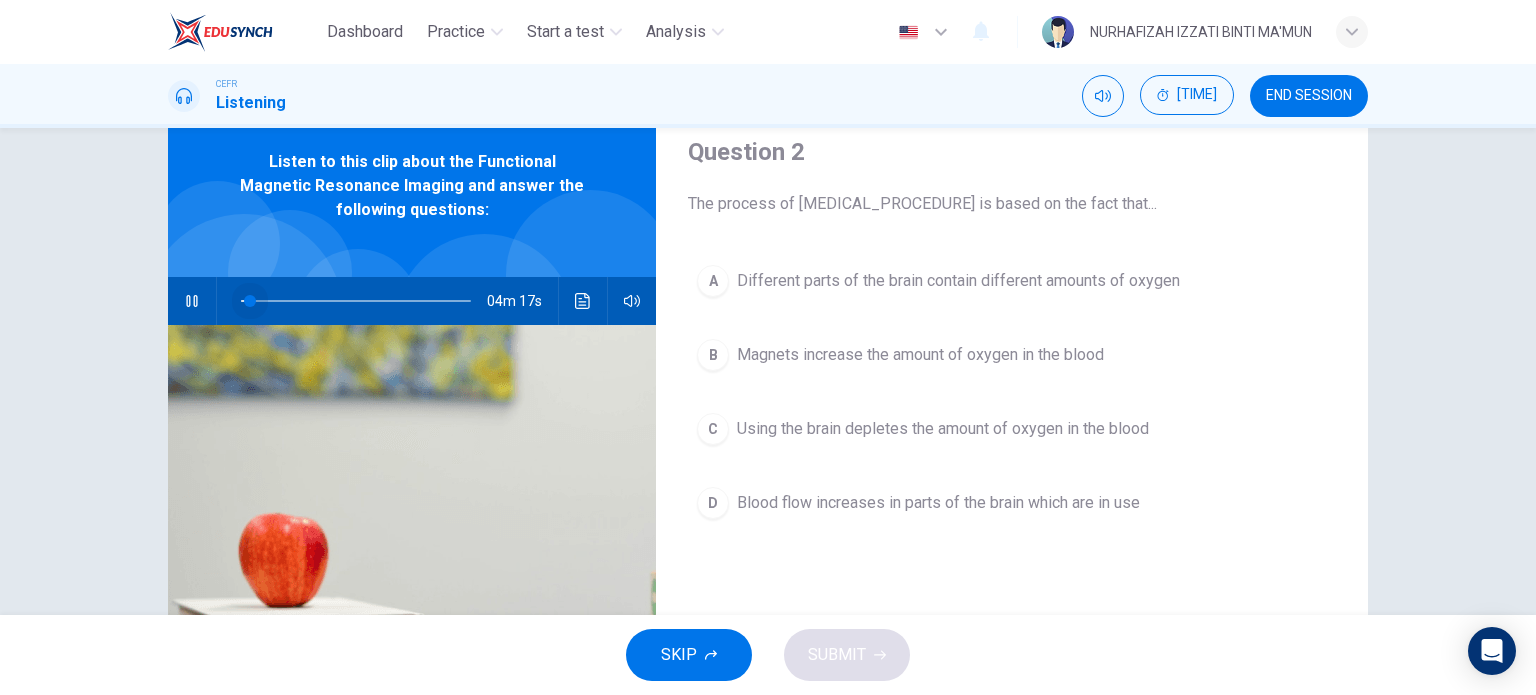 click at bounding box center (250, 301) 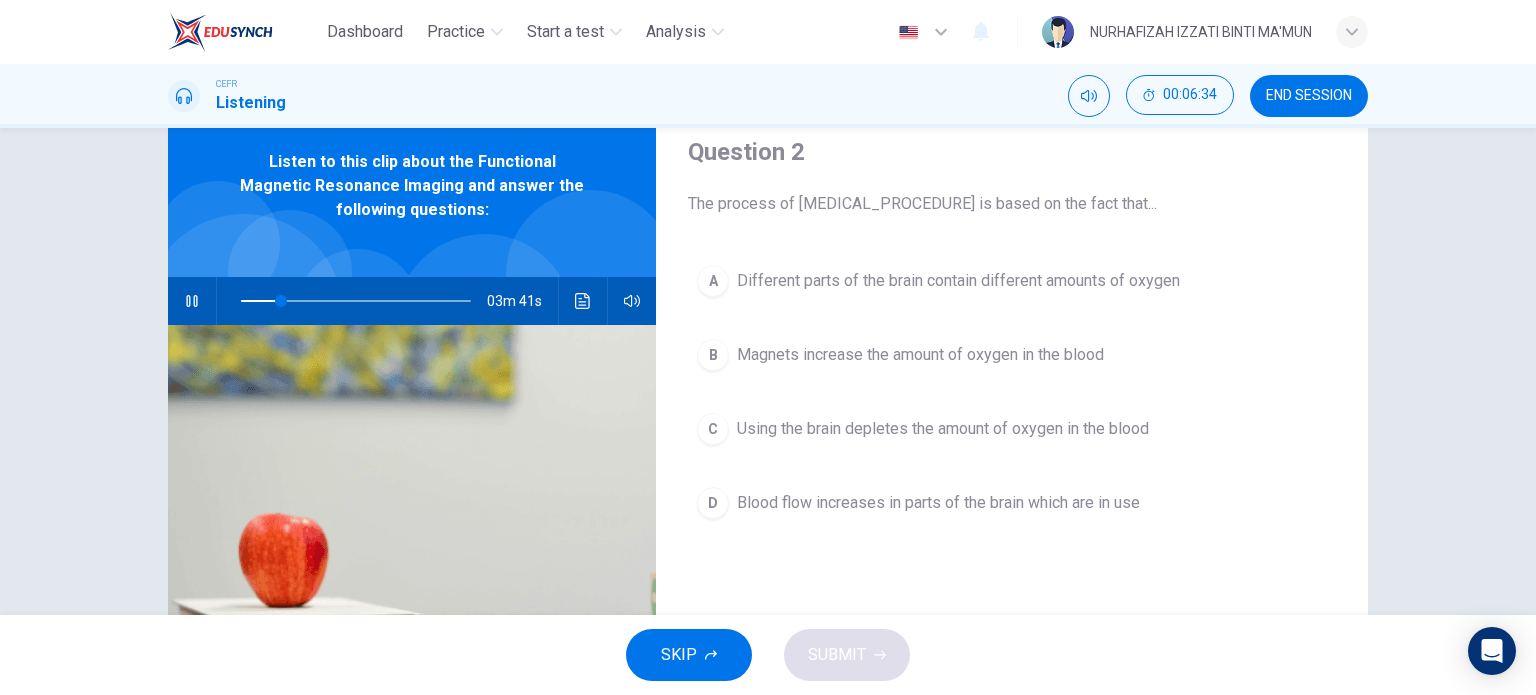 click on "D Blood flow increases in parts of the brain which are in use" at bounding box center [1012, 503] 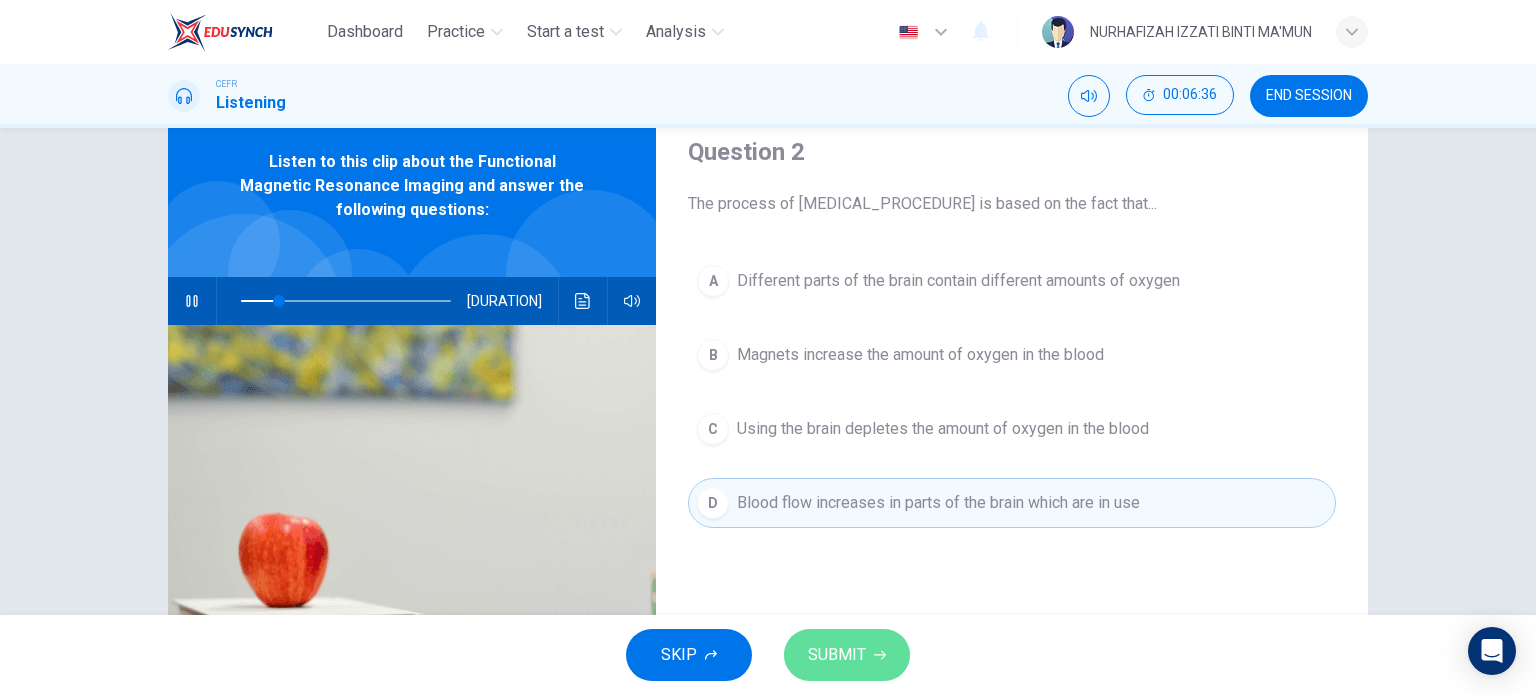 click on "SUBMIT" at bounding box center [847, 655] 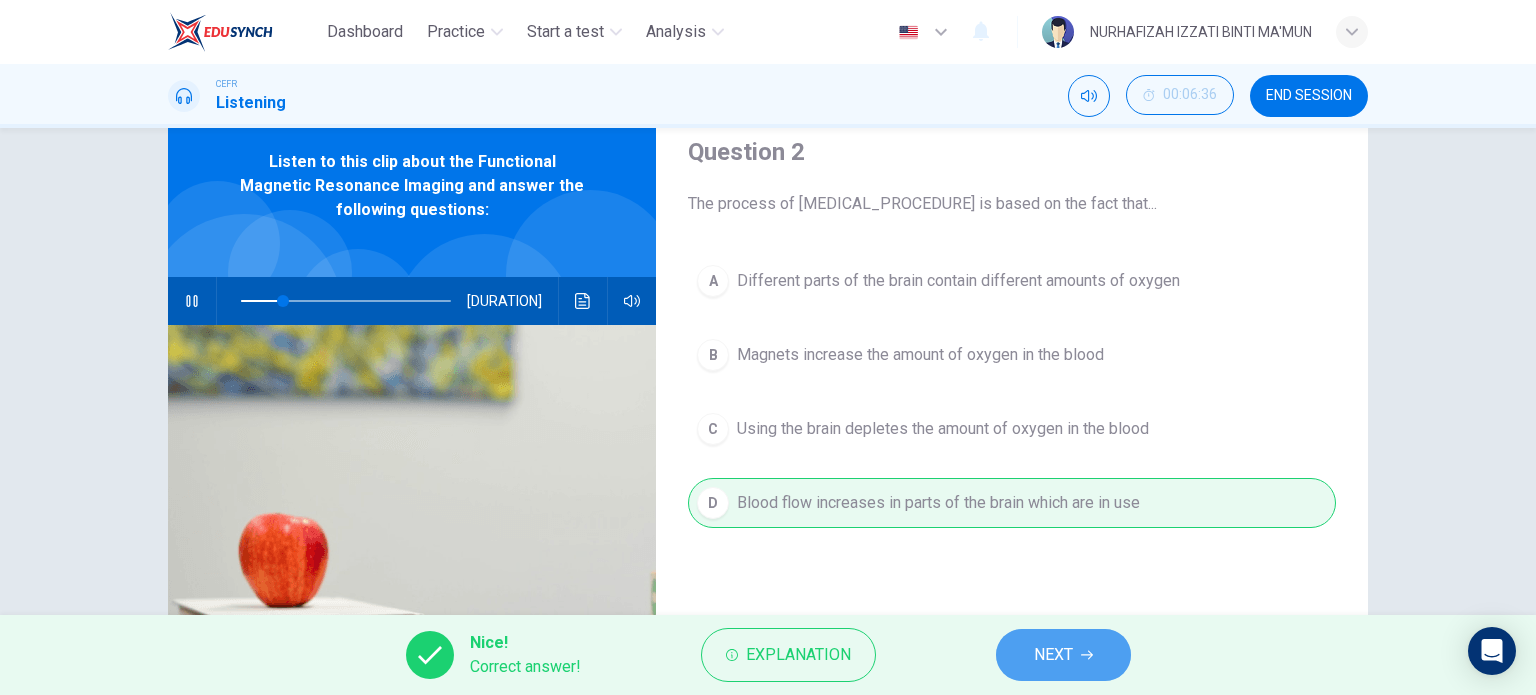 click on "NEXT" at bounding box center (1053, 655) 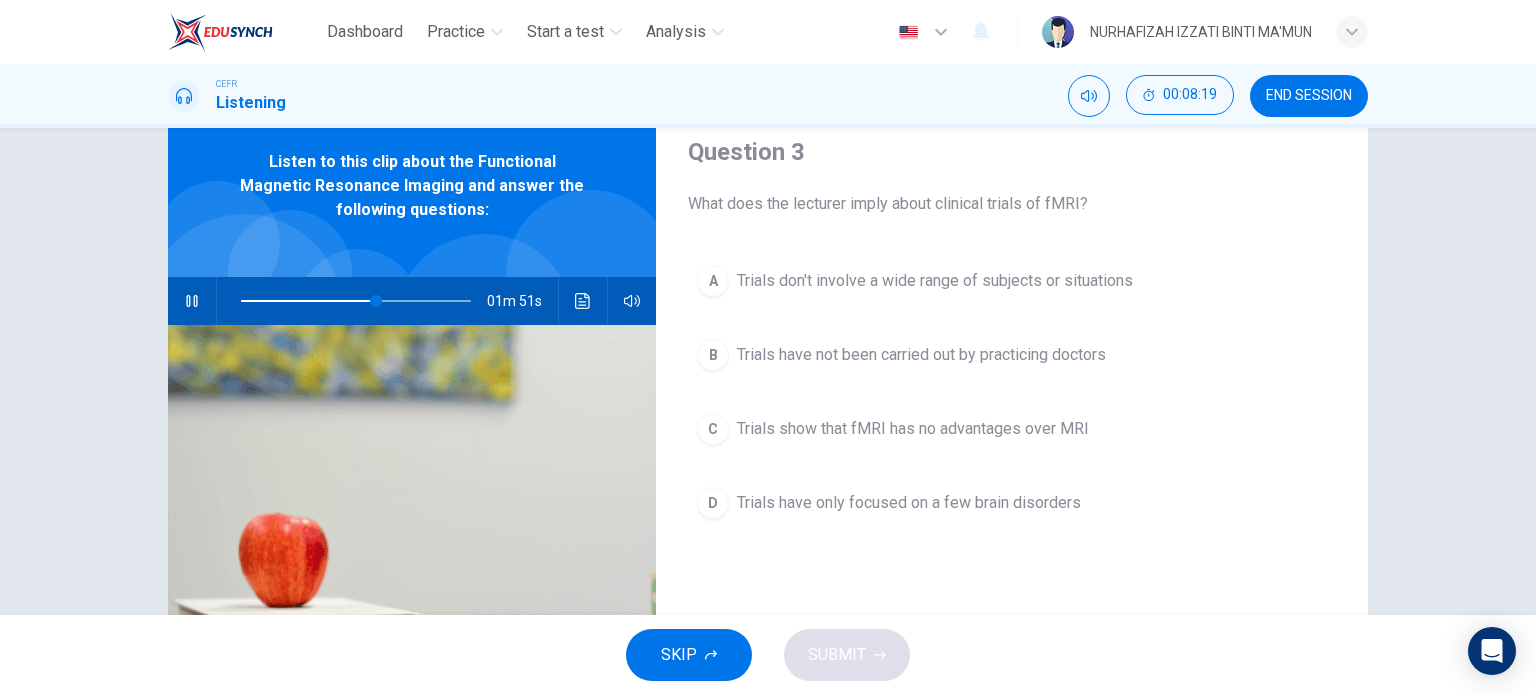 click on "A" at bounding box center [713, 281] 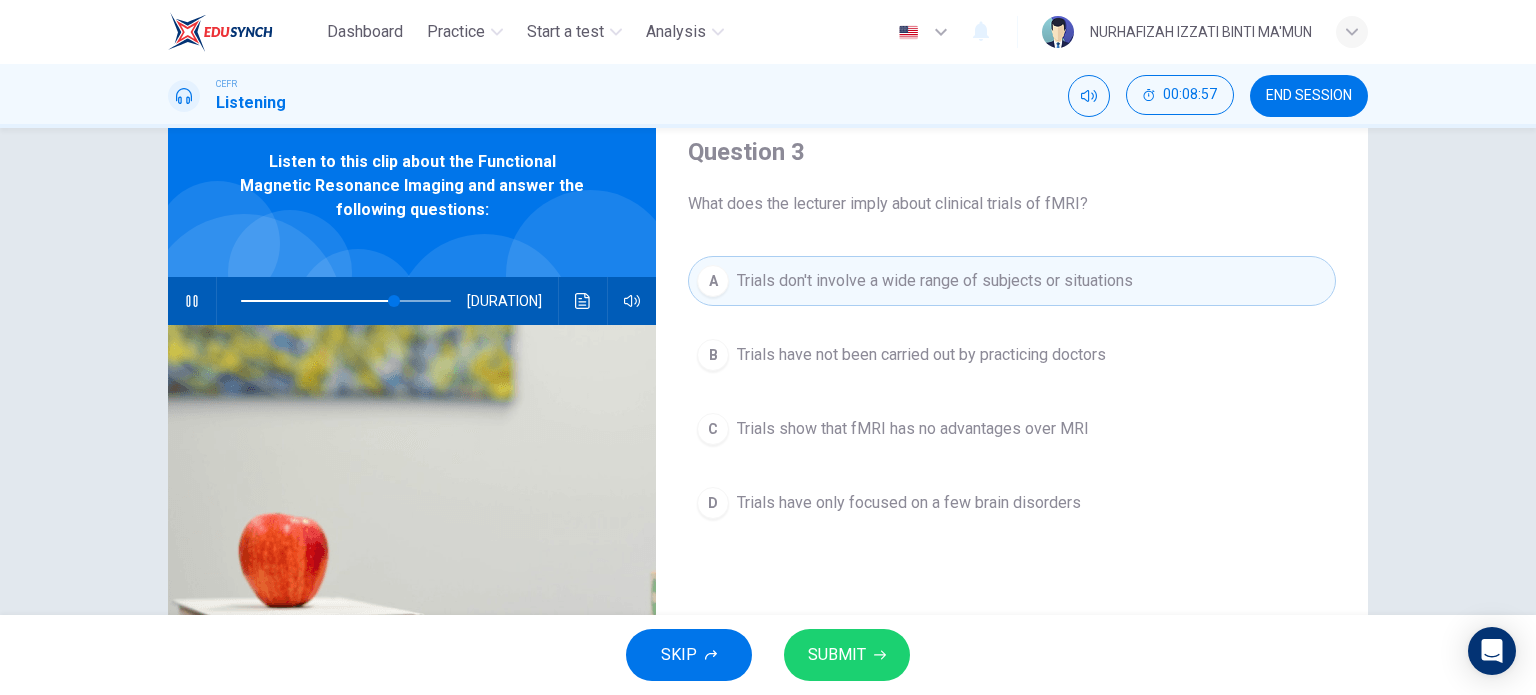 click on "D" at bounding box center [713, 355] 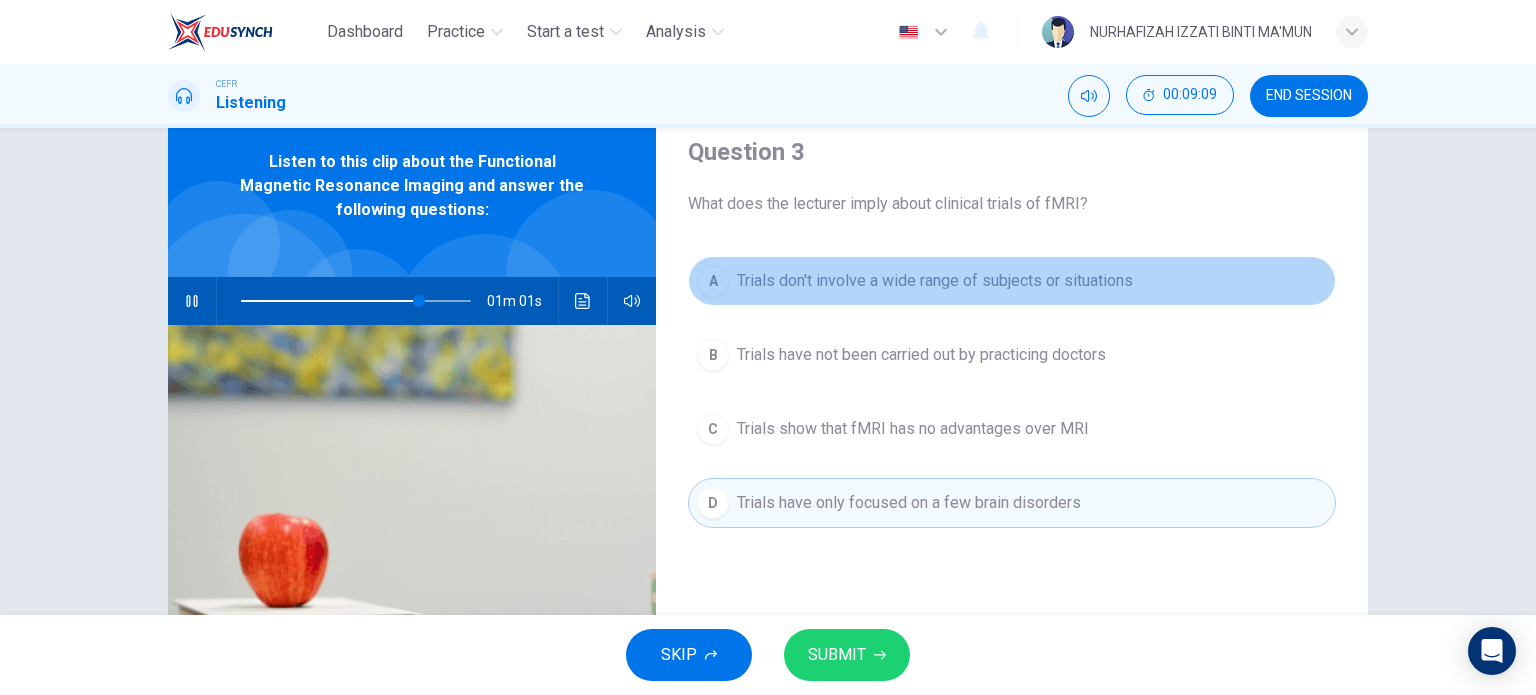 click on "A Trials don't involve a wide range of subjects or situations" at bounding box center (1012, 281) 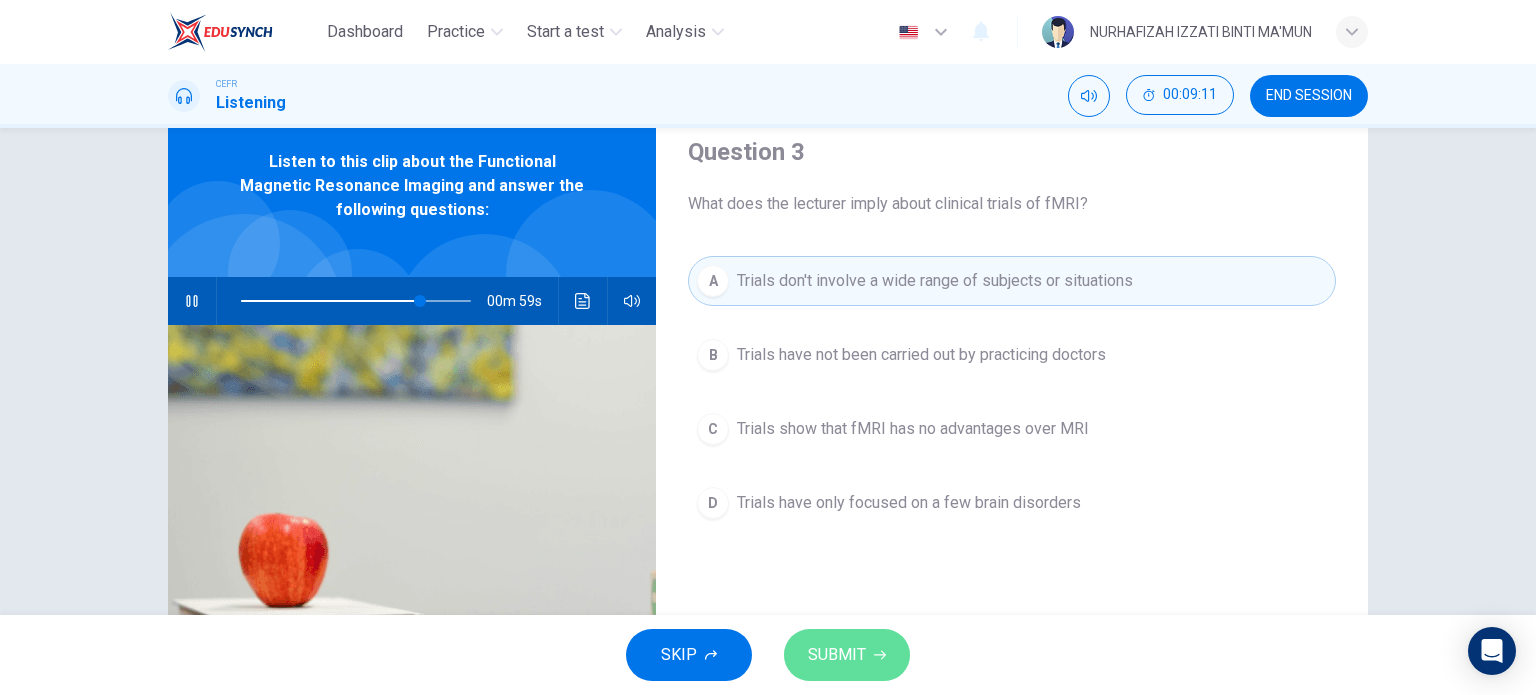 click on "SUBMIT" at bounding box center [847, 655] 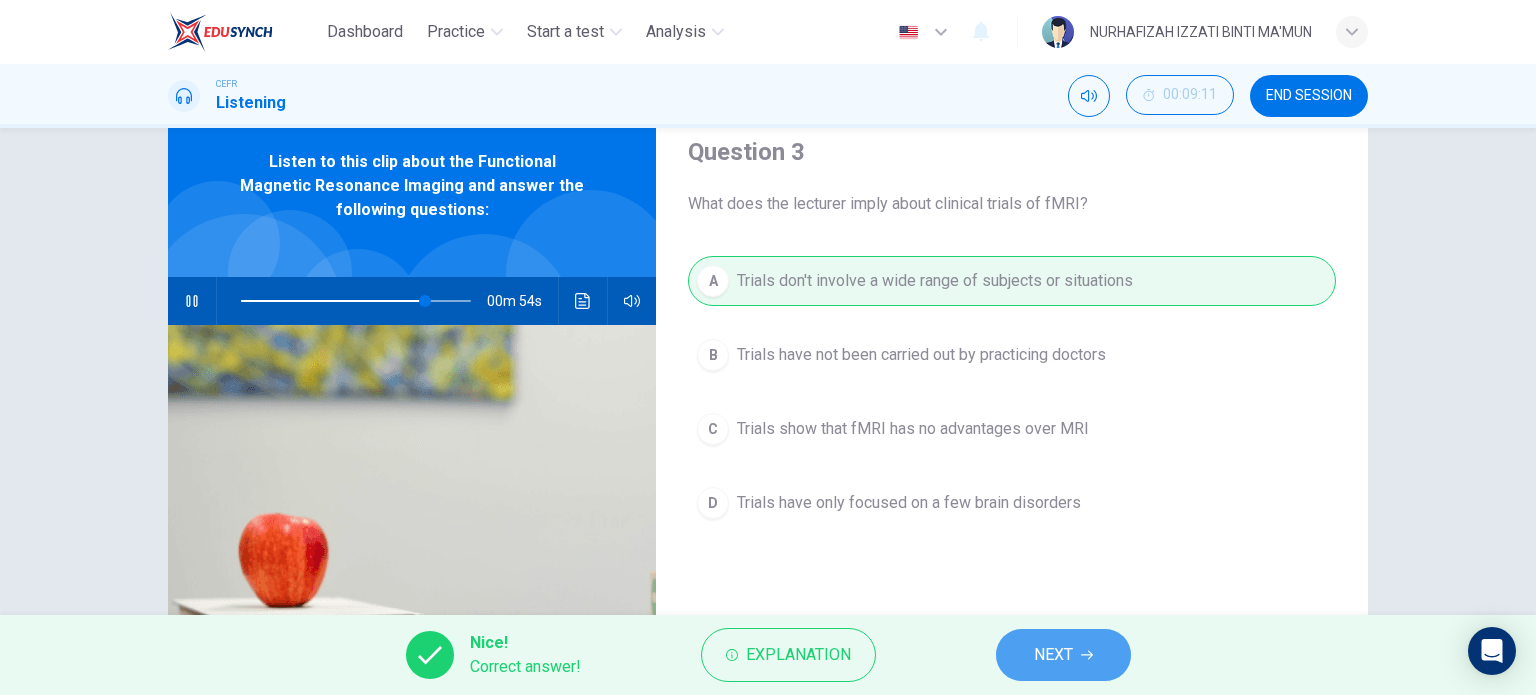 click on "NEXT" at bounding box center [1053, 655] 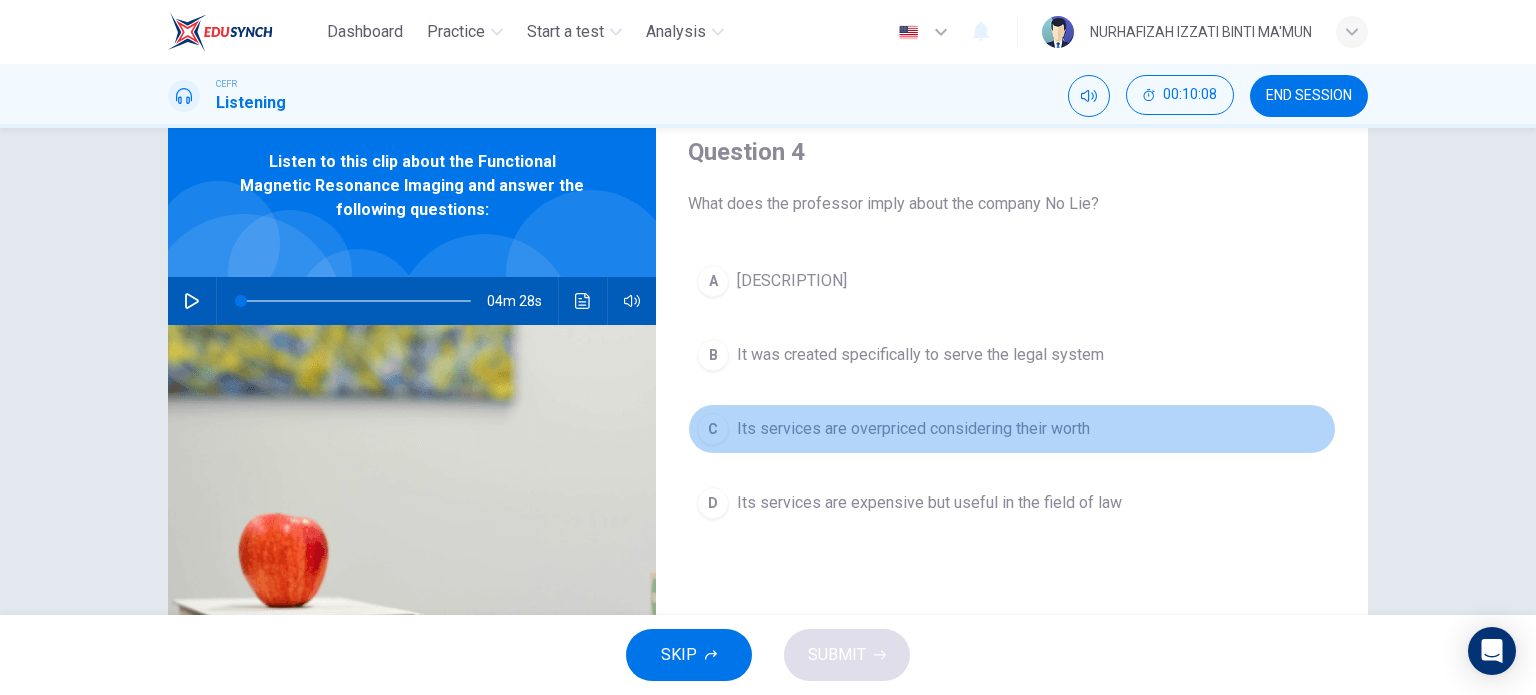 click on "C Its services are overpriced considering their worth" at bounding box center (1012, 429) 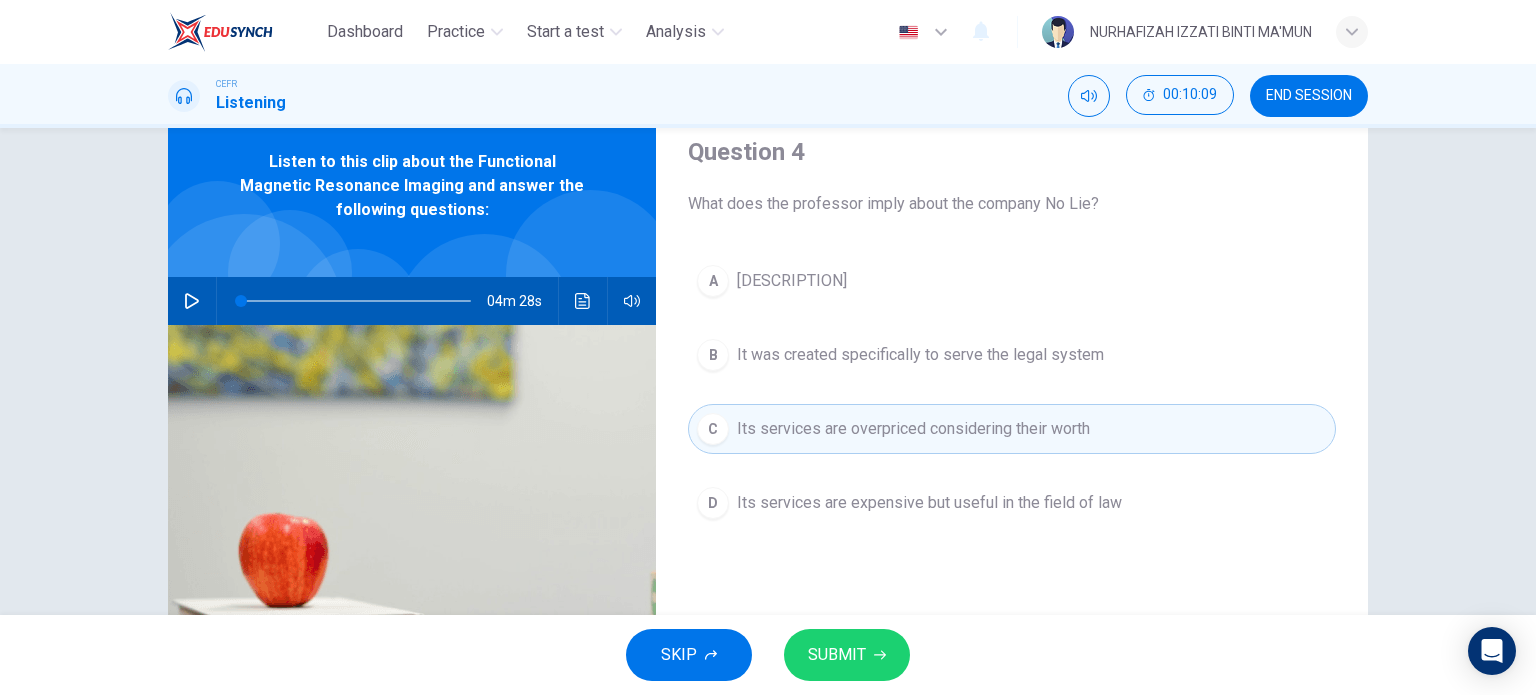 click on "SUBMIT" at bounding box center (837, 655) 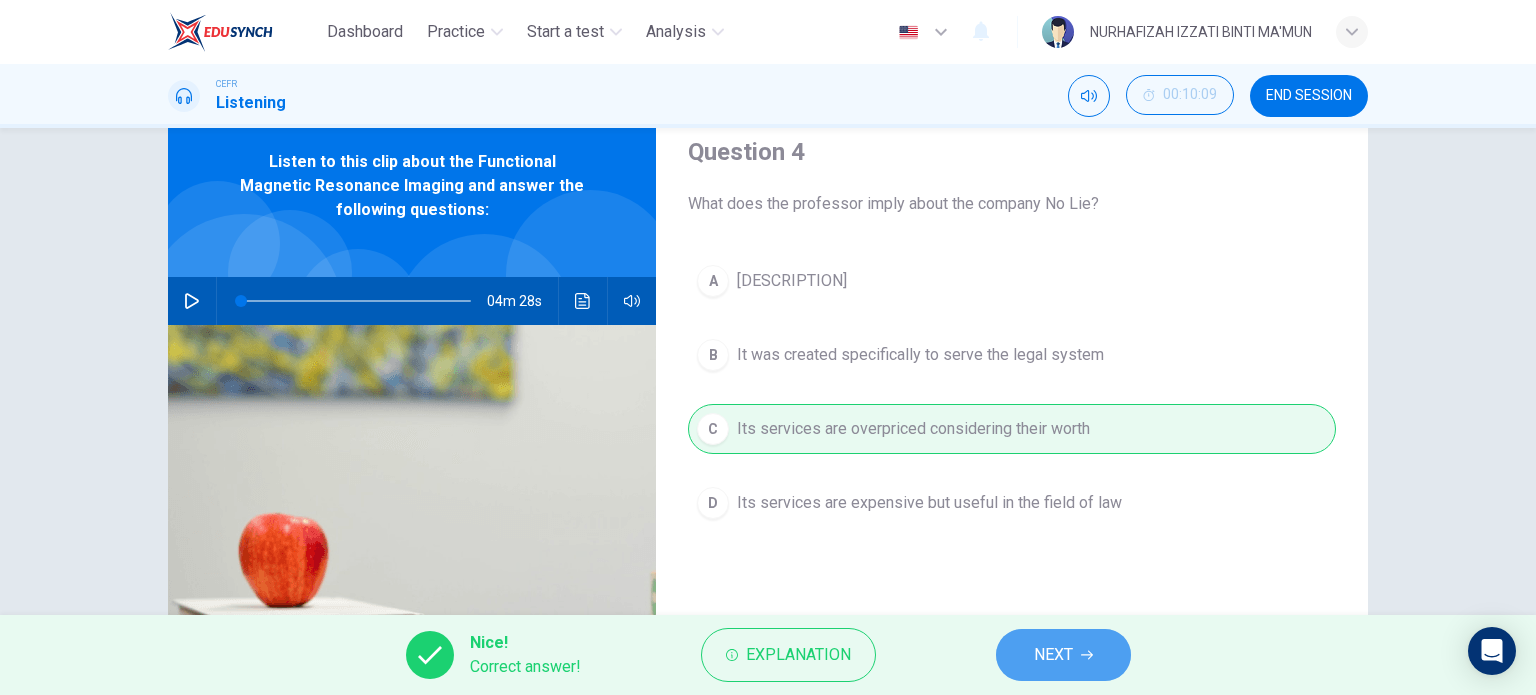 click on "NEXT" at bounding box center [1053, 655] 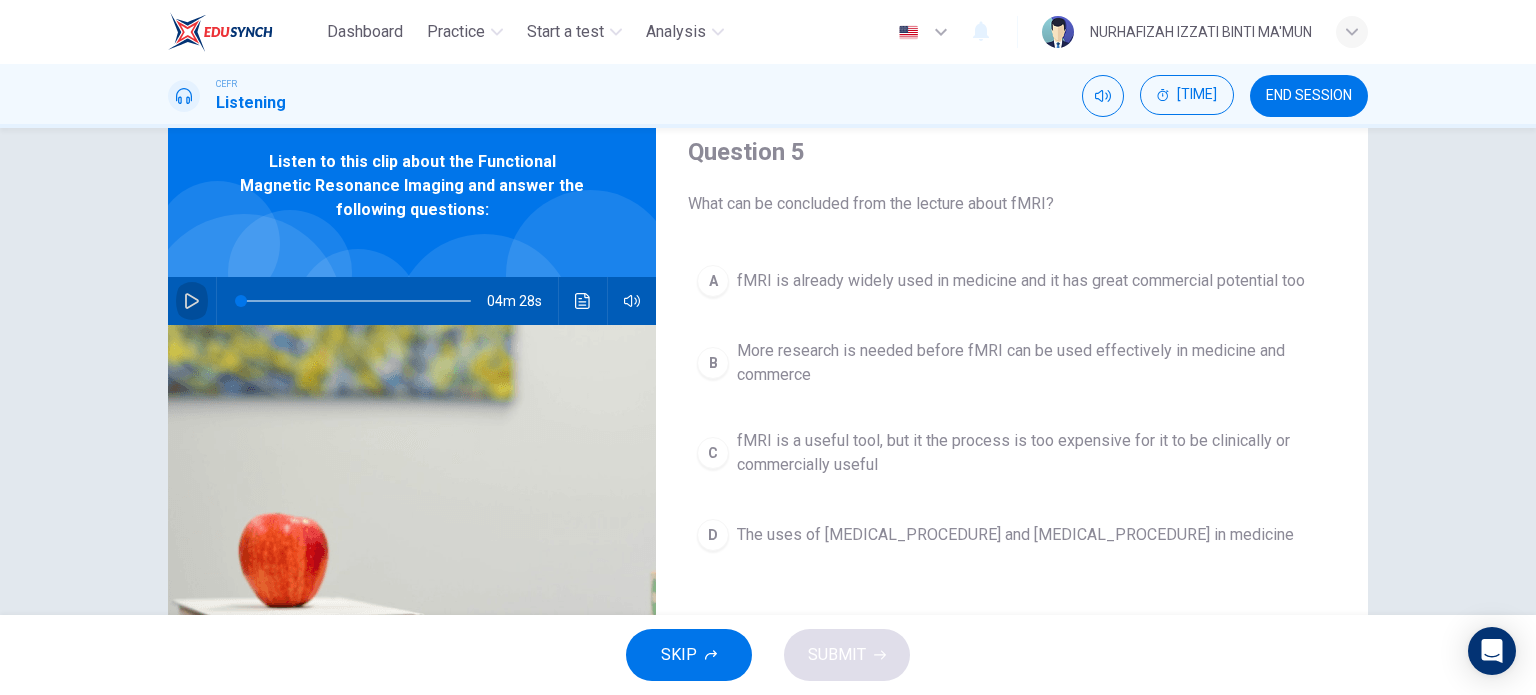 click at bounding box center [192, 301] 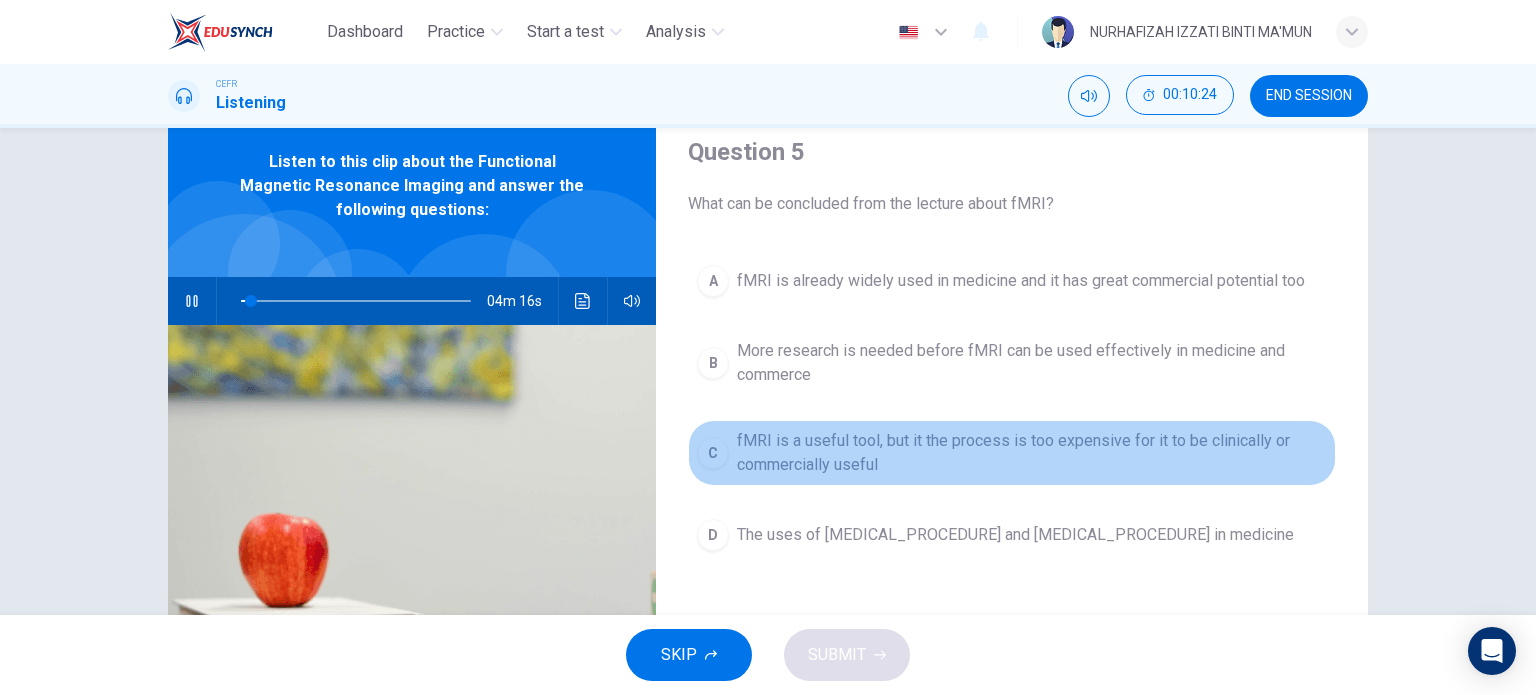 click on "C" at bounding box center [713, 281] 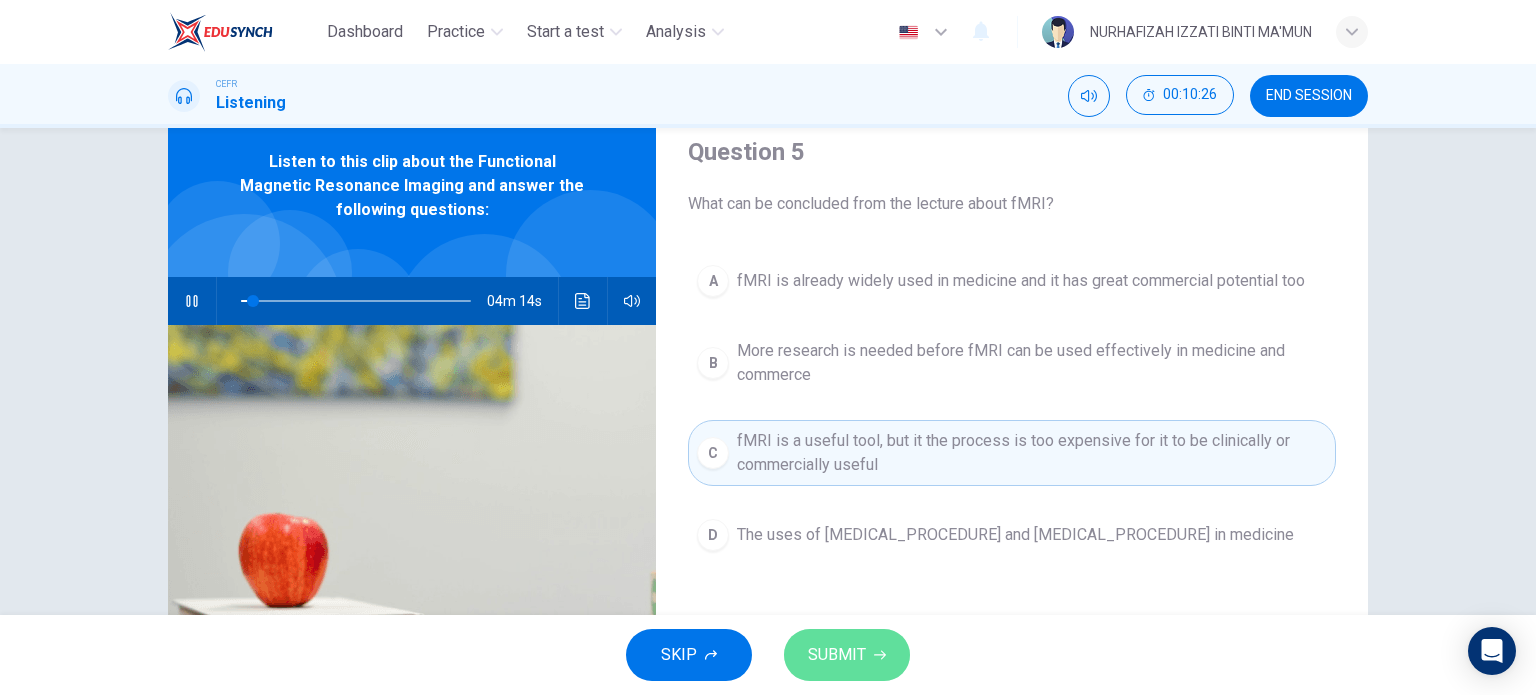 click on "SUBMIT" at bounding box center (837, 655) 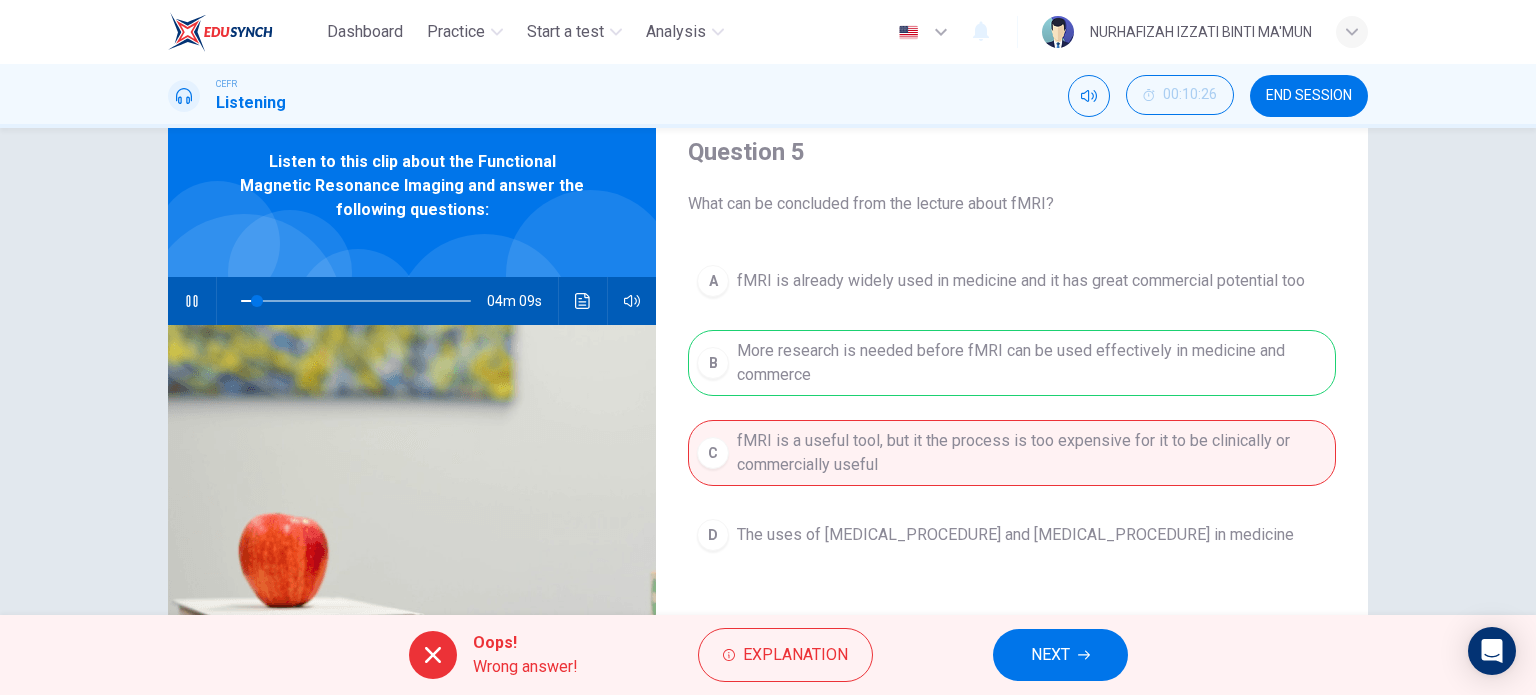 click on "A fMRI is already widely used in medicine and it has great commercial potential too B More research is needed before fMRI can be used effectively in medicine and commerce C fMRI is a useful tool, but it the process is too expensive for it to be clinically or commercially useful D MRI is more useful than fMRI, both in clinical and commercial settings" at bounding box center (1012, 428) 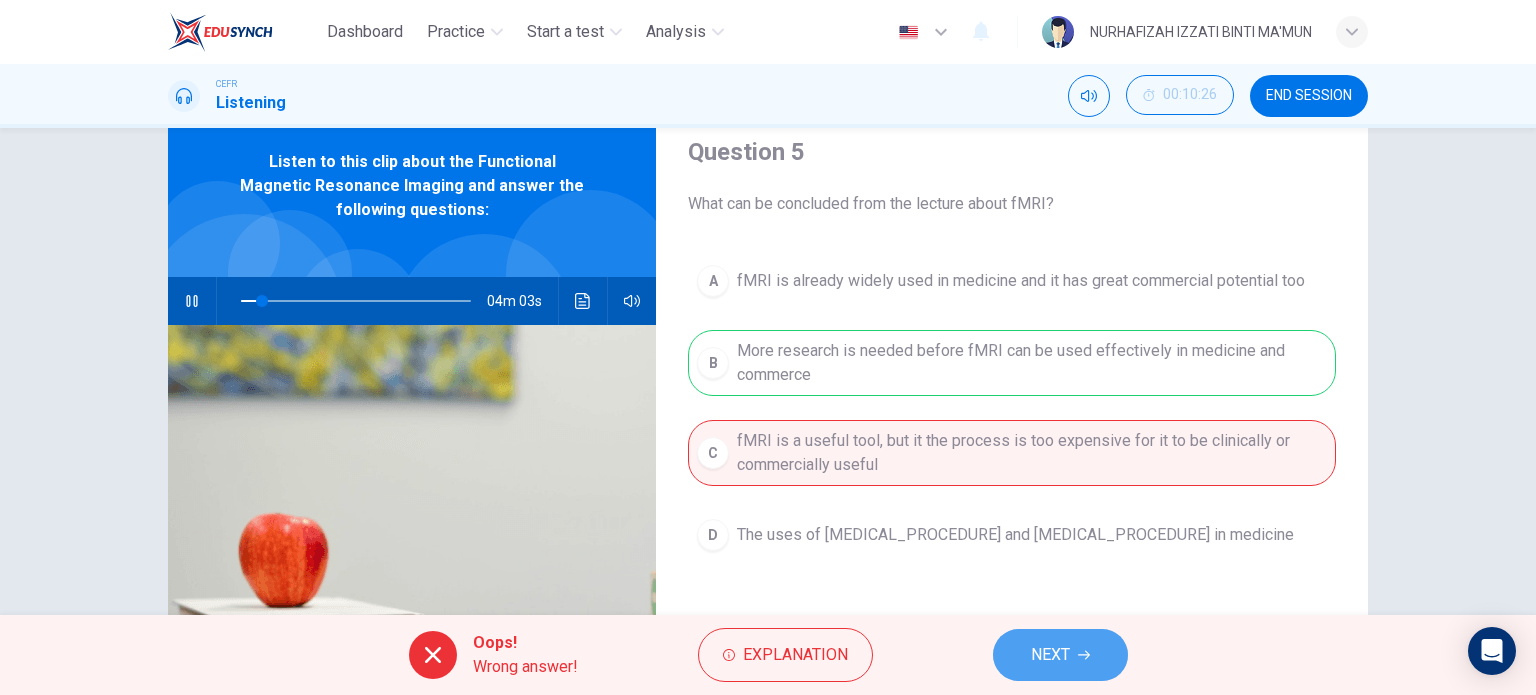 click on "NEXT" at bounding box center [1060, 655] 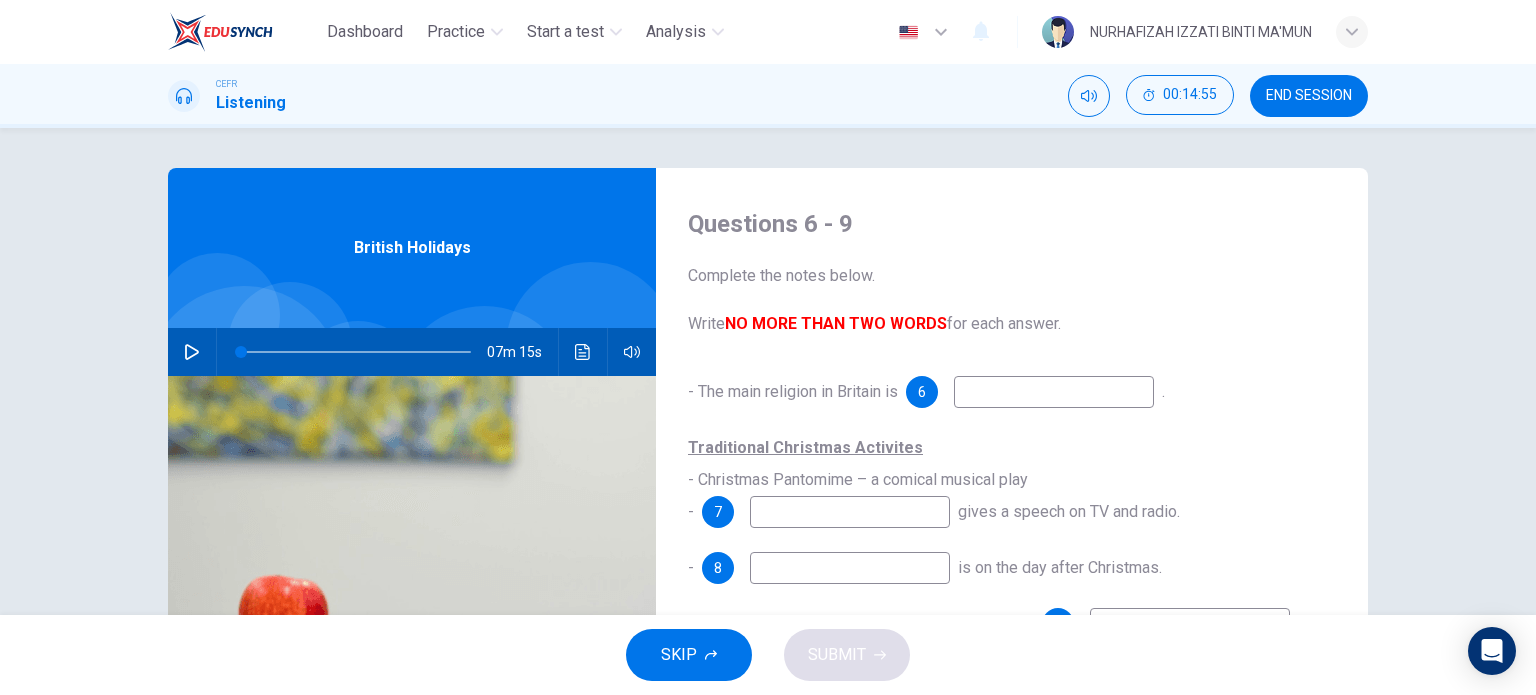 scroll, scrollTop: 176, scrollLeft: 0, axis: vertical 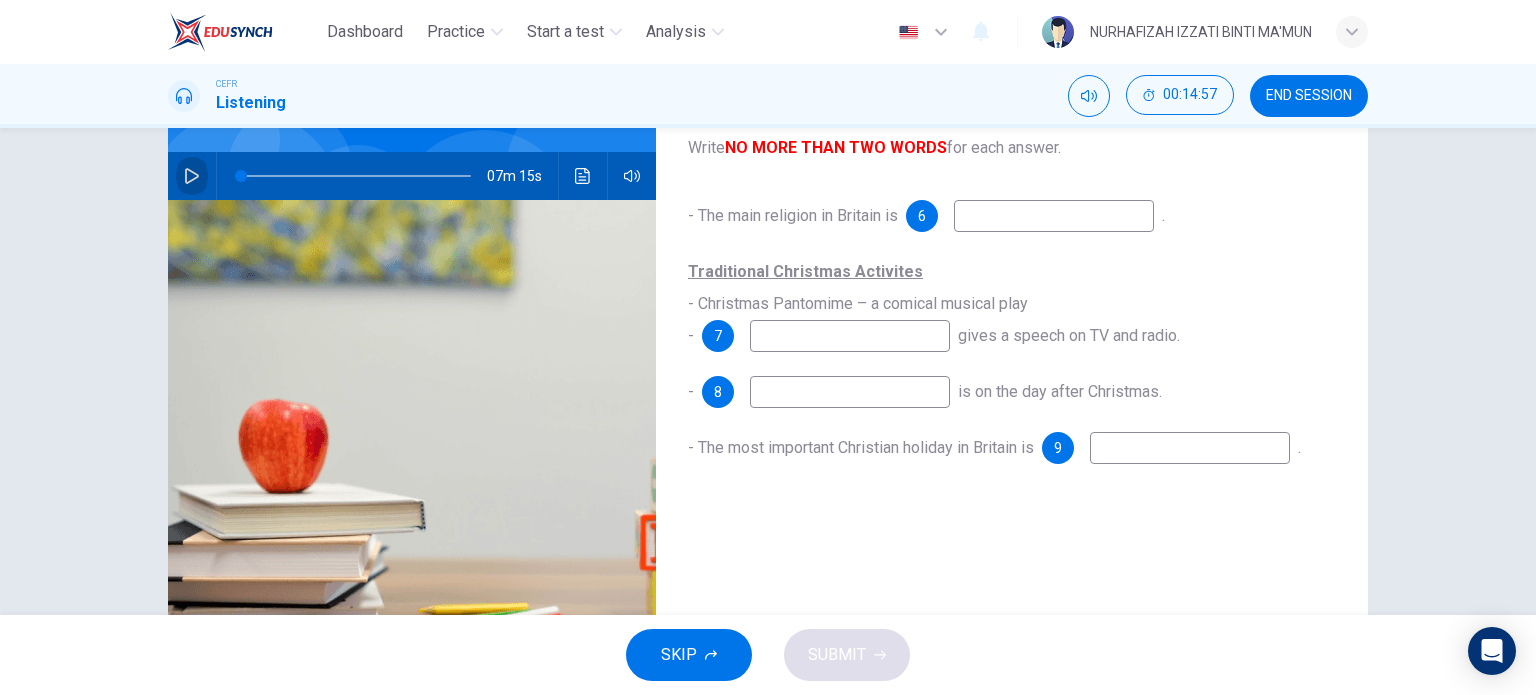 click at bounding box center (192, 176) 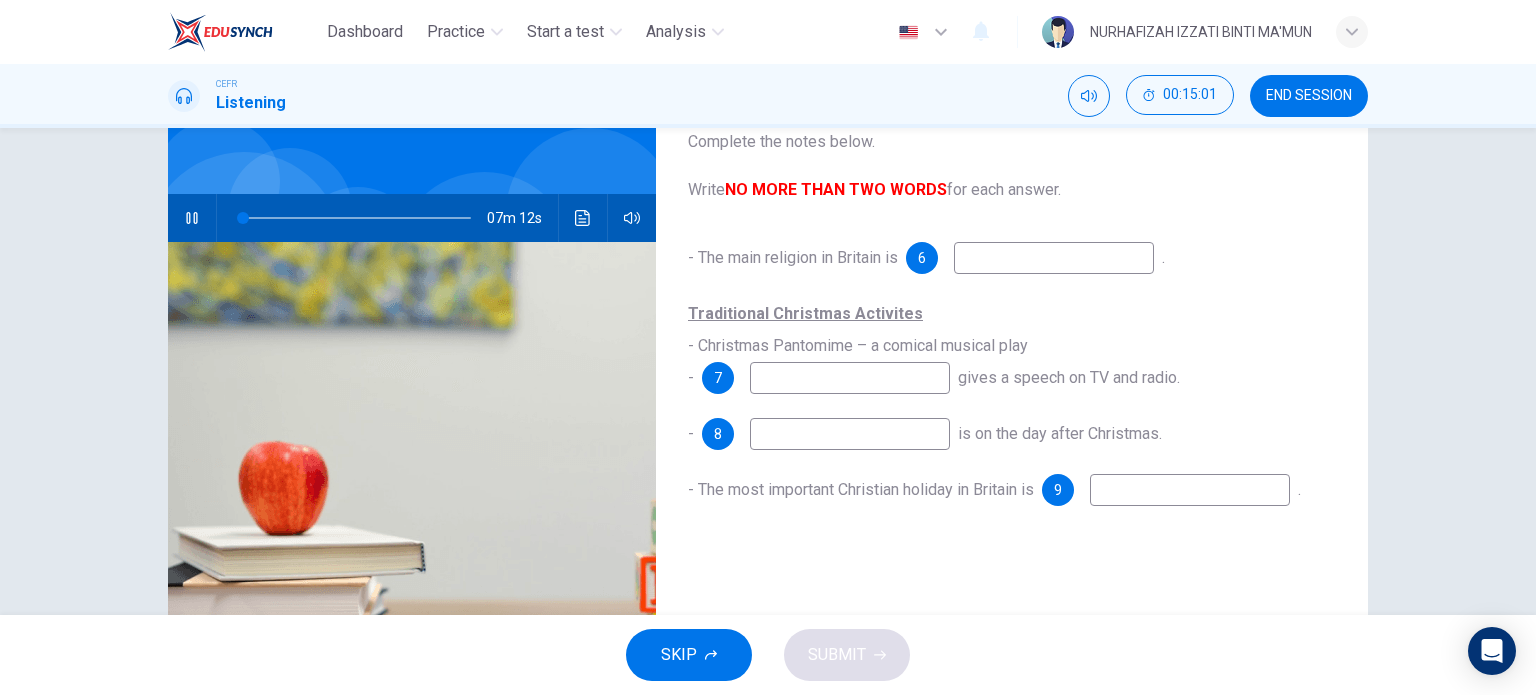 scroll, scrollTop: 135, scrollLeft: 0, axis: vertical 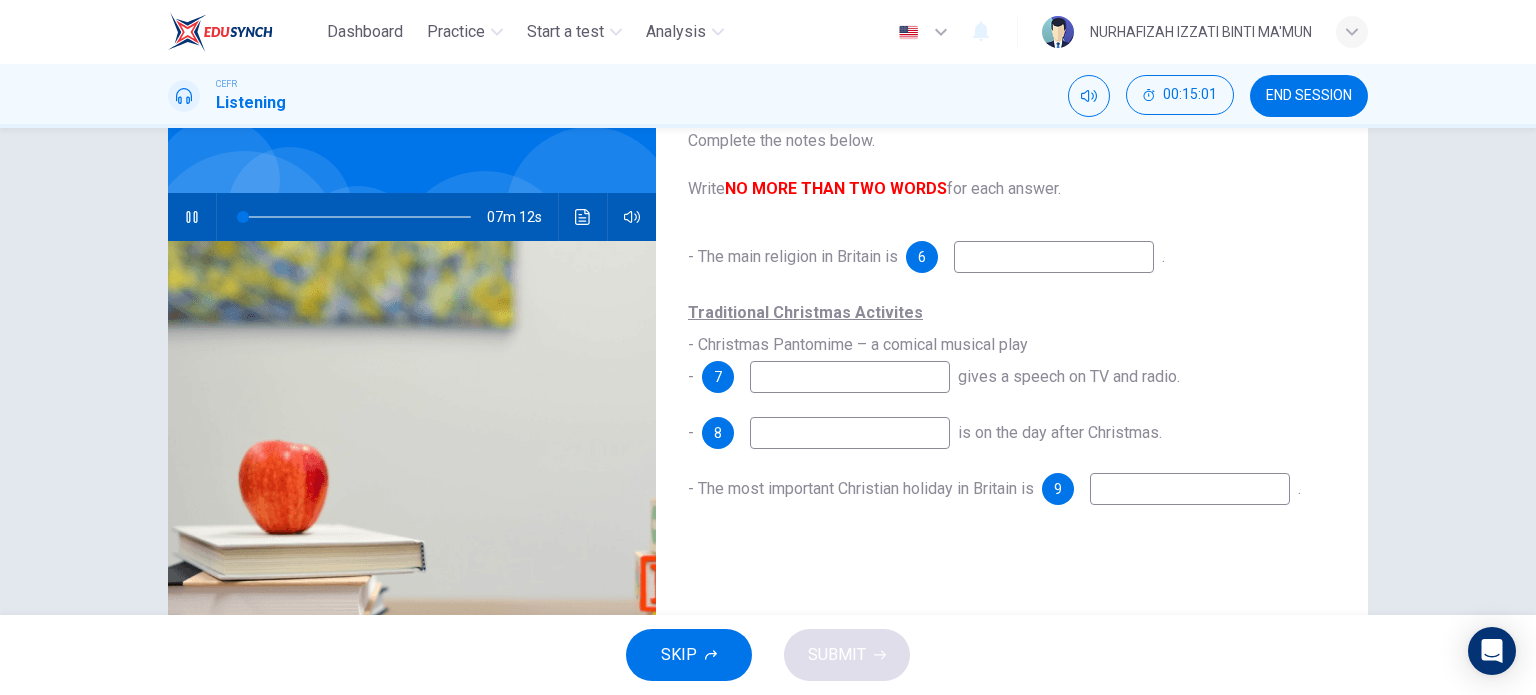 type 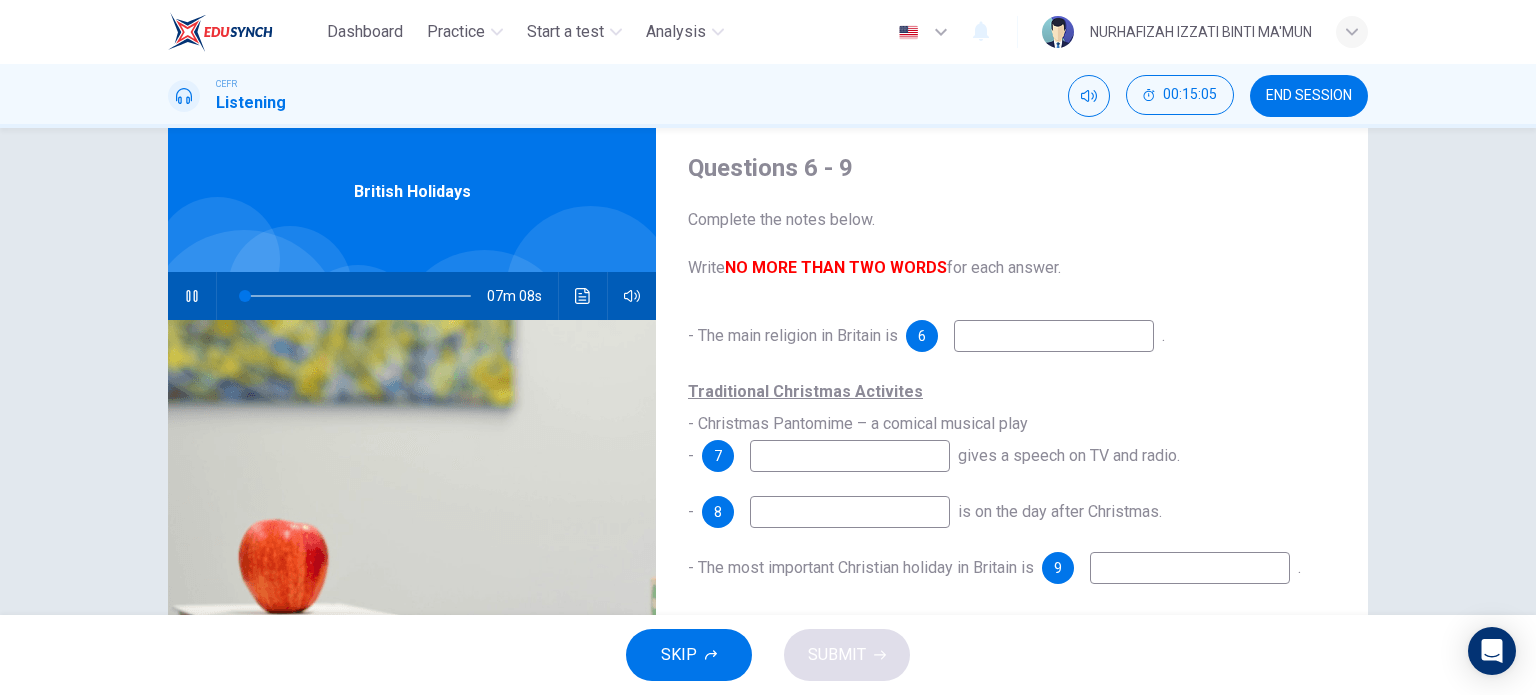 scroll, scrollTop: 56, scrollLeft: 0, axis: vertical 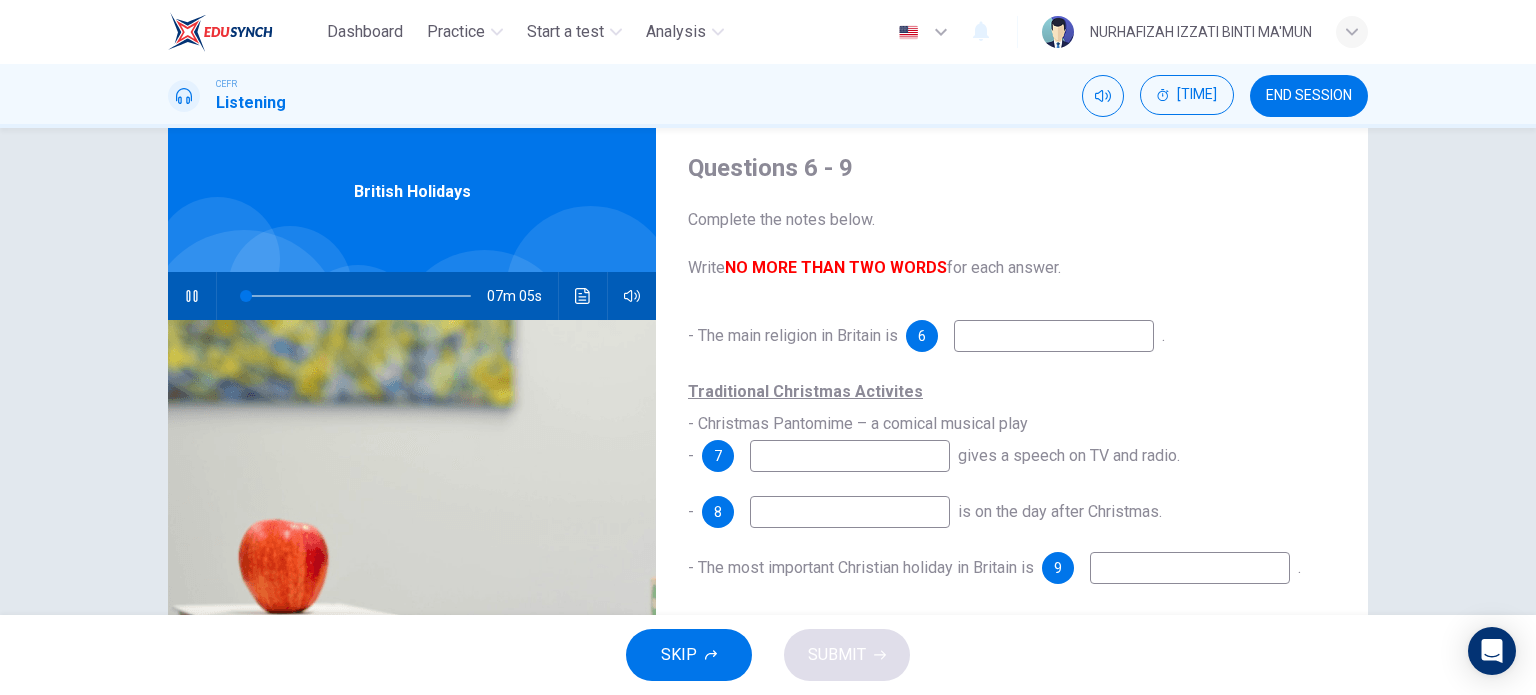 click at bounding box center (1054, 336) 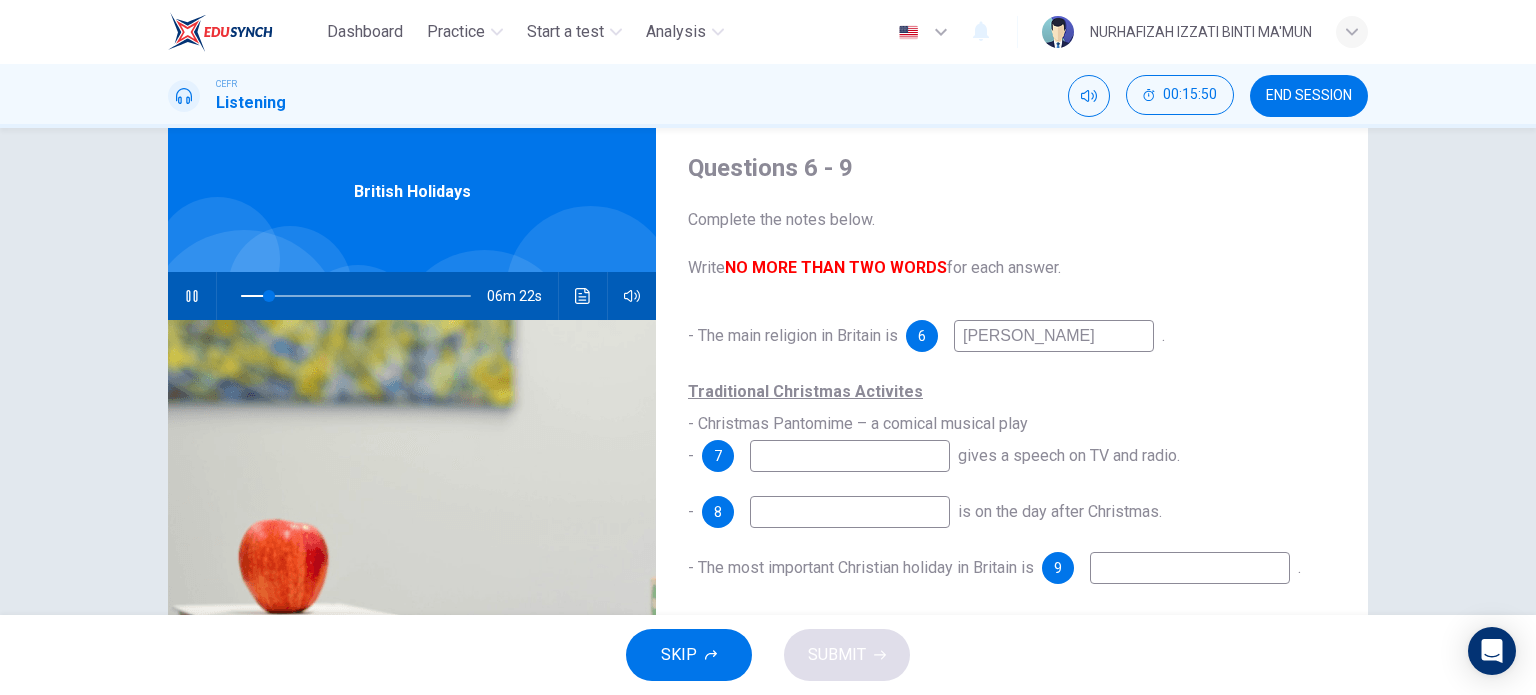 type on "[PERSON_NAME]" 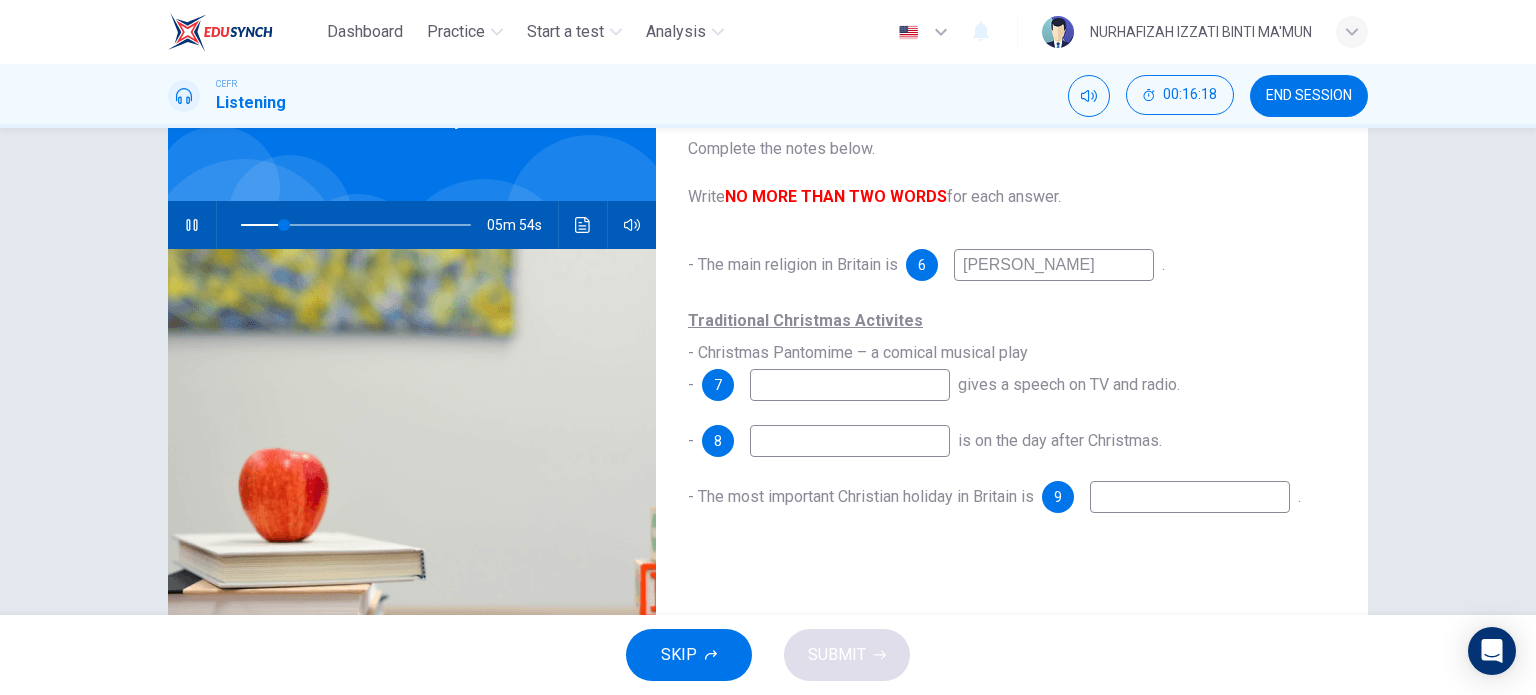 scroll, scrollTop: 126, scrollLeft: 0, axis: vertical 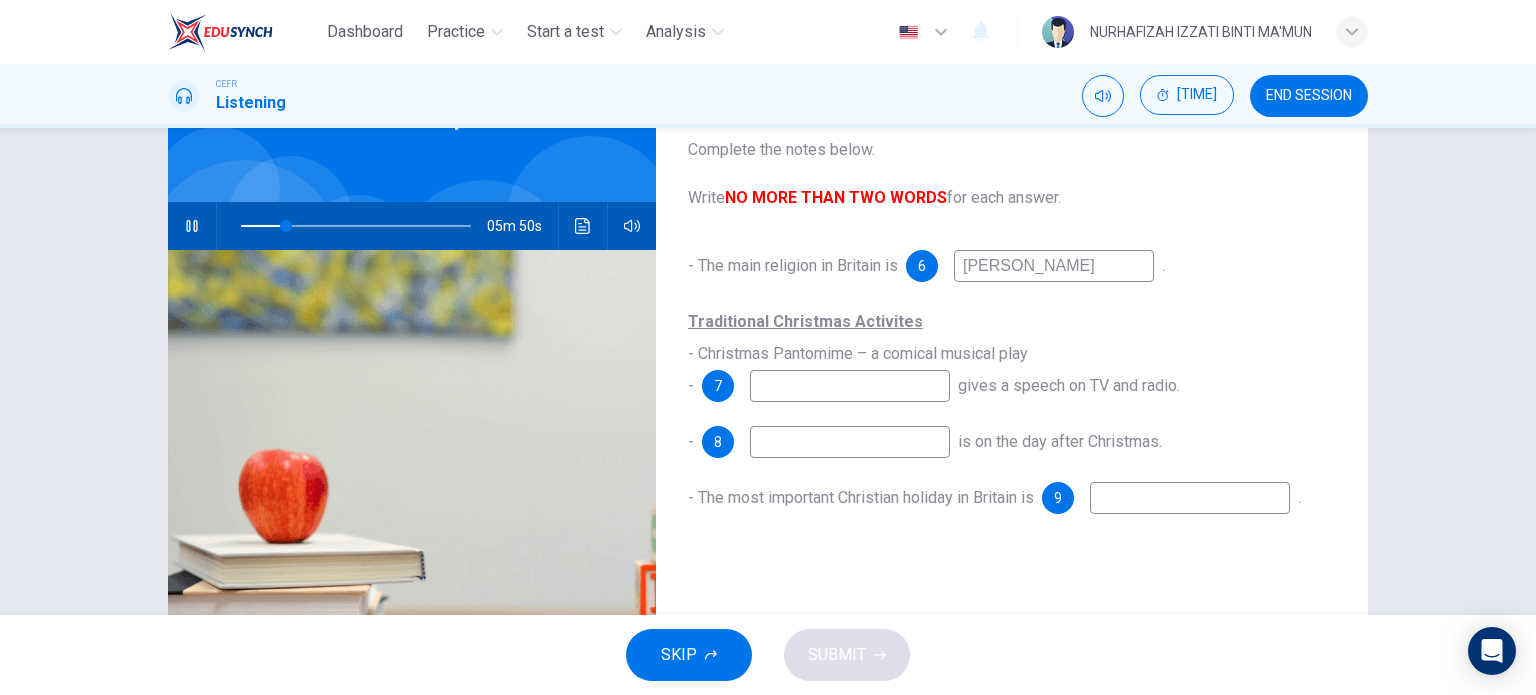 click at bounding box center (1054, 266) 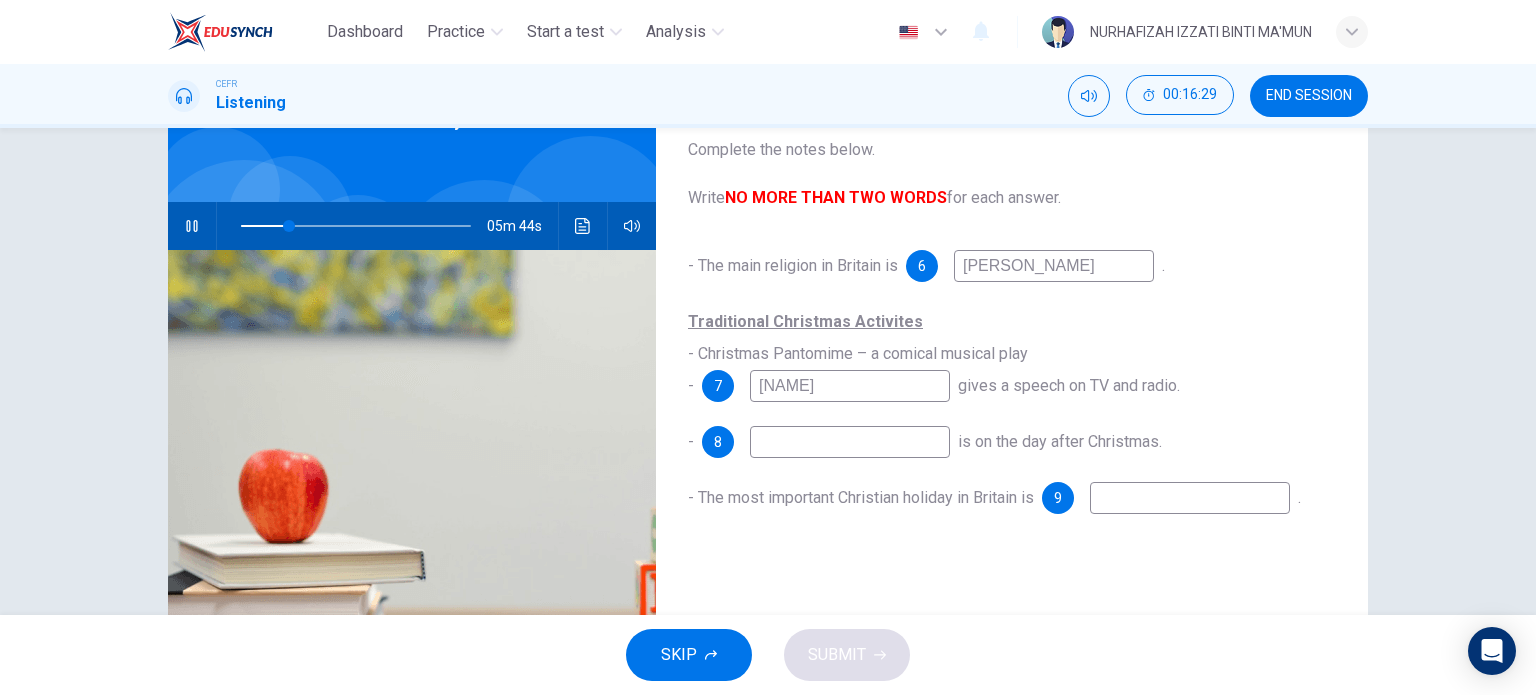 click on "[TITLE] [NUMBER]" at bounding box center [1030, 266] 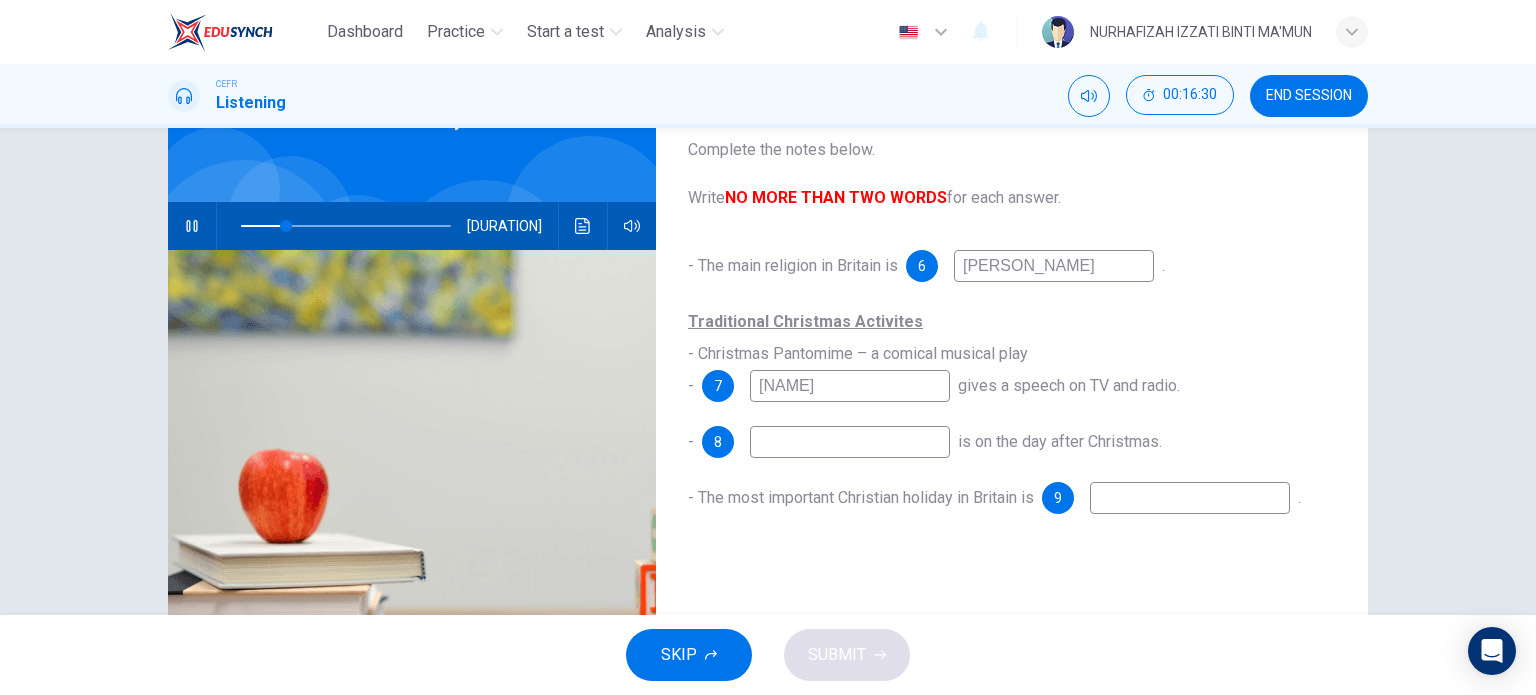 click on "[NAME]" at bounding box center (1054, 266) 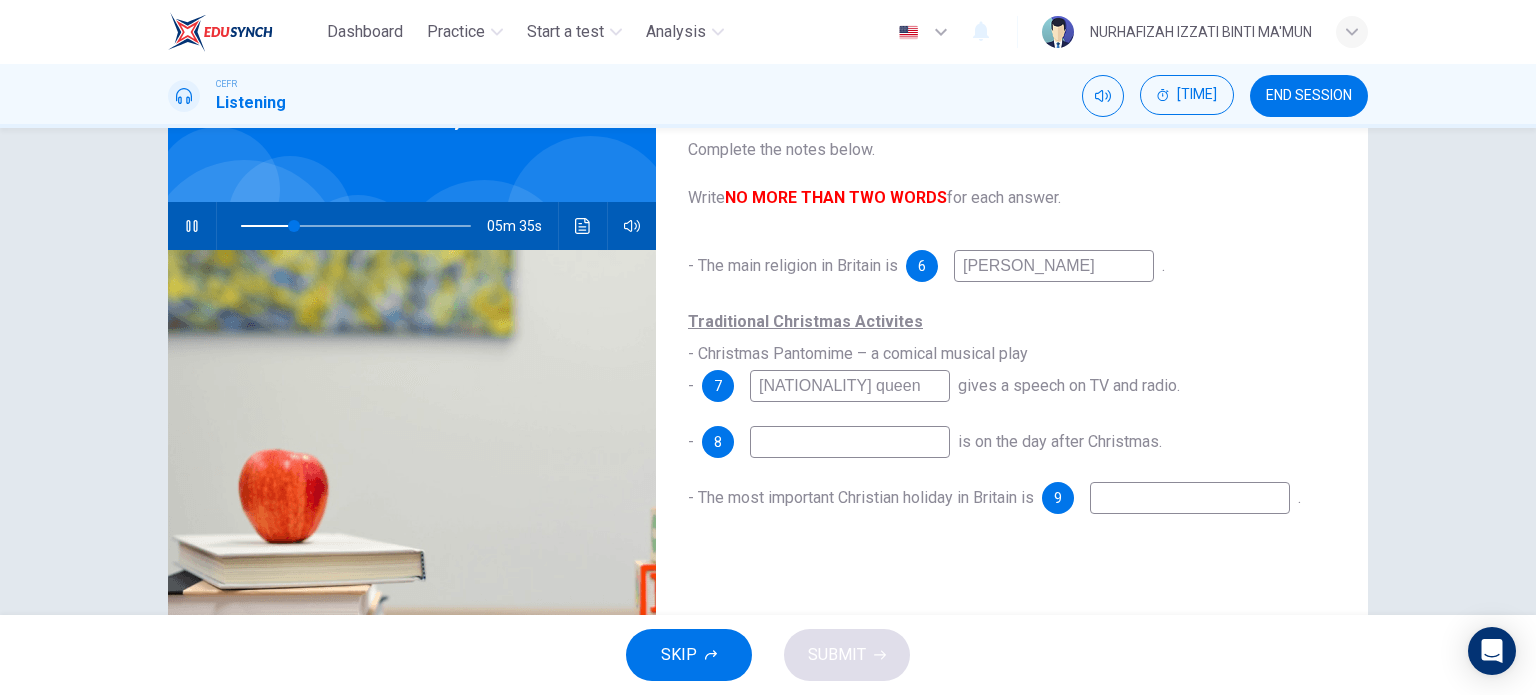 type on "[NATIONALITY] queen" 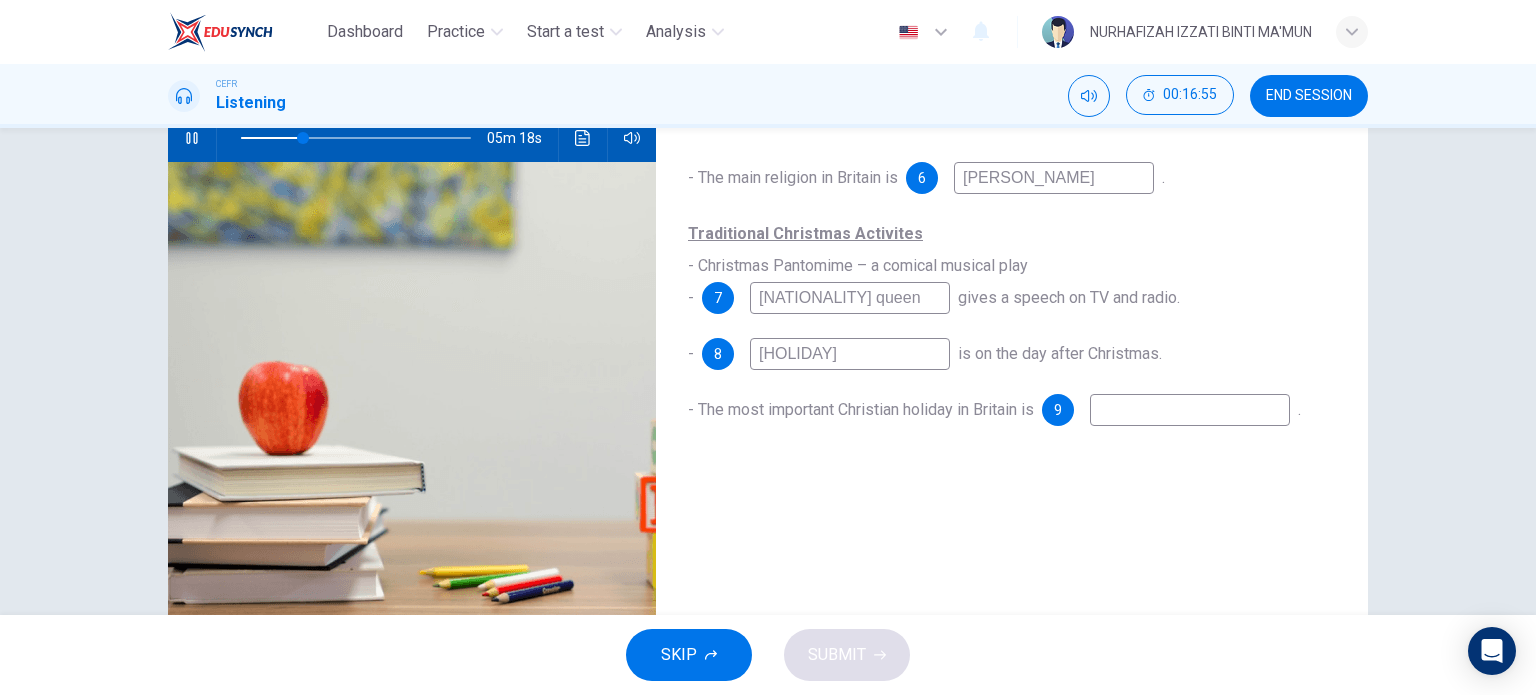 scroll, scrollTop: 216, scrollLeft: 0, axis: vertical 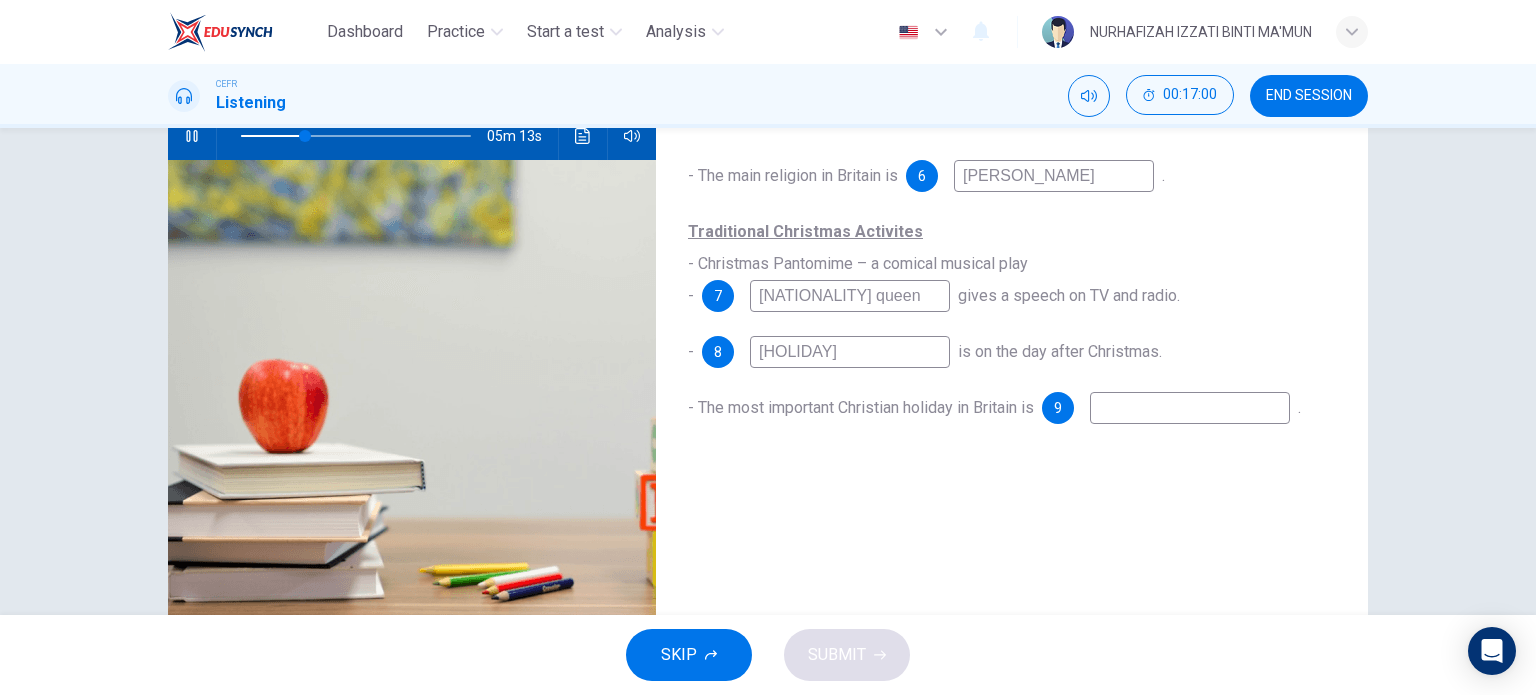 type on "[HOLIDAY]" 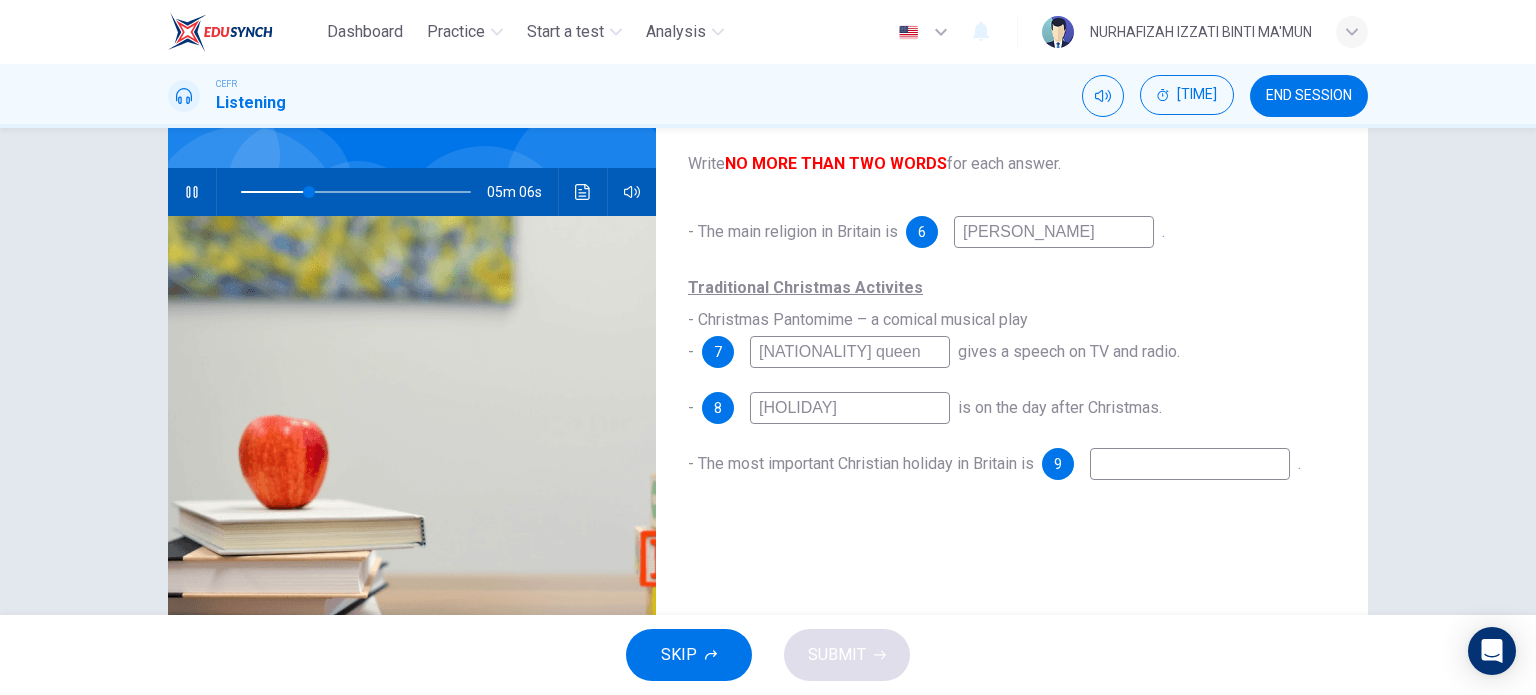 scroll, scrollTop: 162, scrollLeft: 0, axis: vertical 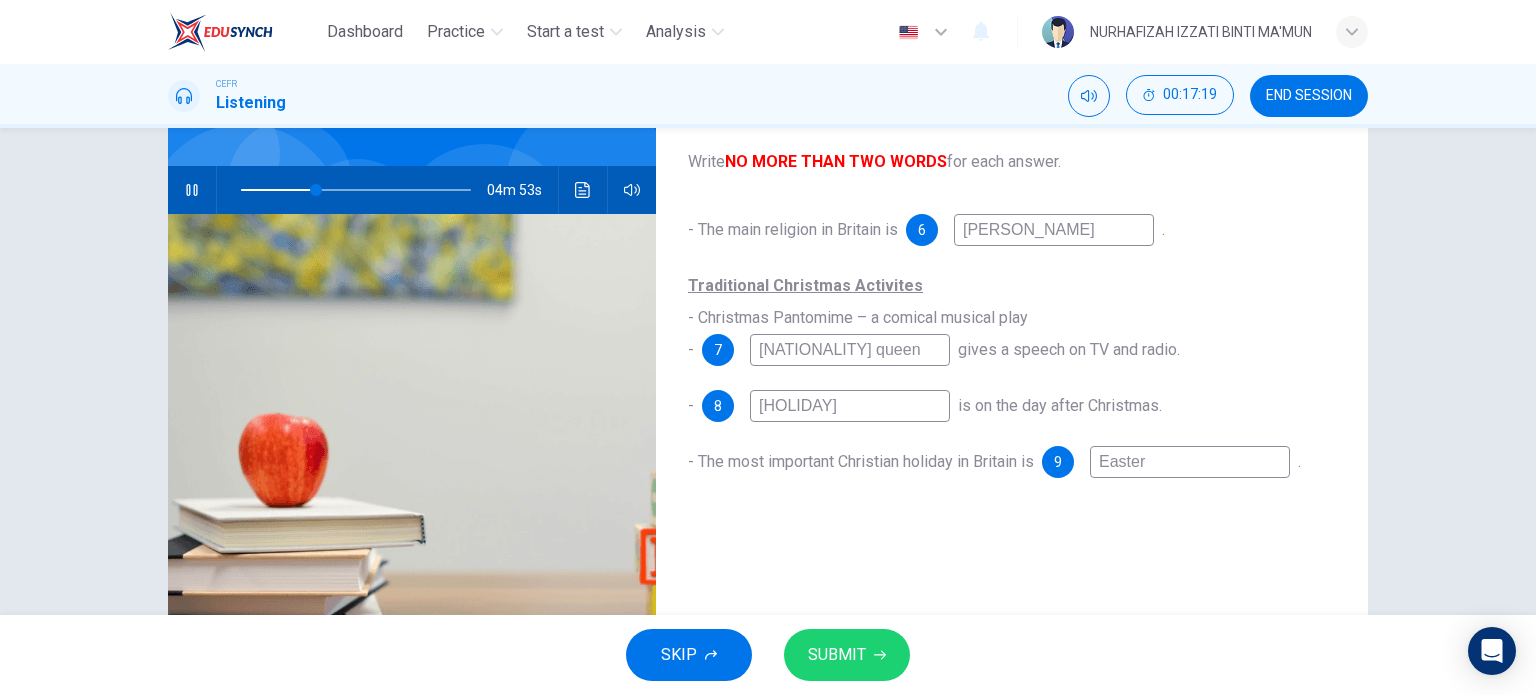 type on "Easter" 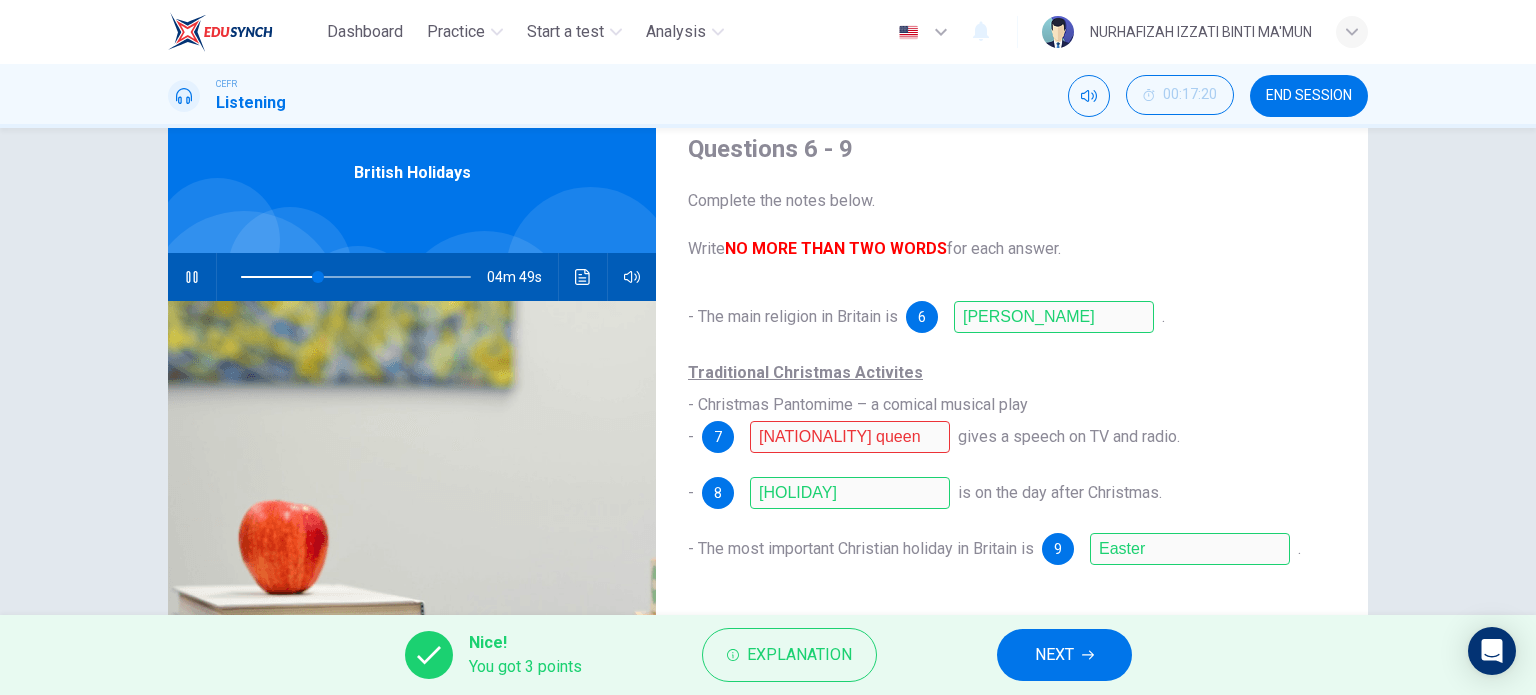 scroll, scrollTop: 64, scrollLeft: 0, axis: vertical 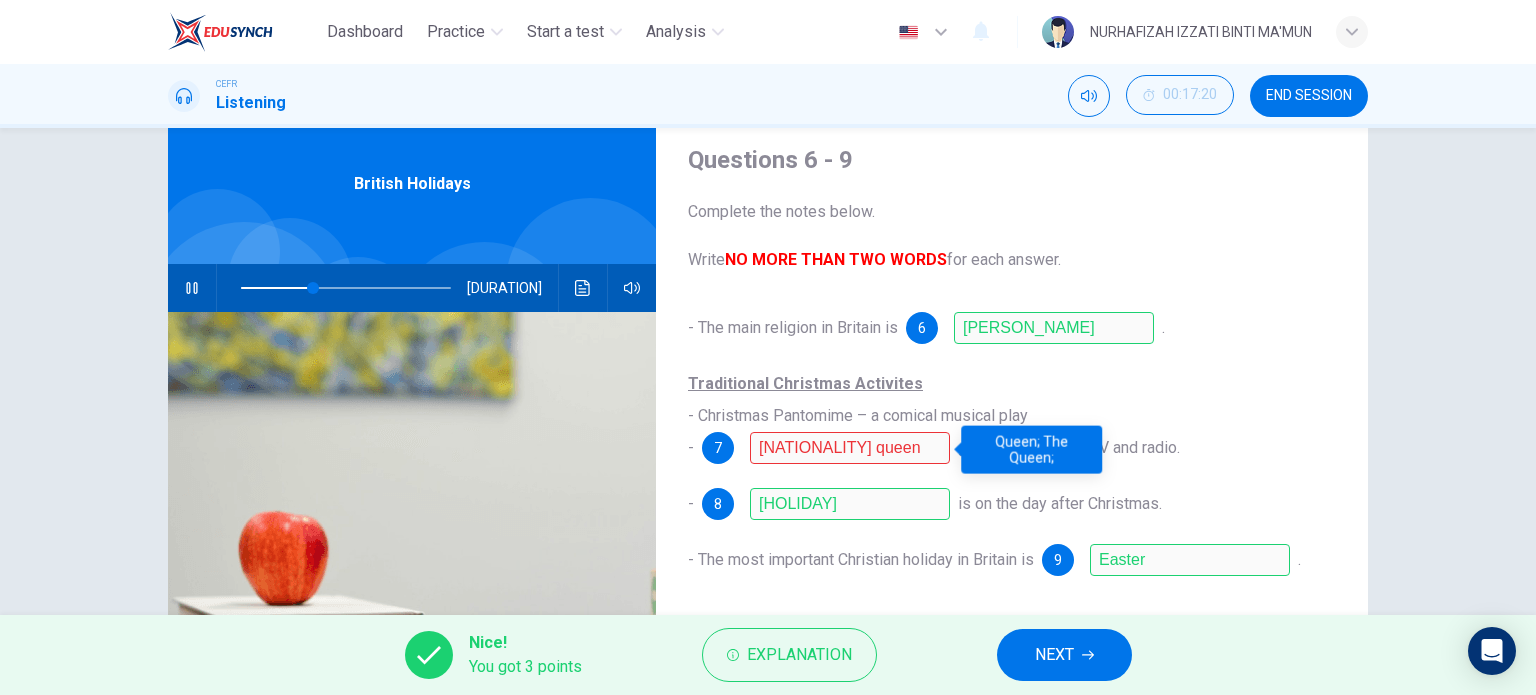 click on "Queen; The Queen;" at bounding box center [1031, 450] 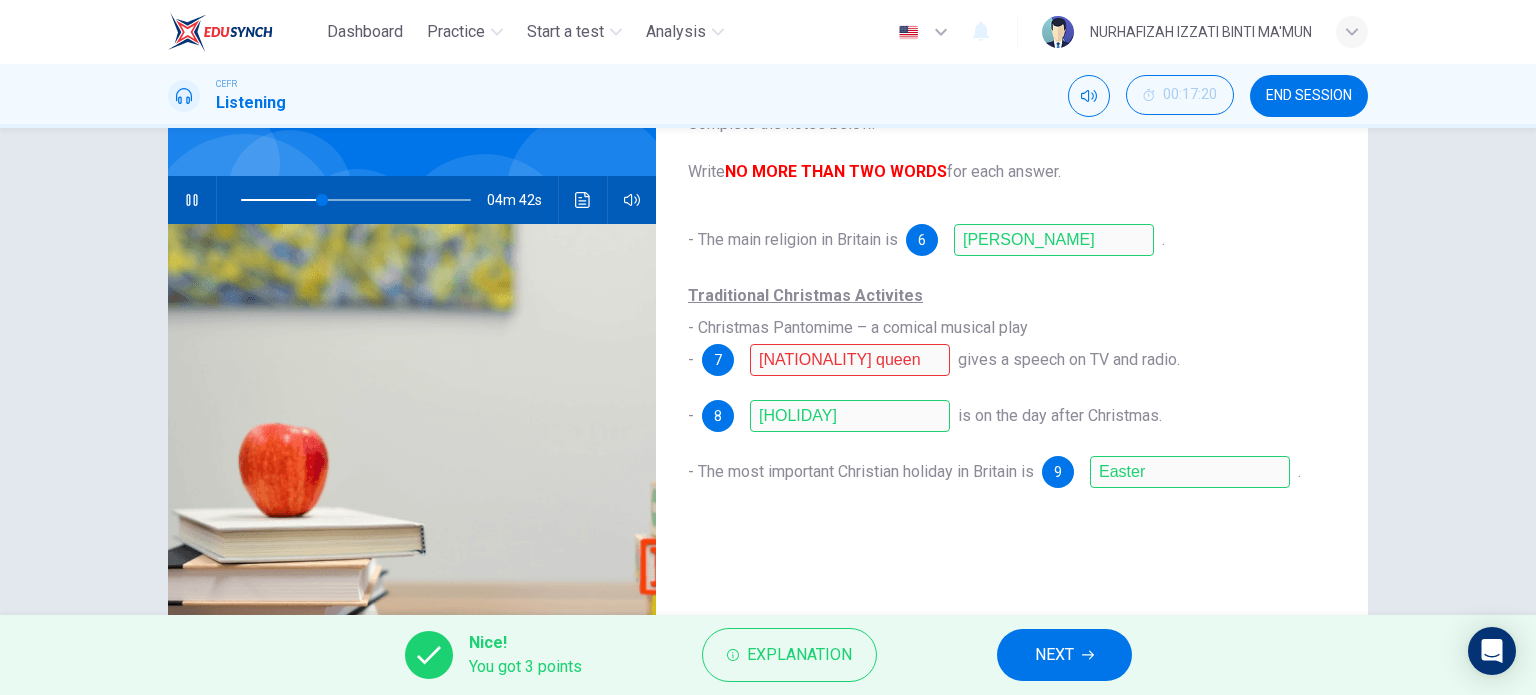 scroll, scrollTop: 154, scrollLeft: 0, axis: vertical 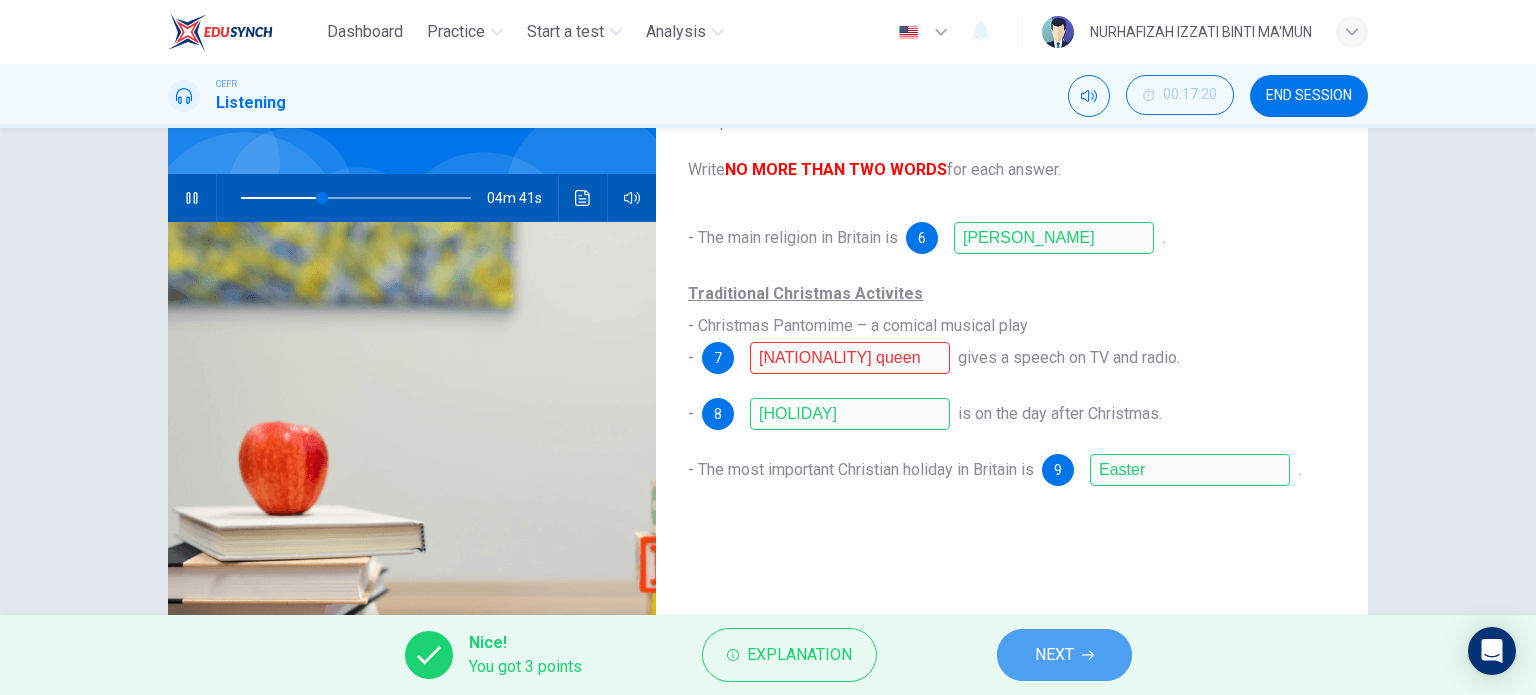 click on "NEXT" at bounding box center (1054, 655) 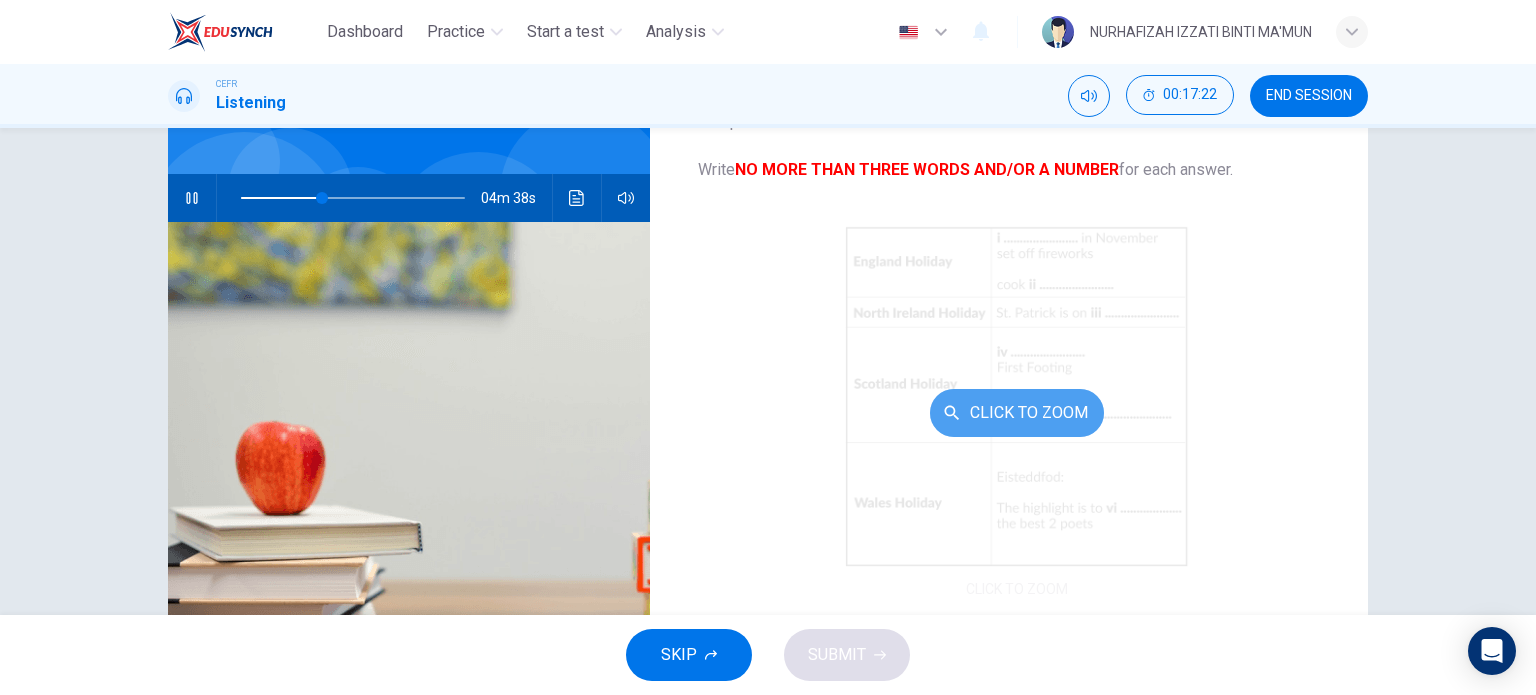 click on "Click to Zoom" at bounding box center (1017, 413) 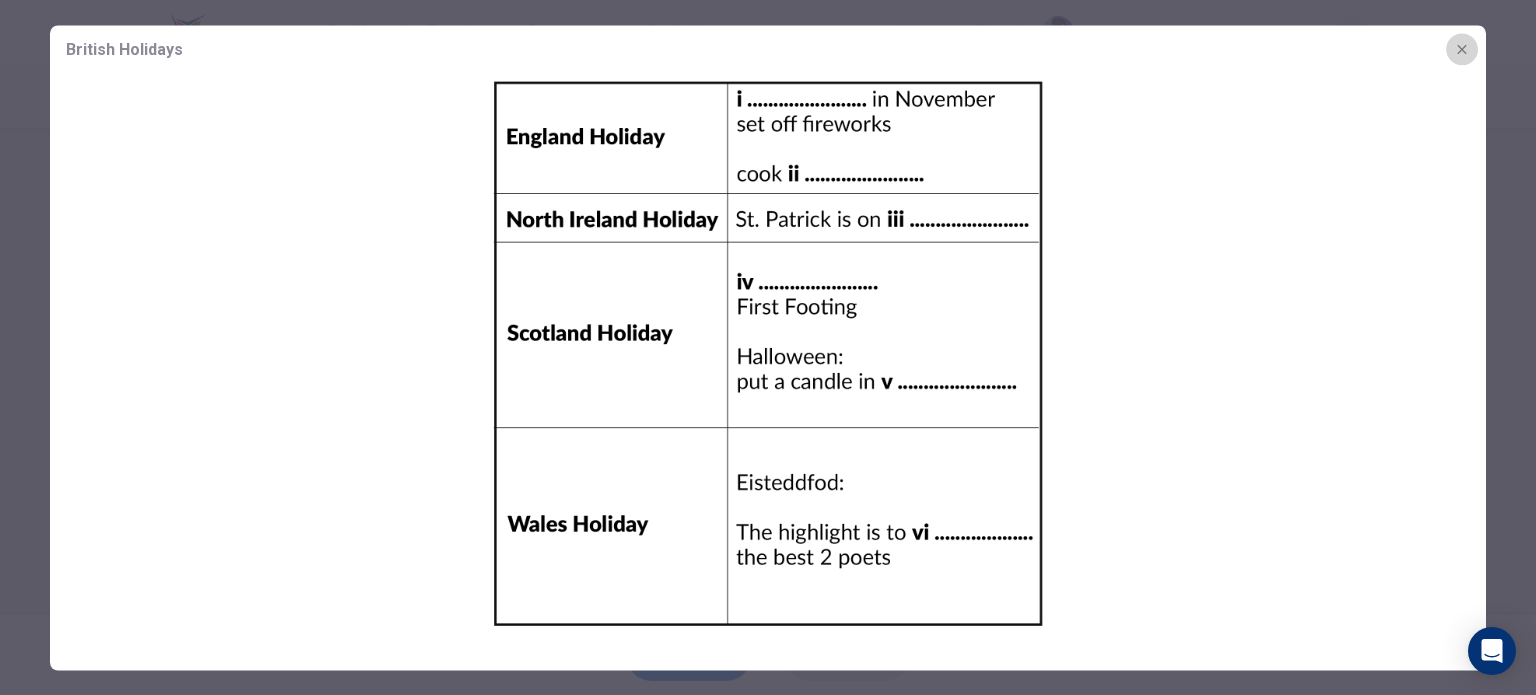 click at bounding box center [1462, 49] 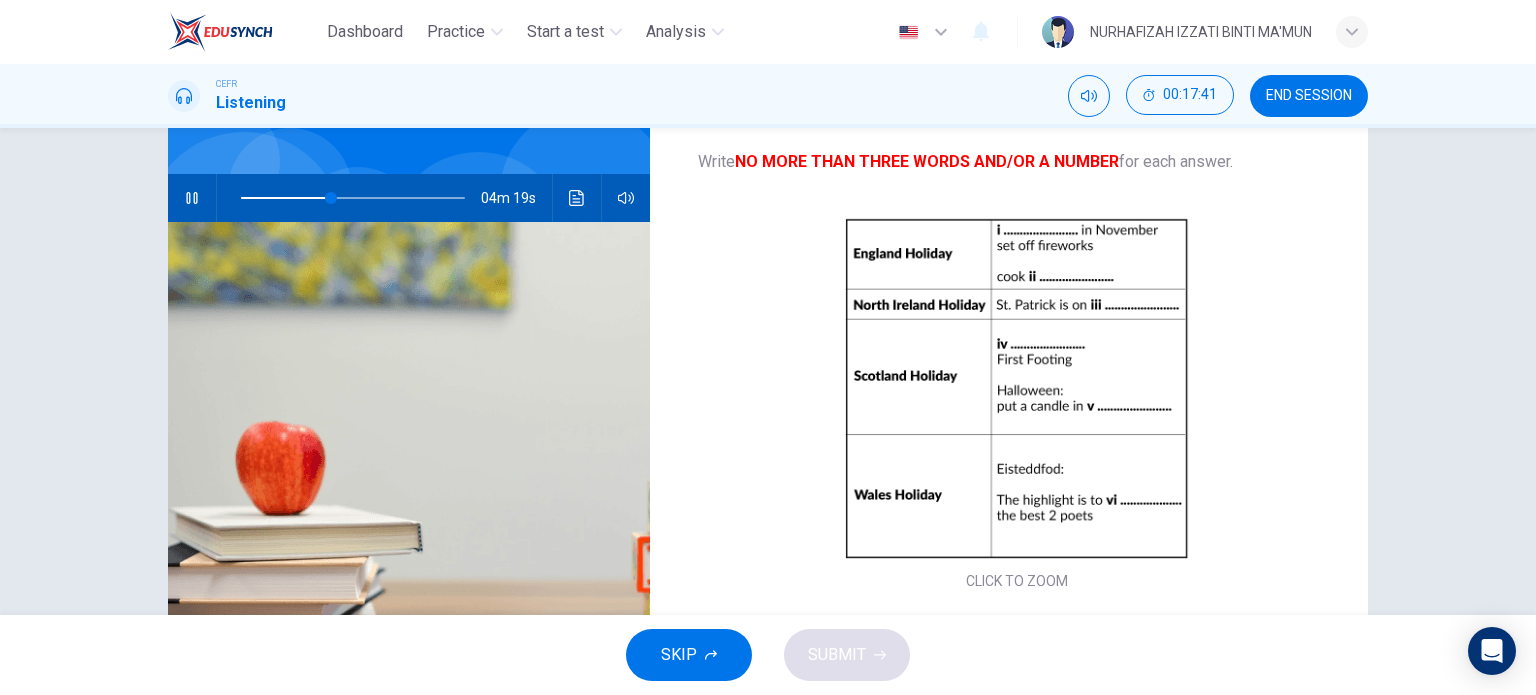 scroll, scrollTop: 0, scrollLeft: 0, axis: both 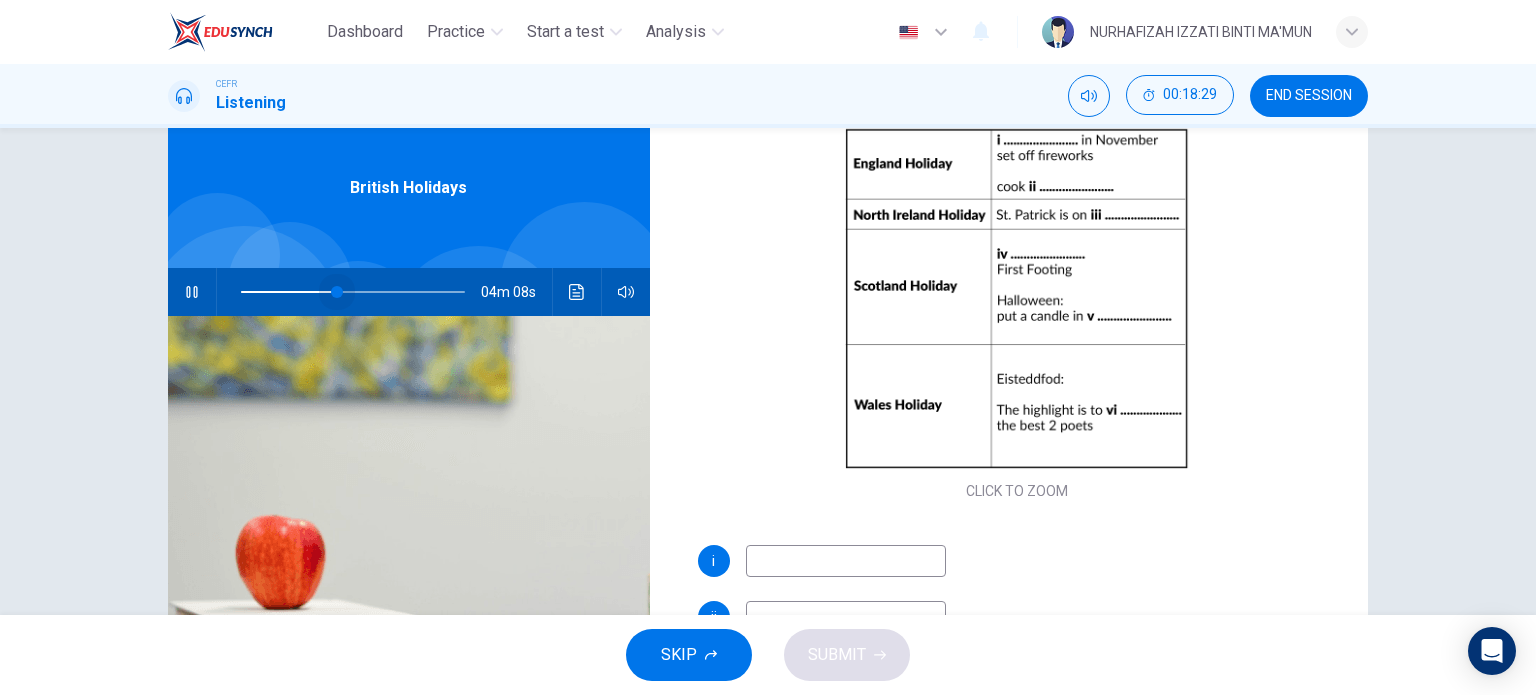 click at bounding box center [337, 292] 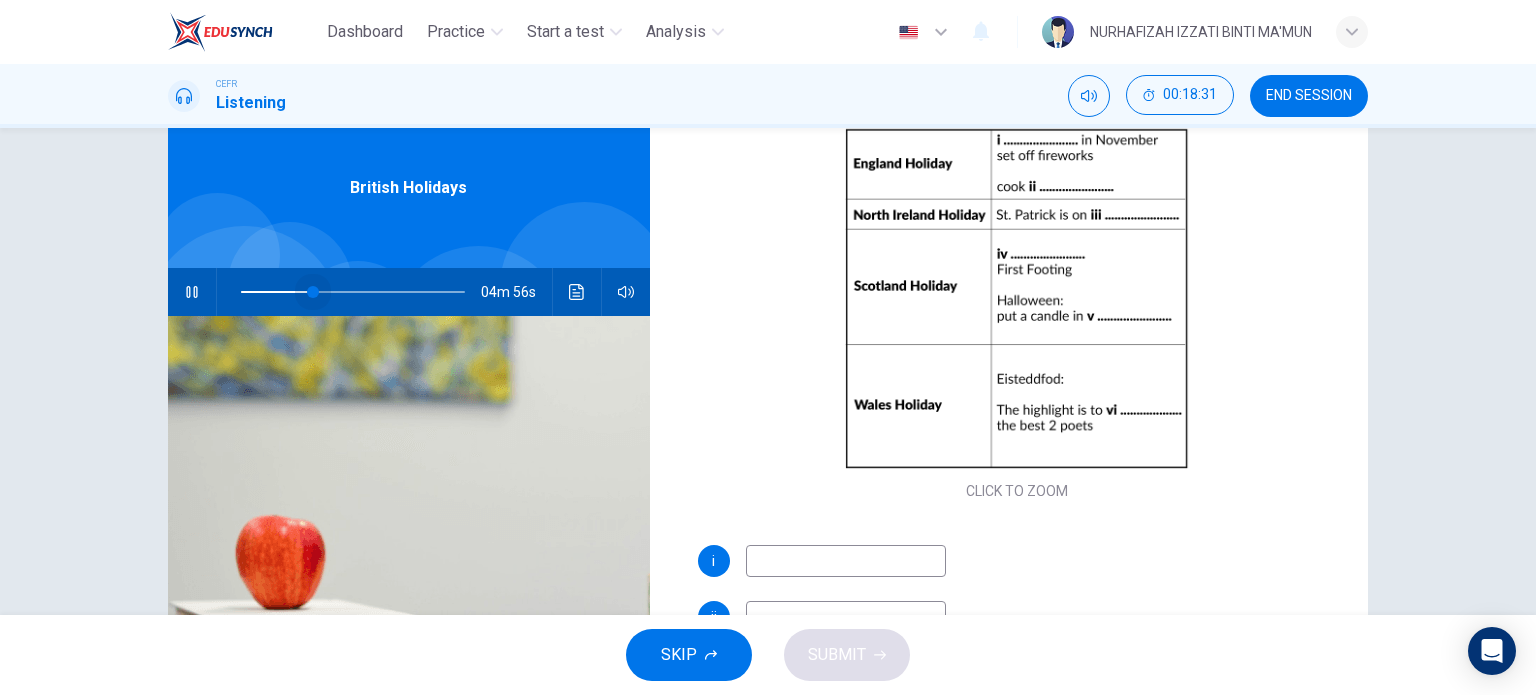 click at bounding box center [353, 292] 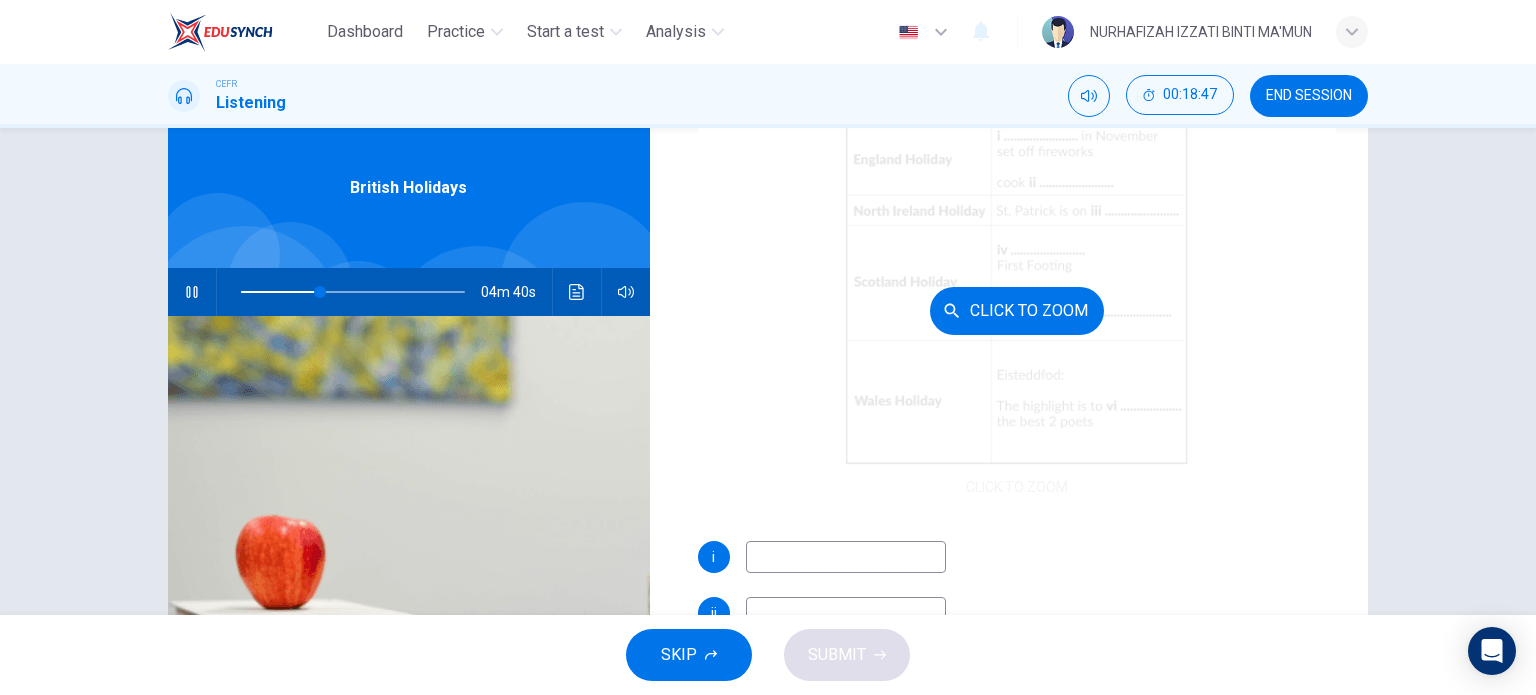 scroll, scrollTop: 196, scrollLeft: 0, axis: vertical 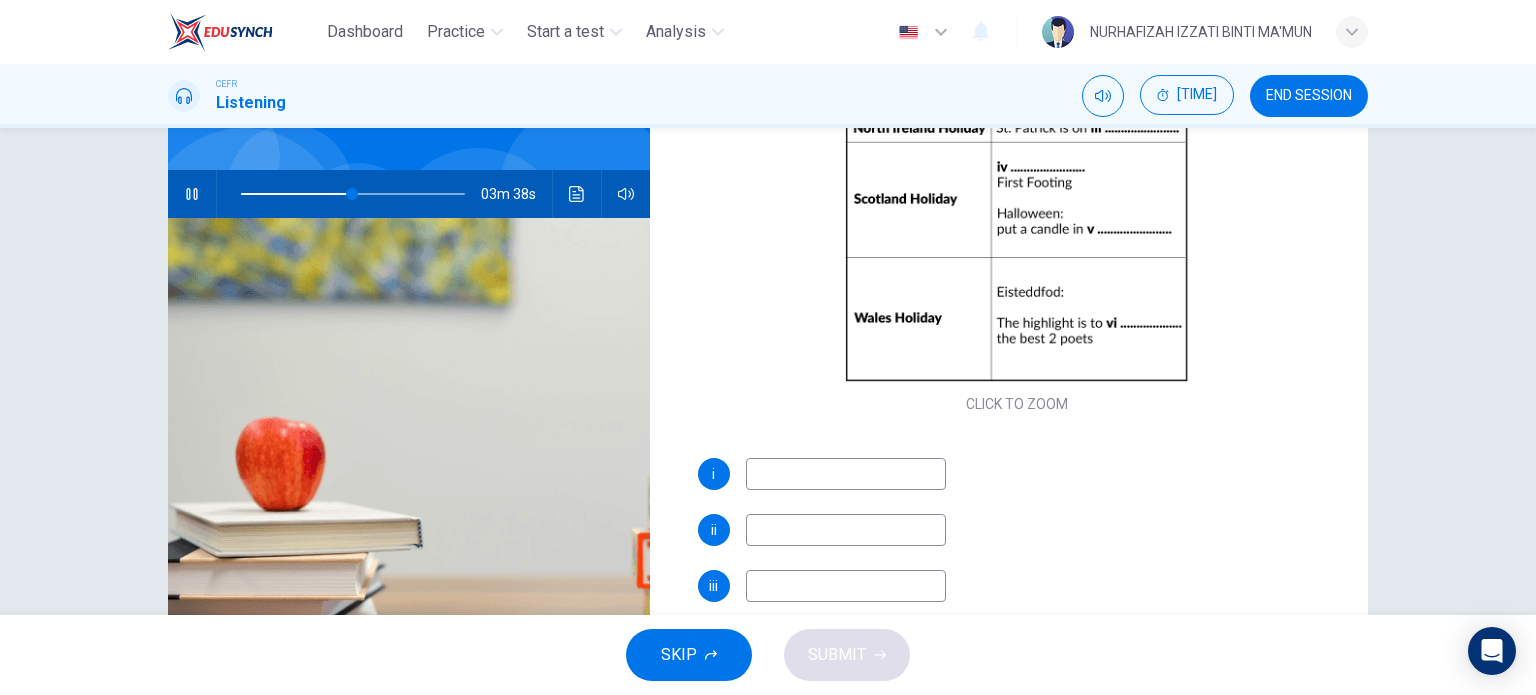 click at bounding box center [846, 474] 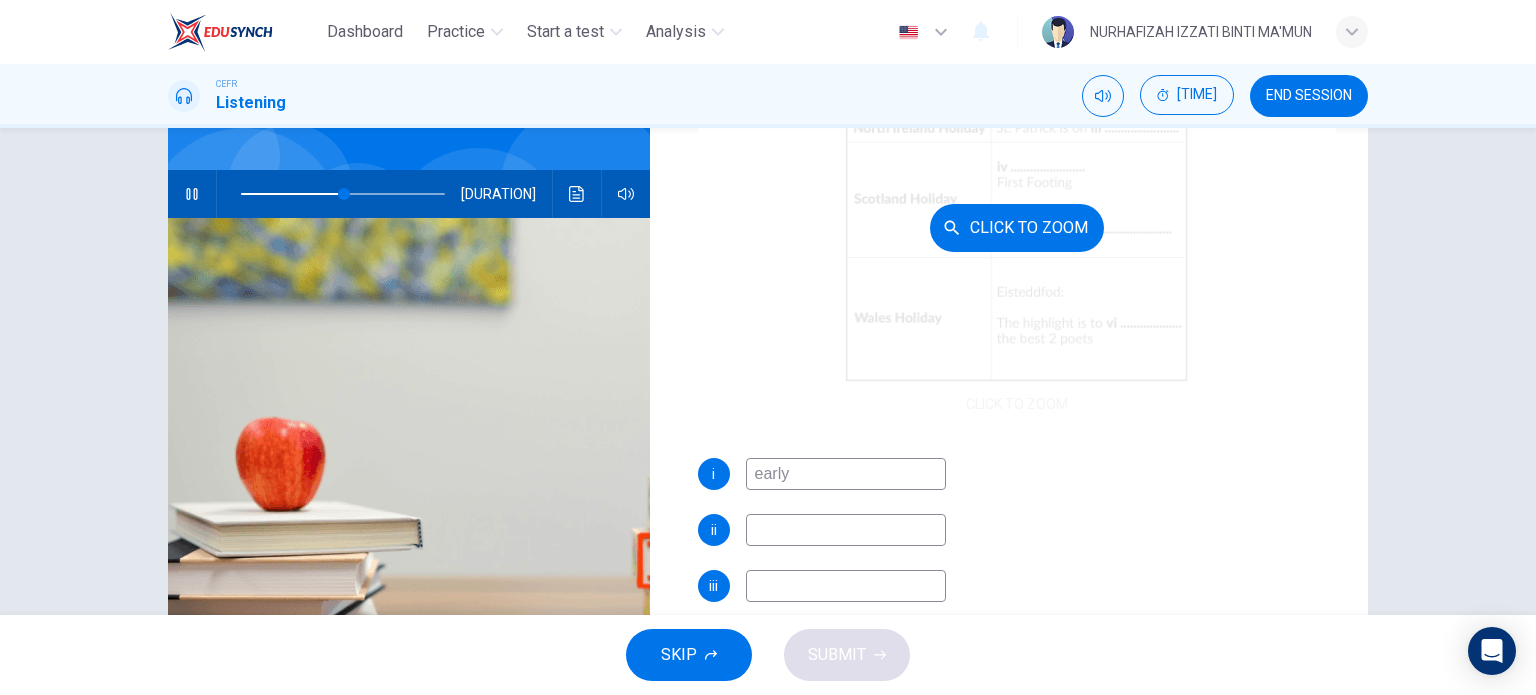 scroll, scrollTop: 0, scrollLeft: 0, axis: both 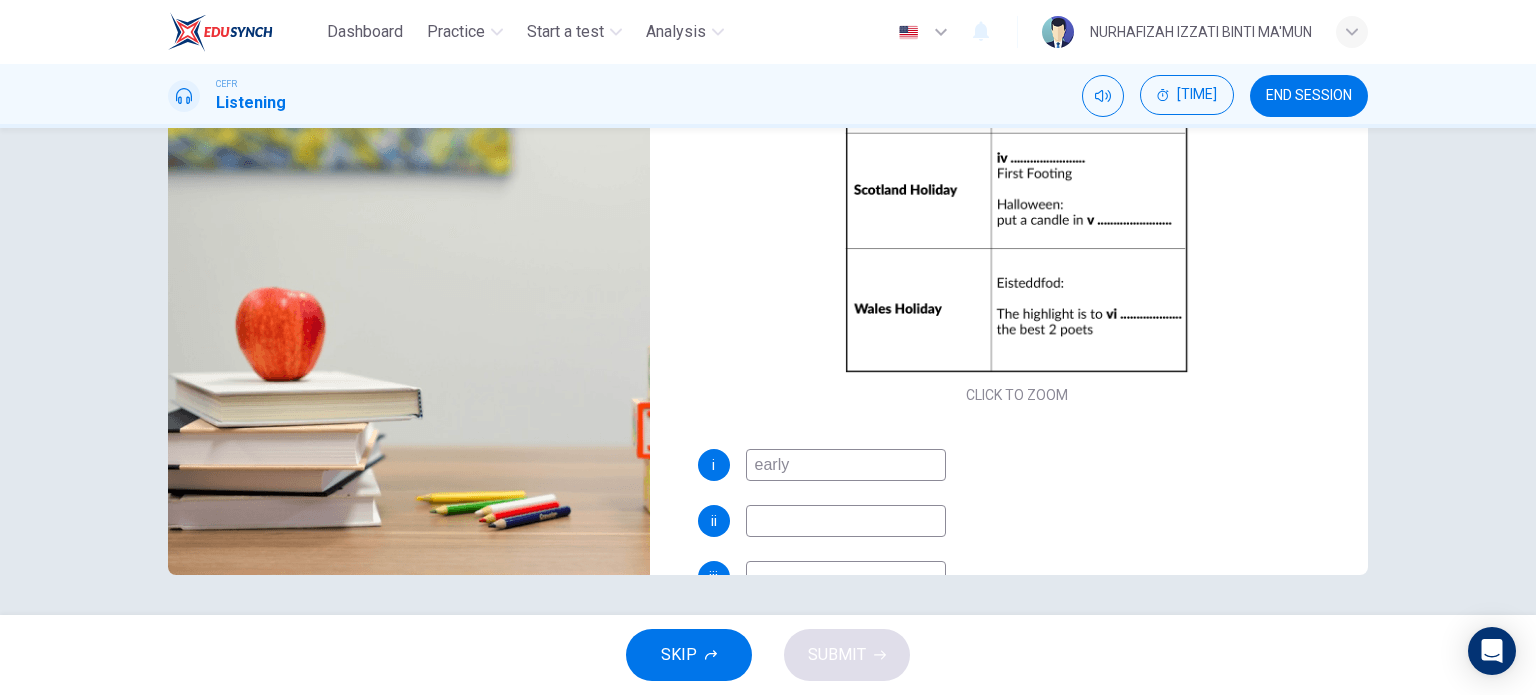type on "early" 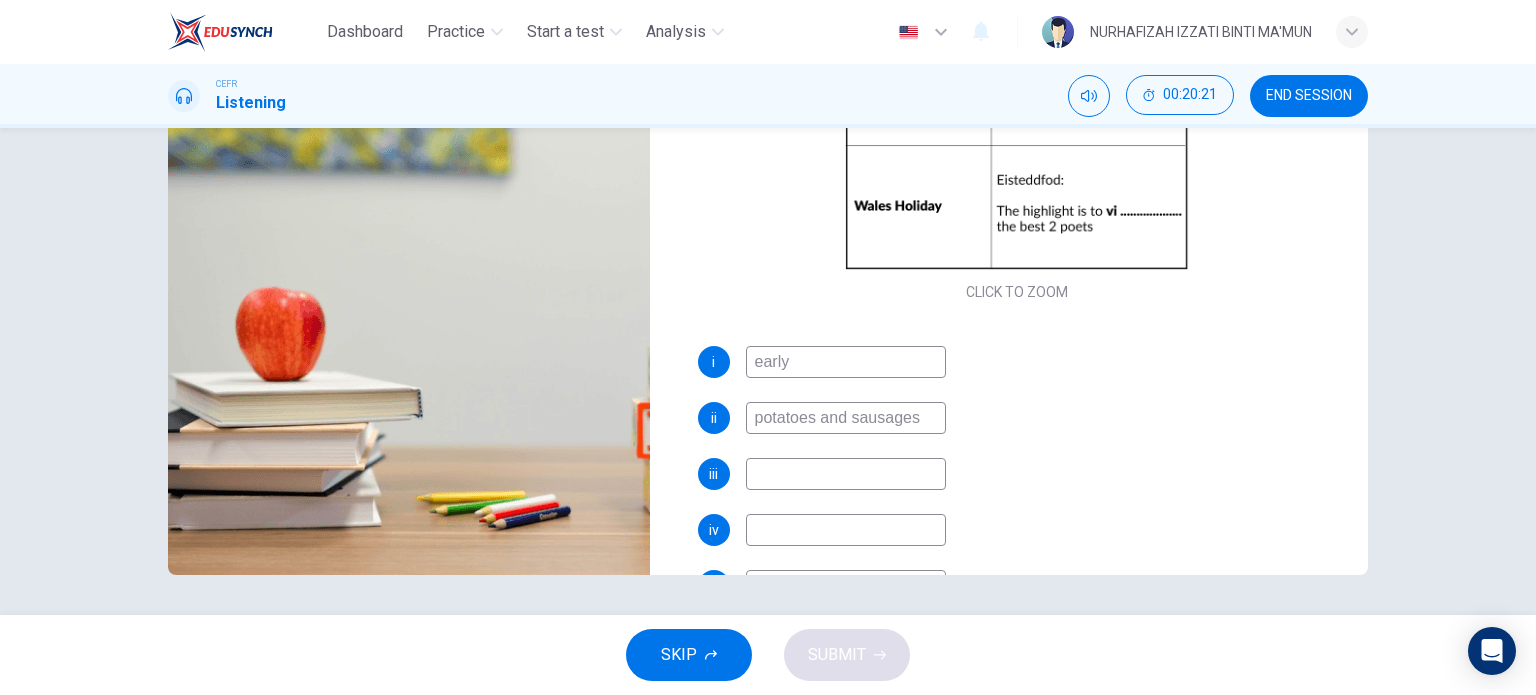 scroll, scrollTop: 164, scrollLeft: 0, axis: vertical 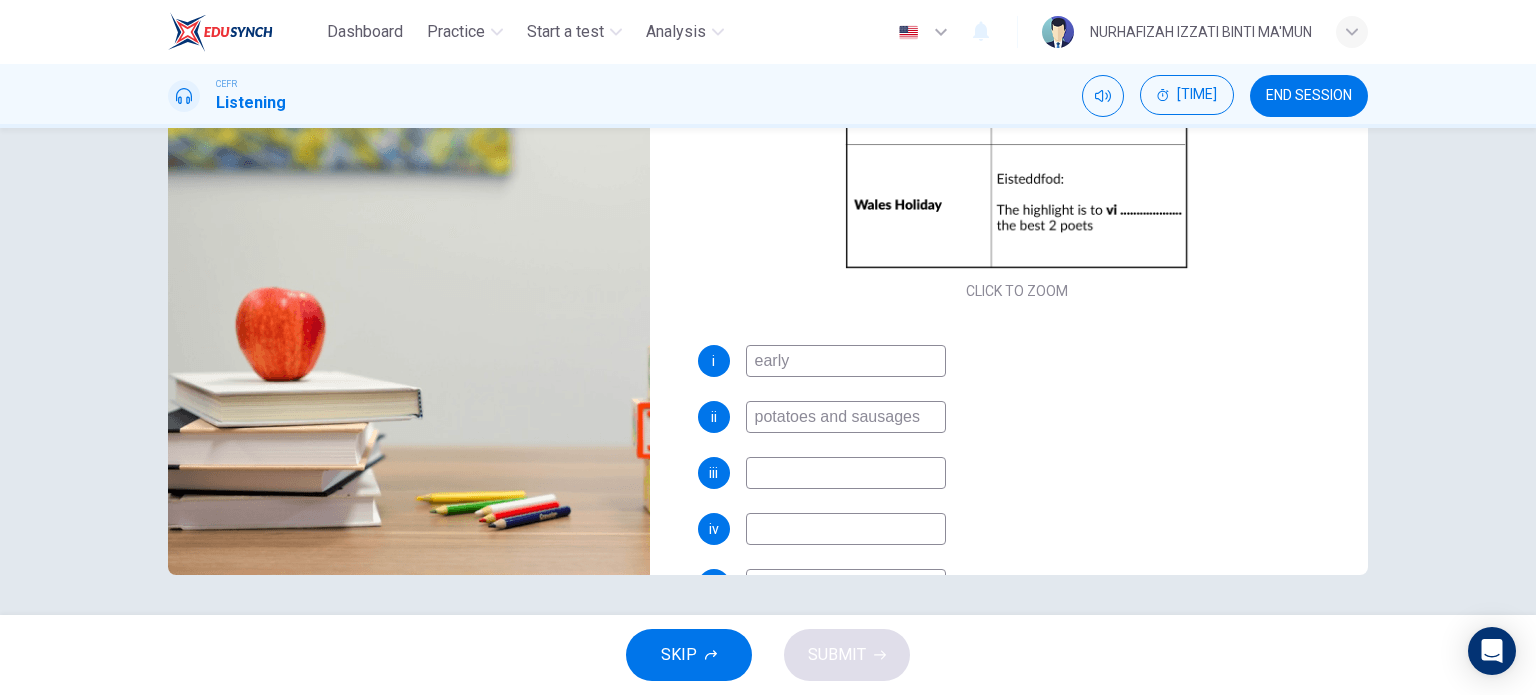 type on "potatoes and sausages" 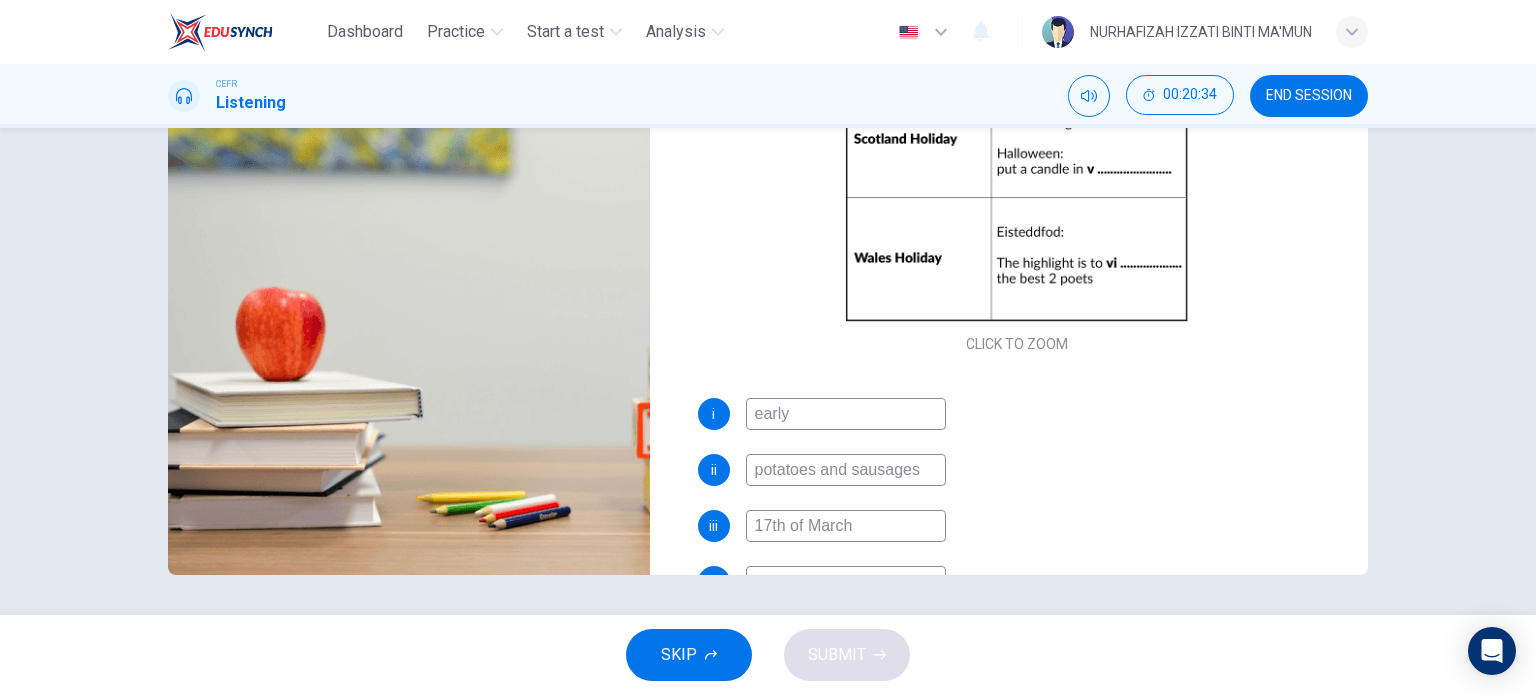 scroll, scrollTop: 112, scrollLeft: 0, axis: vertical 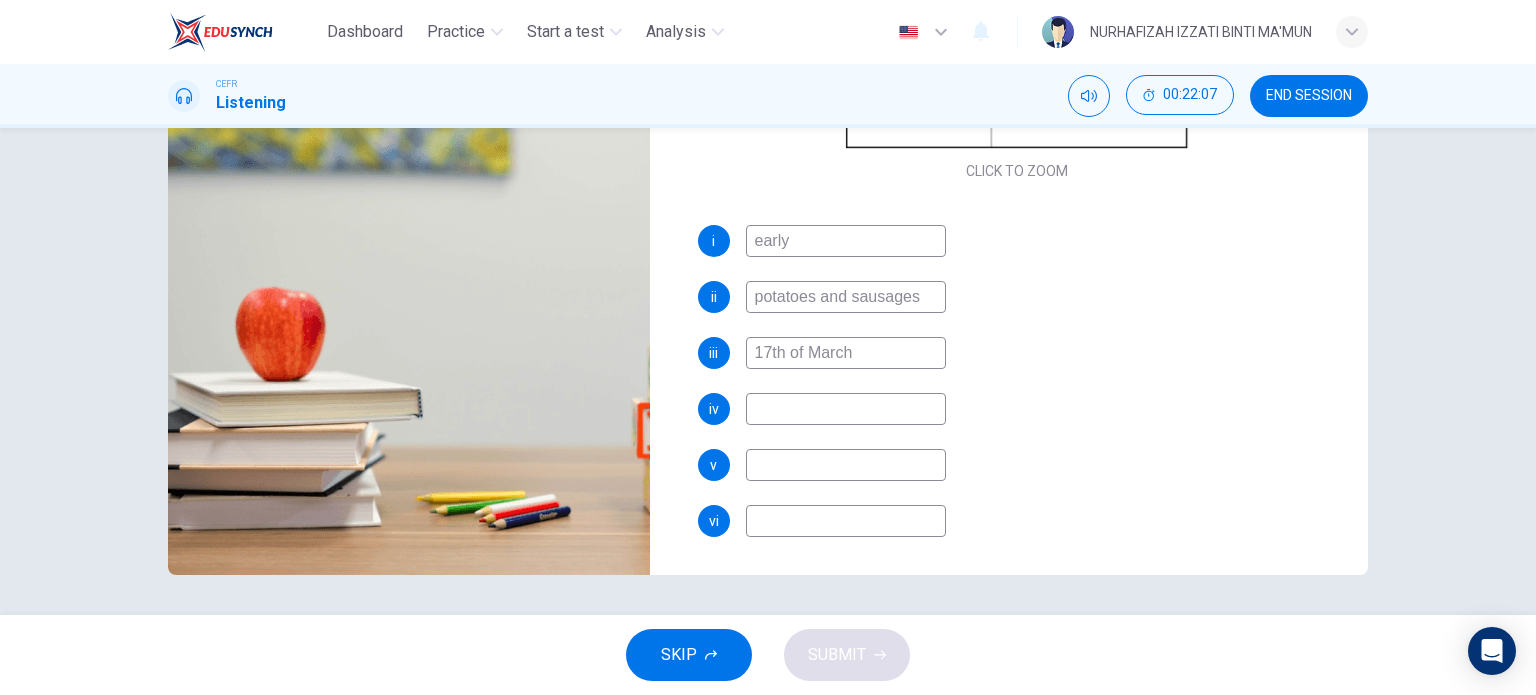 type on "17th of March" 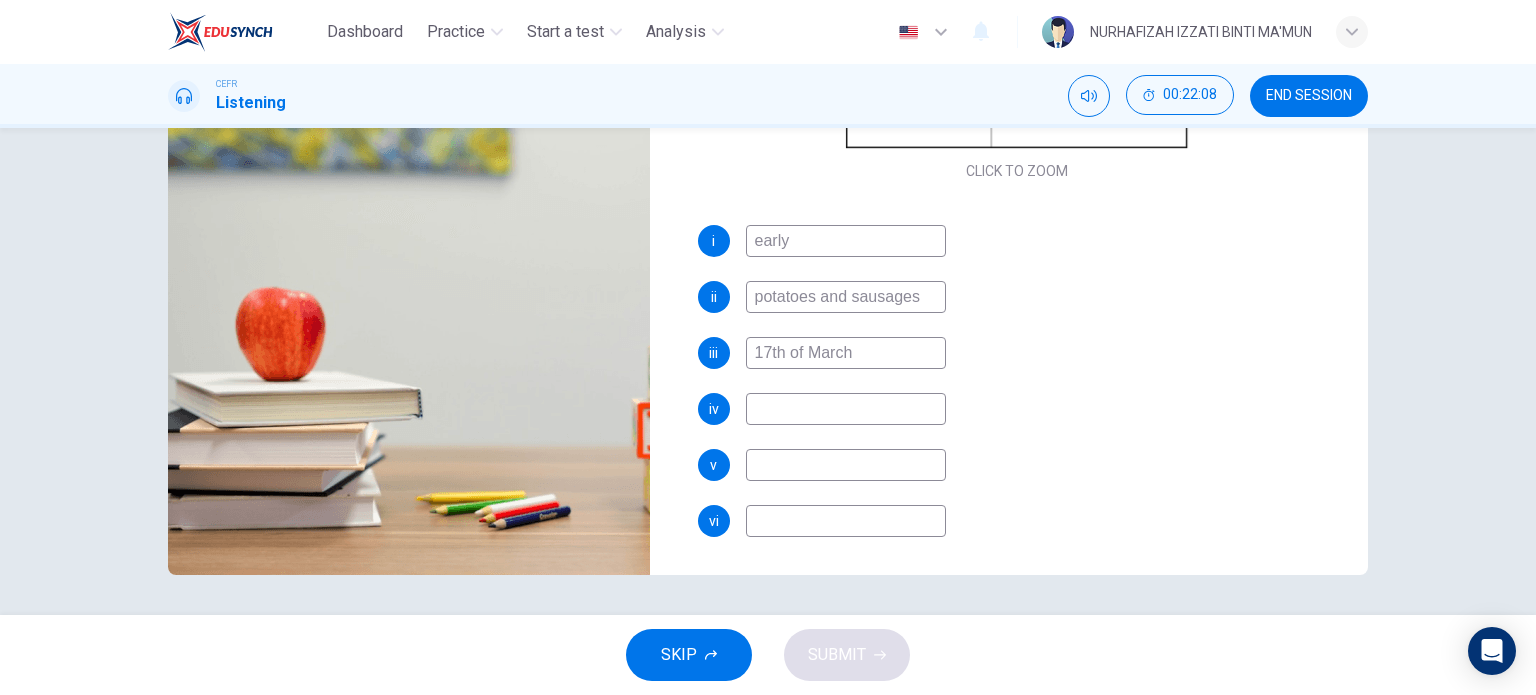 click at bounding box center [846, 241] 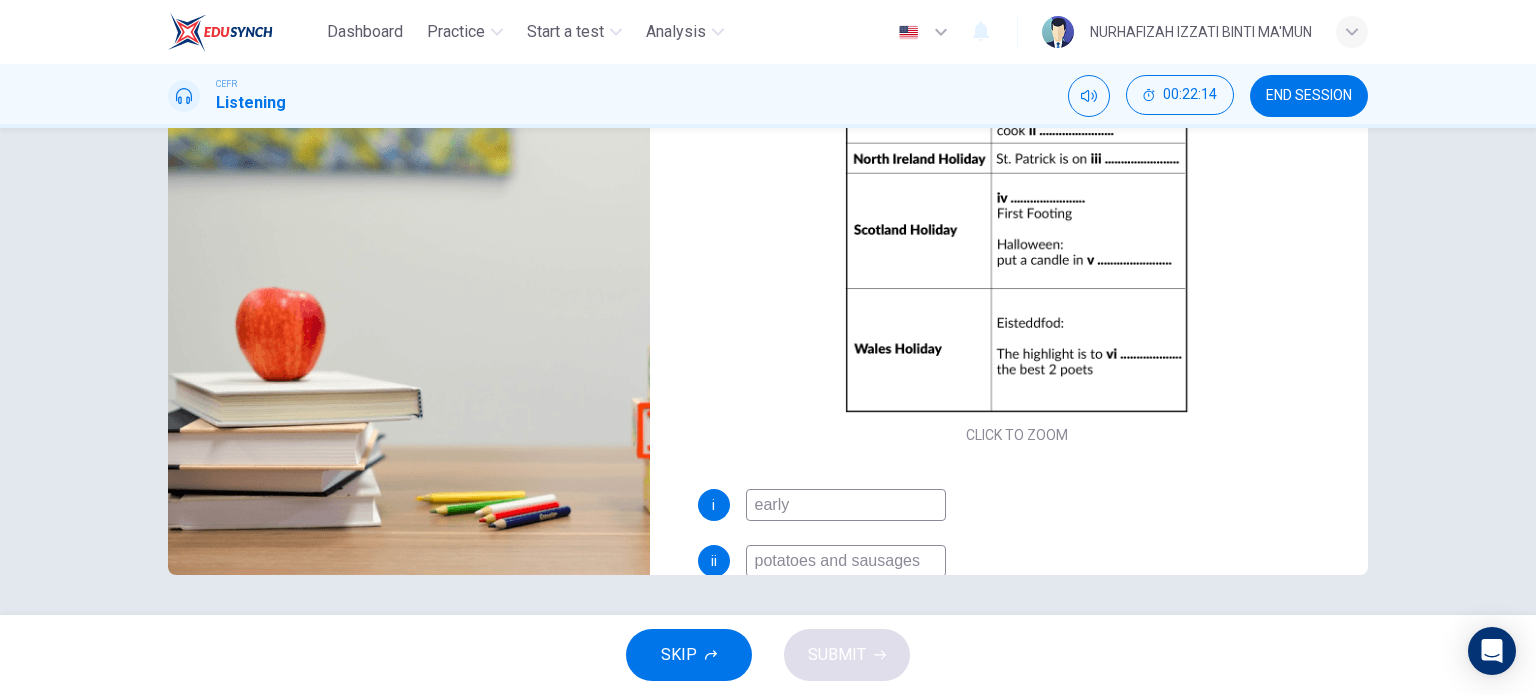 scroll, scrollTop: 0, scrollLeft: 0, axis: both 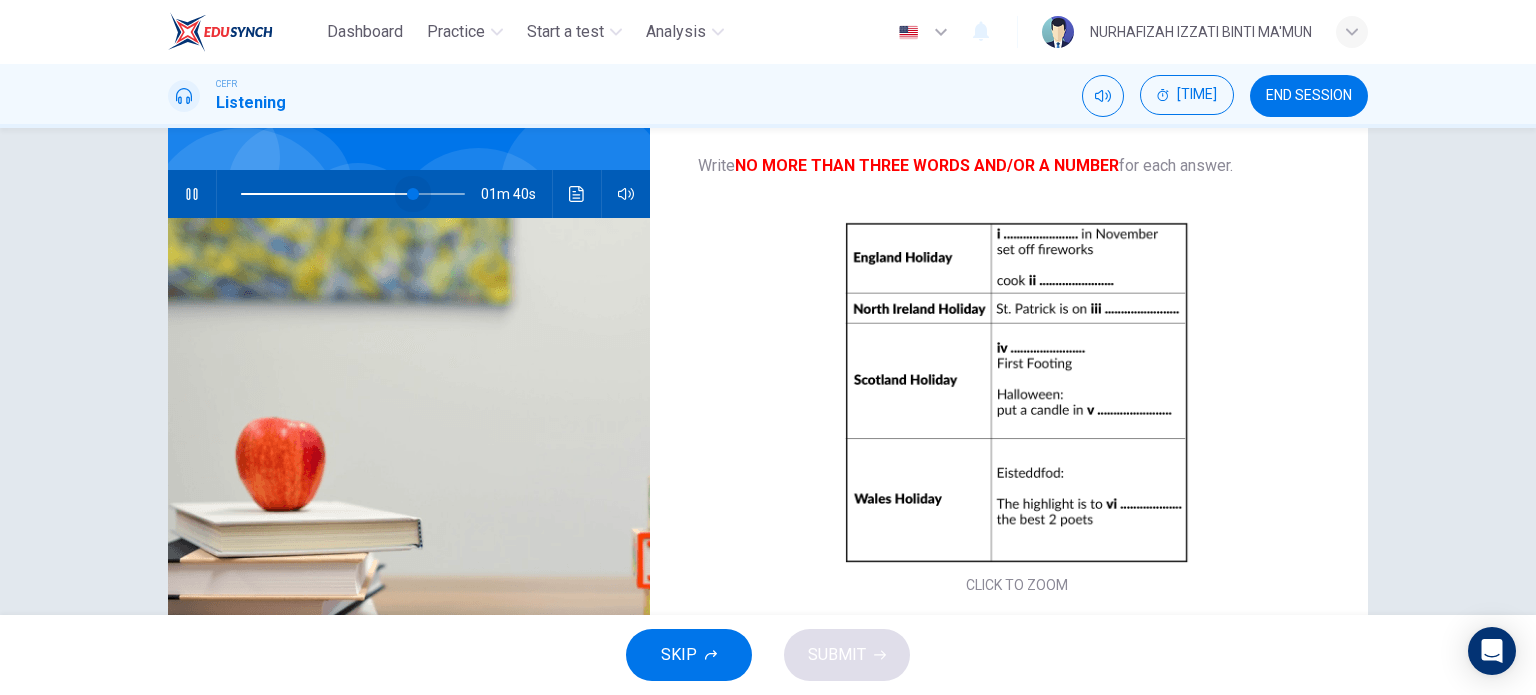 click at bounding box center (413, 194) 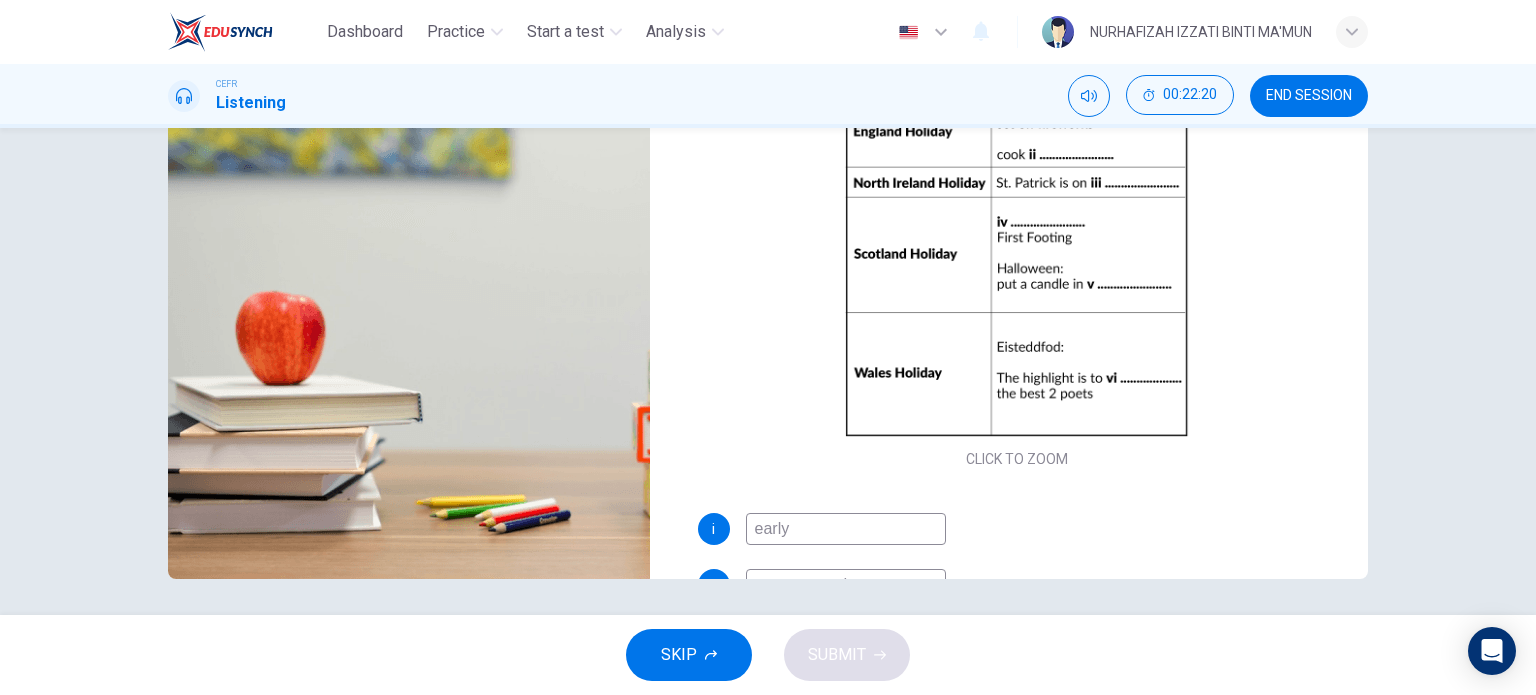 scroll, scrollTop: 288, scrollLeft: 0, axis: vertical 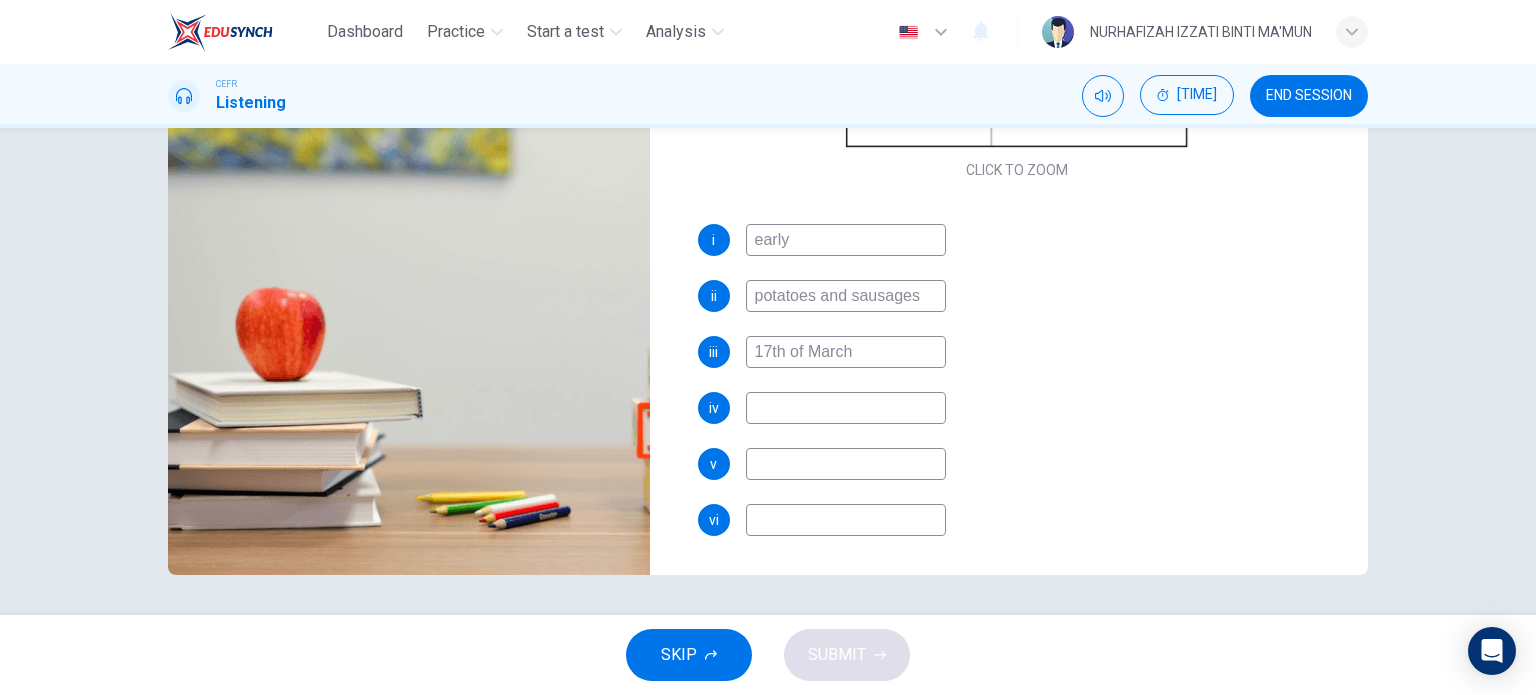 click at bounding box center [846, 240] 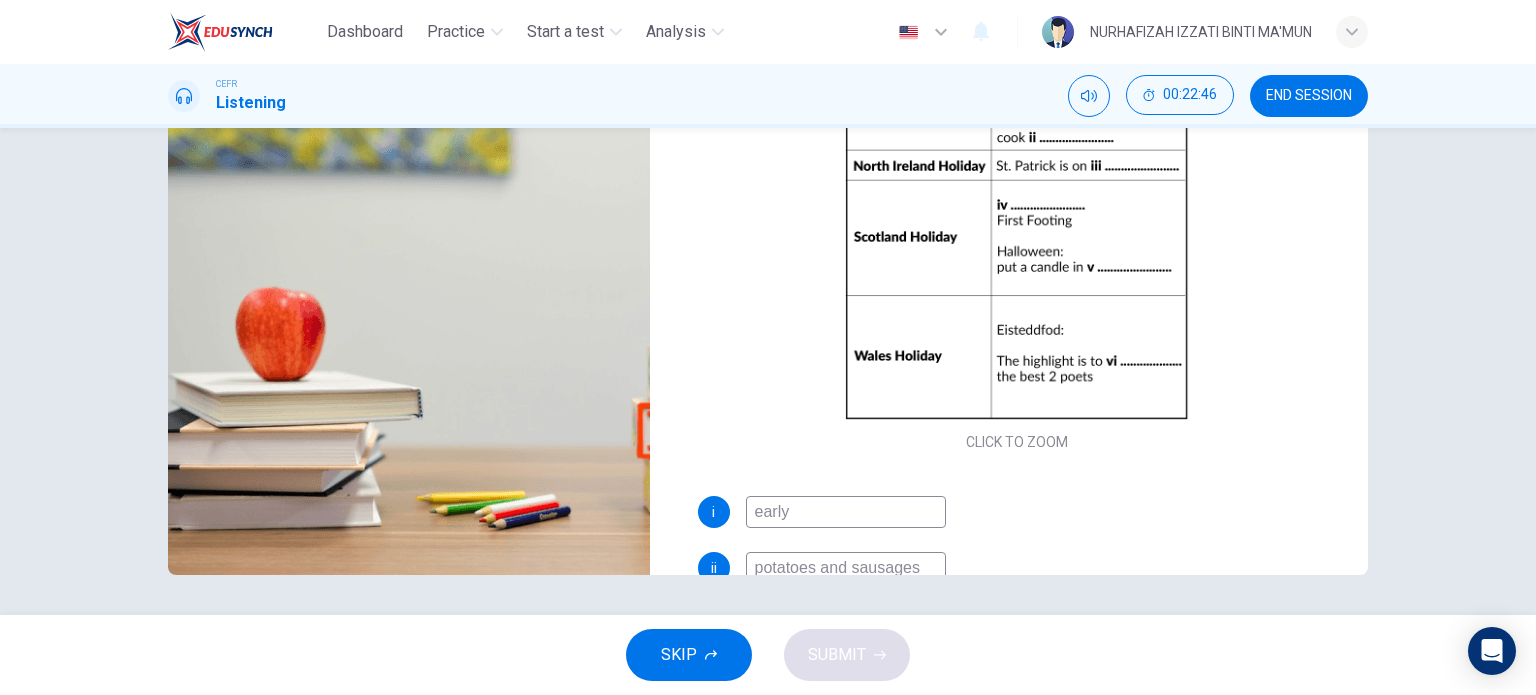 scroll, scrollTop: 14, scrollLeft: 0, axis: vertical 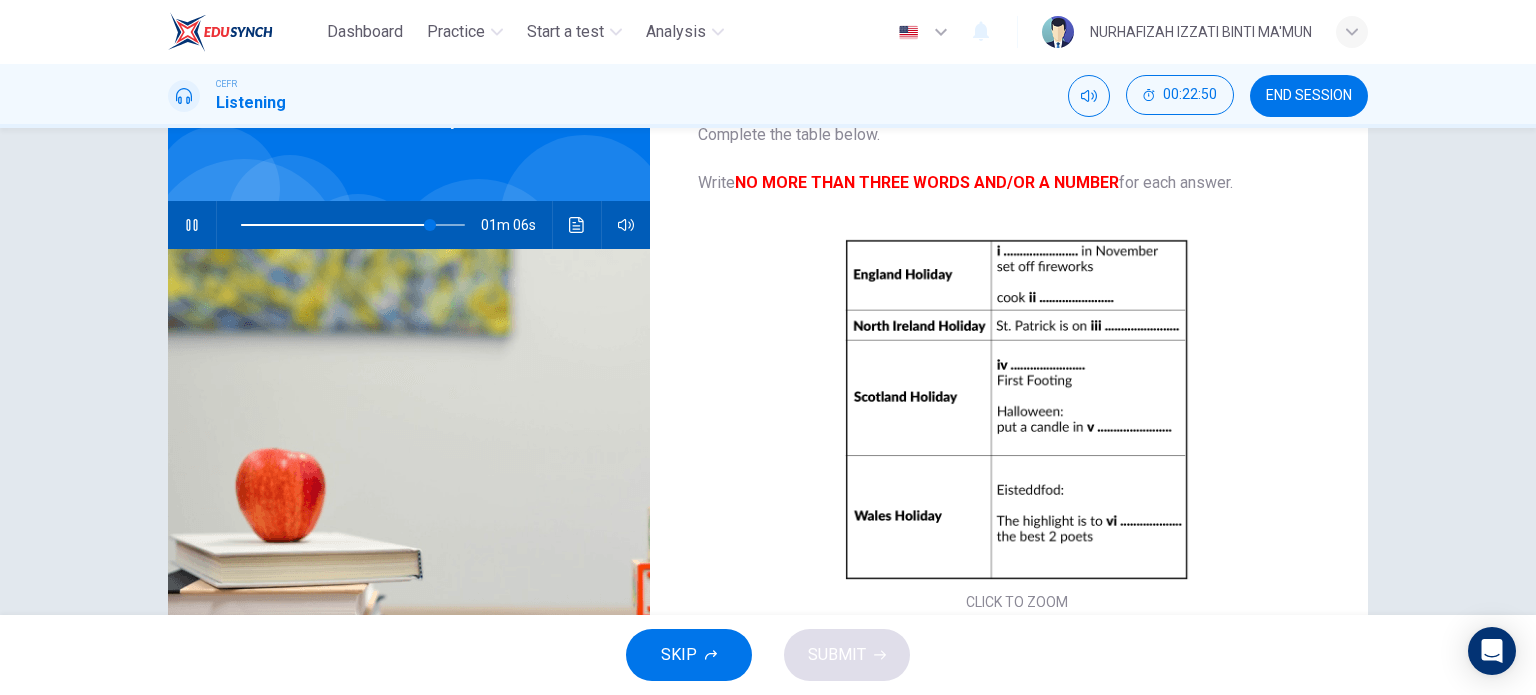 type on "pumpkins" 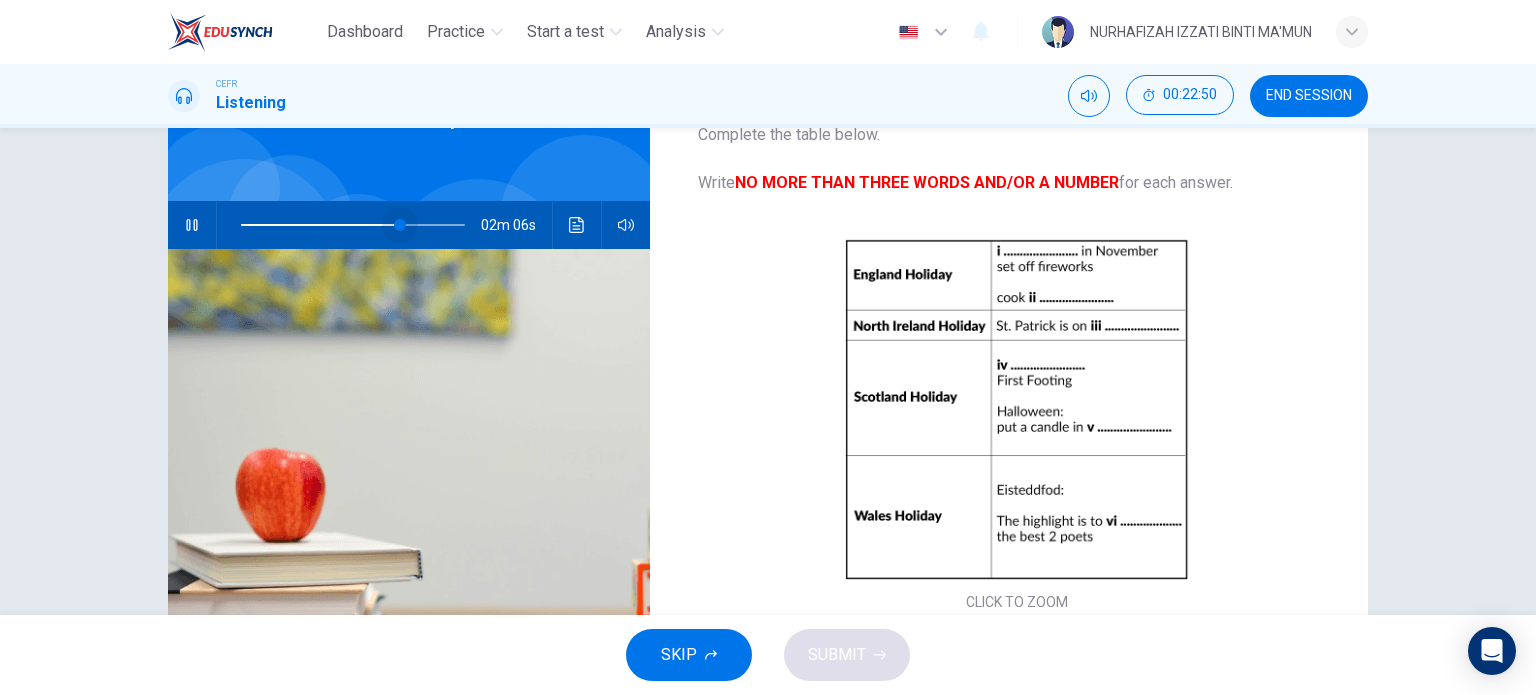 click at bounding box center [353, 225] 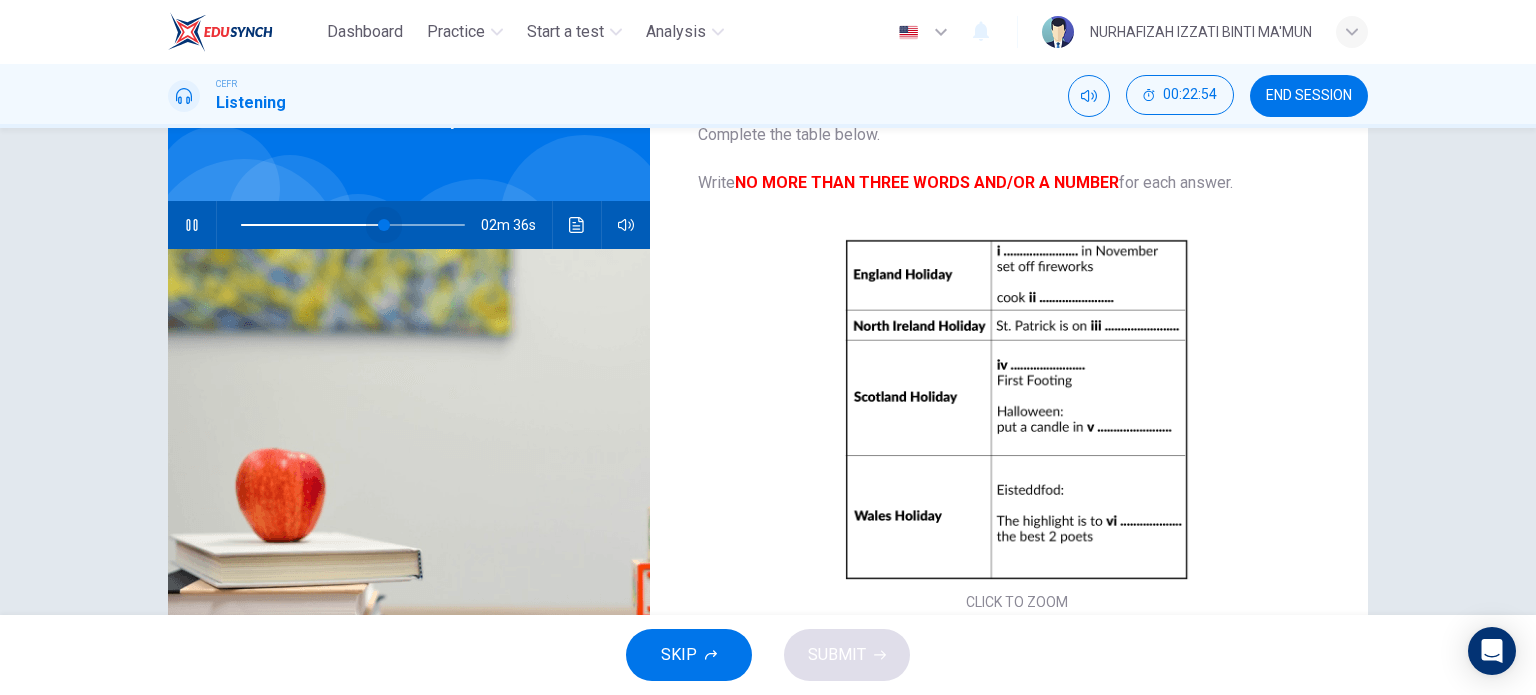 click at bounding box center [384, 225] 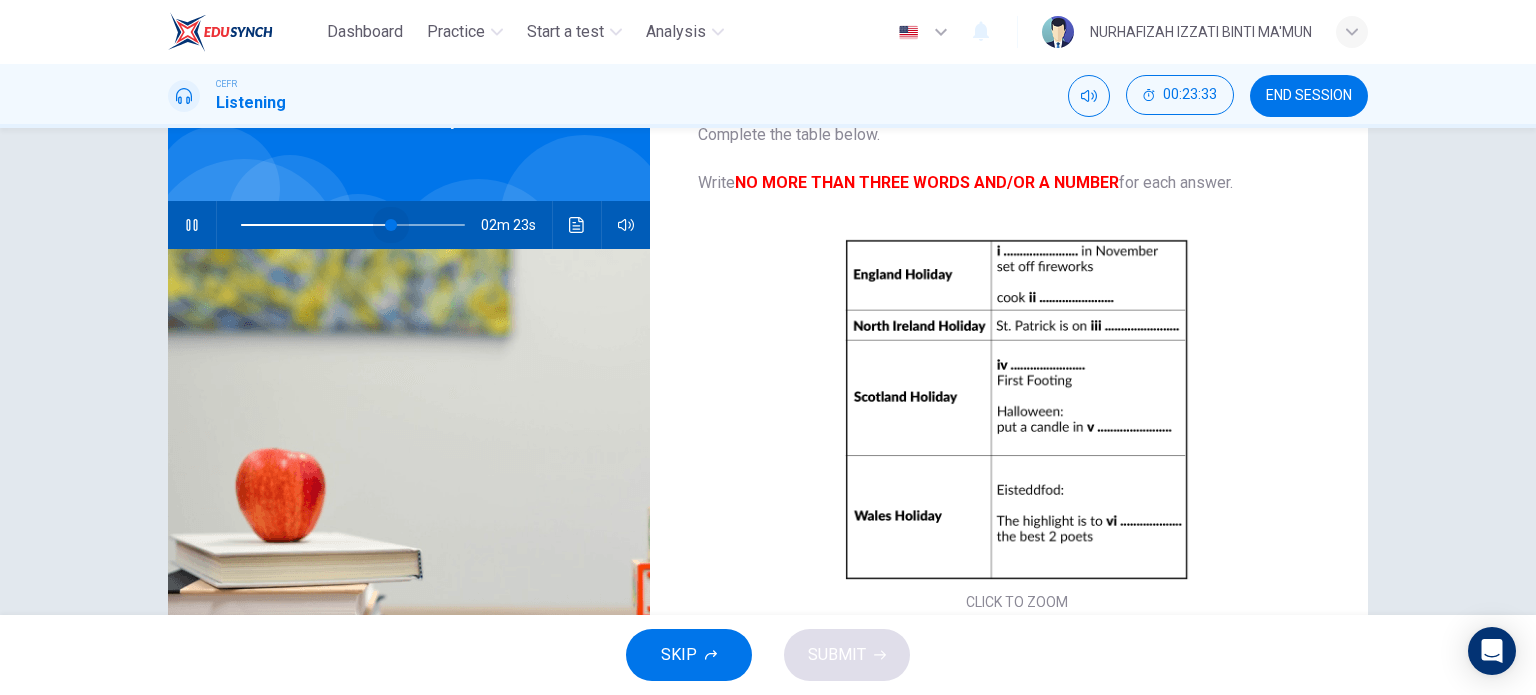 click at bounding box center (391, 225) 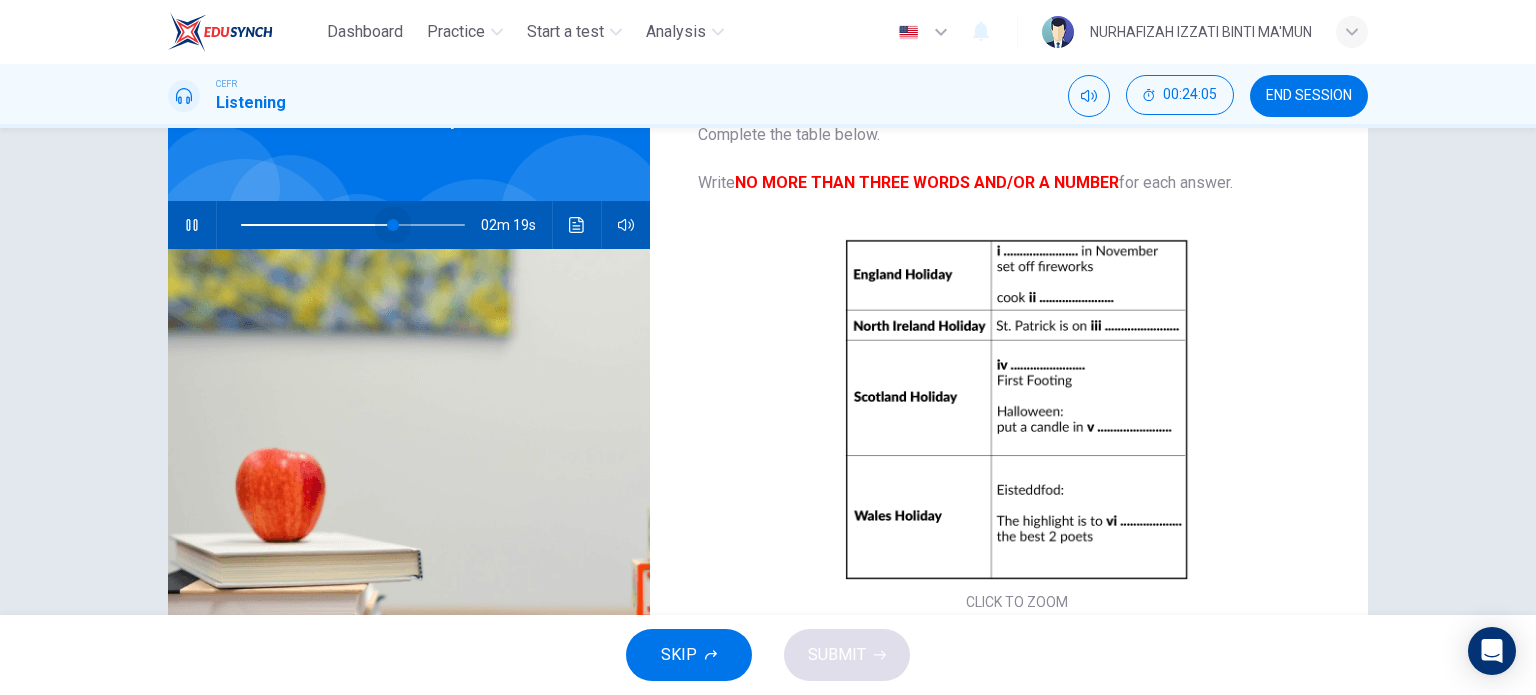 click at bounding box center [393, 225] 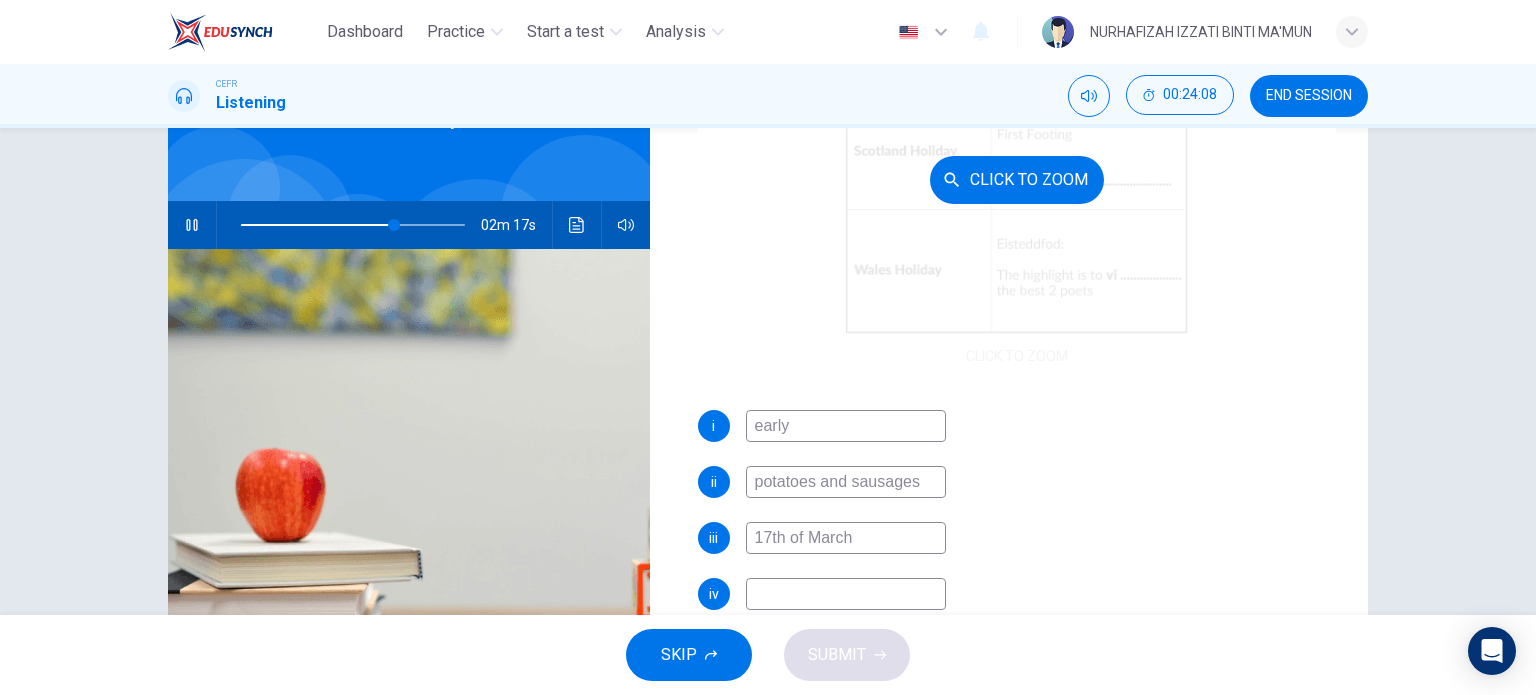 scroll, scrollTop: 285, scrollLeft: 0, axis: vertical 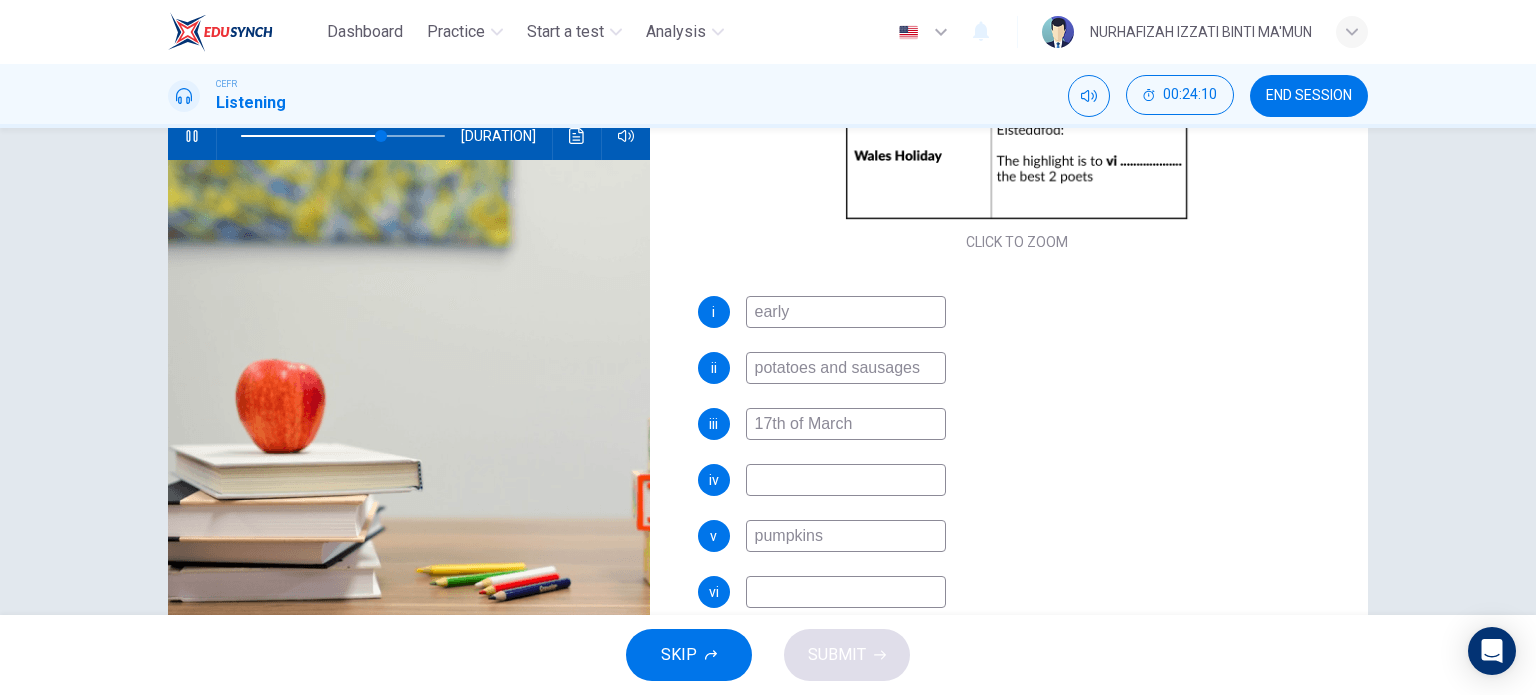 click at bounding box center [846, 312] 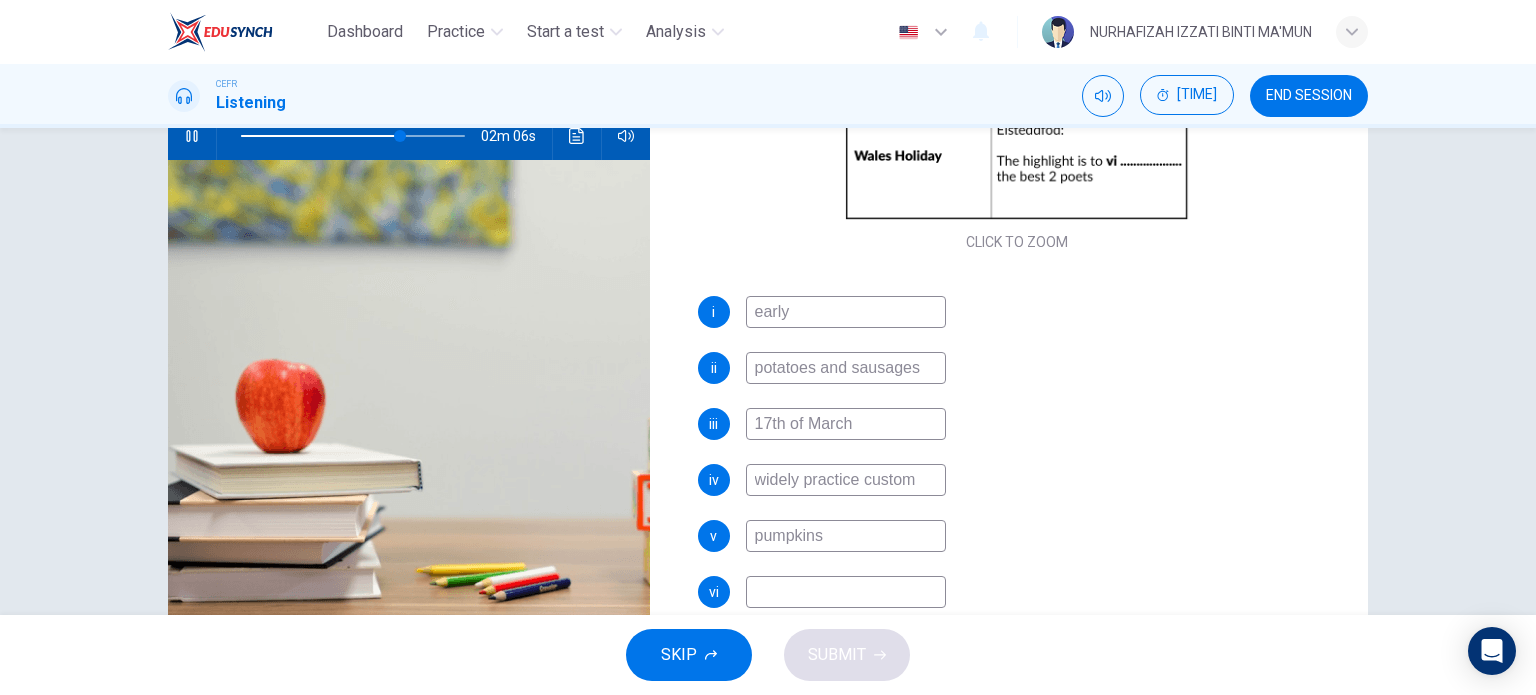 scroll, scrollTop: 288, scrollLeft: 0, axis: vertical 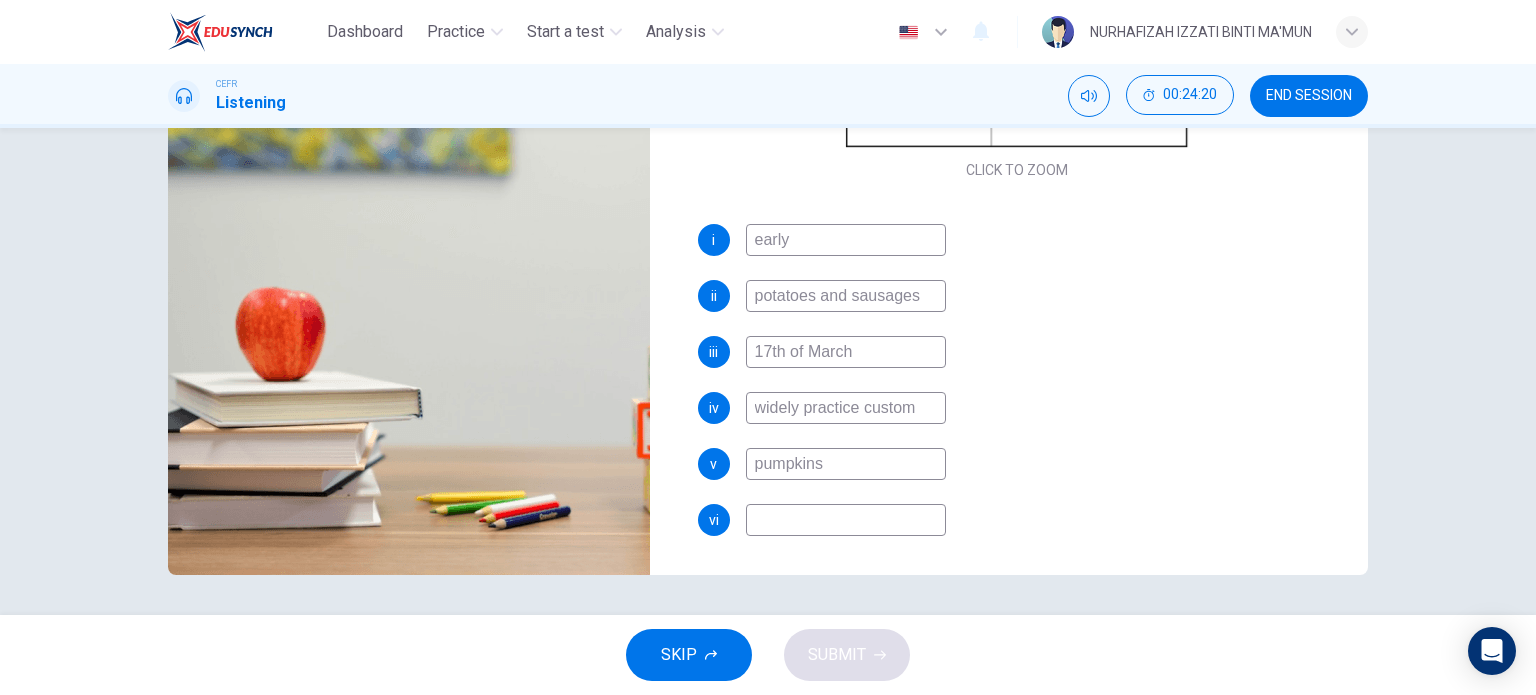 type on "widely practice custom" 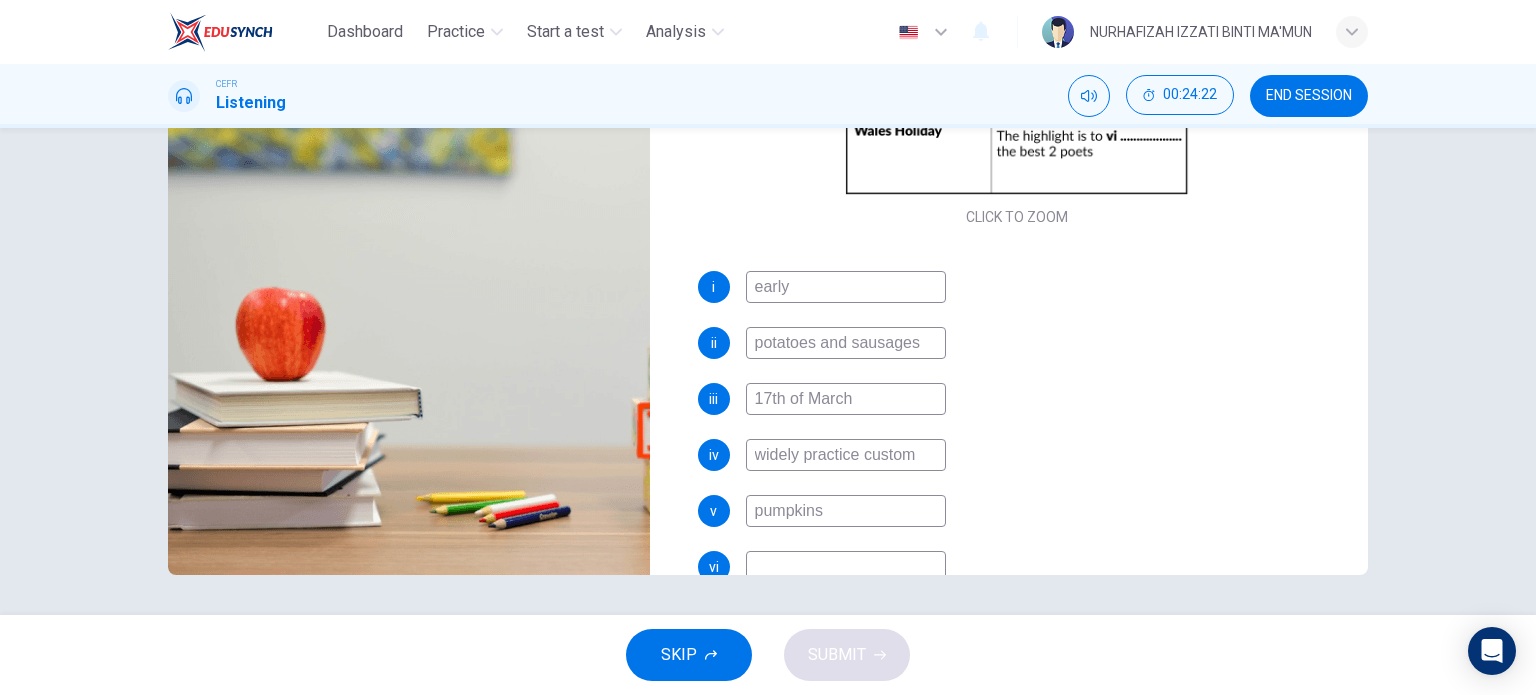 scroll, scrollTop: 267, scrollLeft: 0, axis: vertical 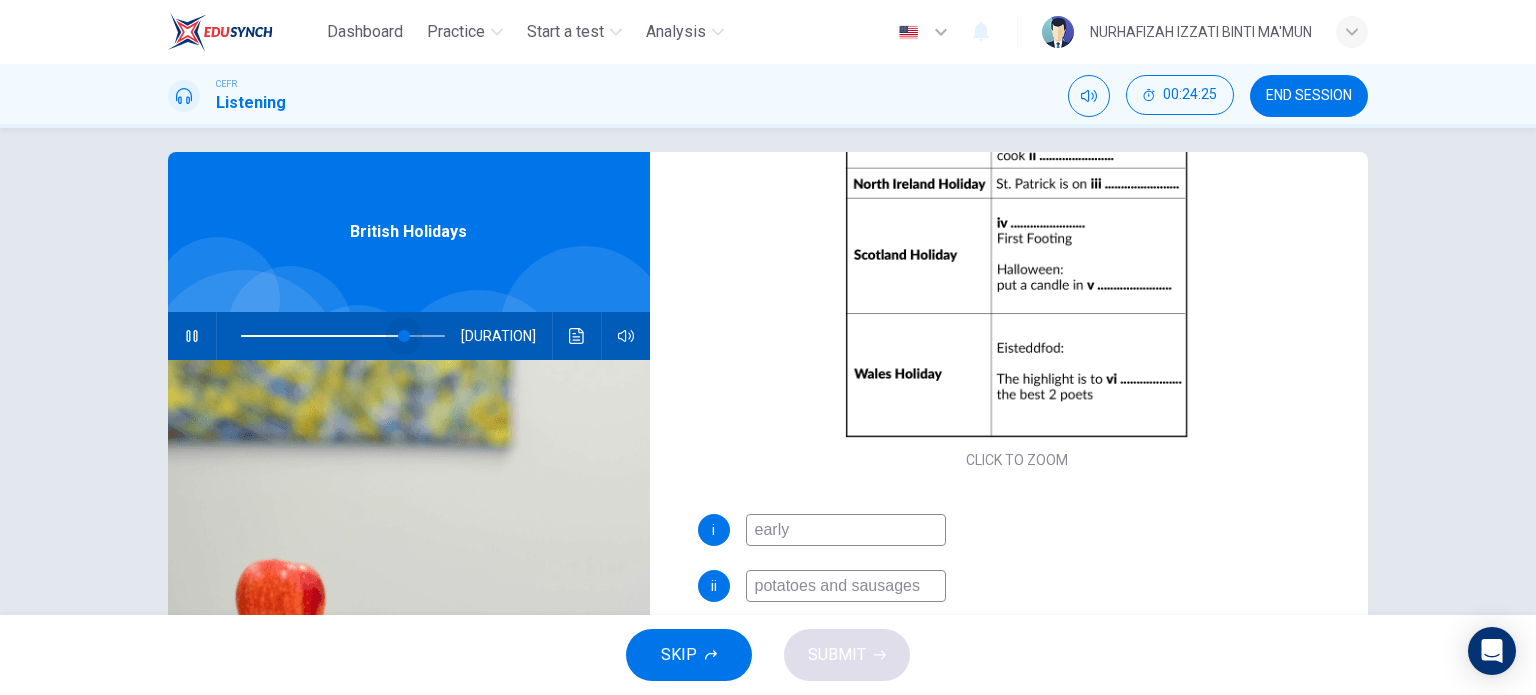 click at bounding box center [404, 336] 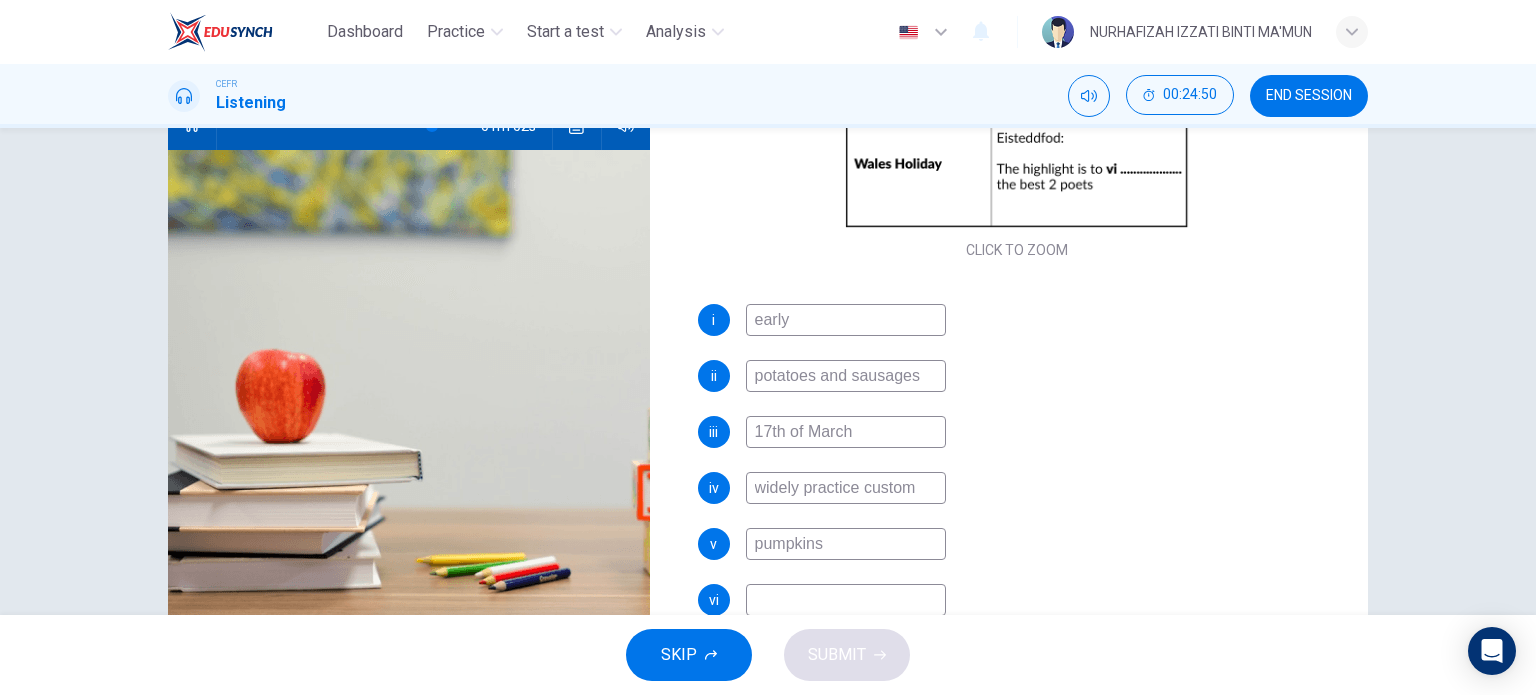 scroll, scrollTop: 288, scrollLeft: 0, axis: vertical 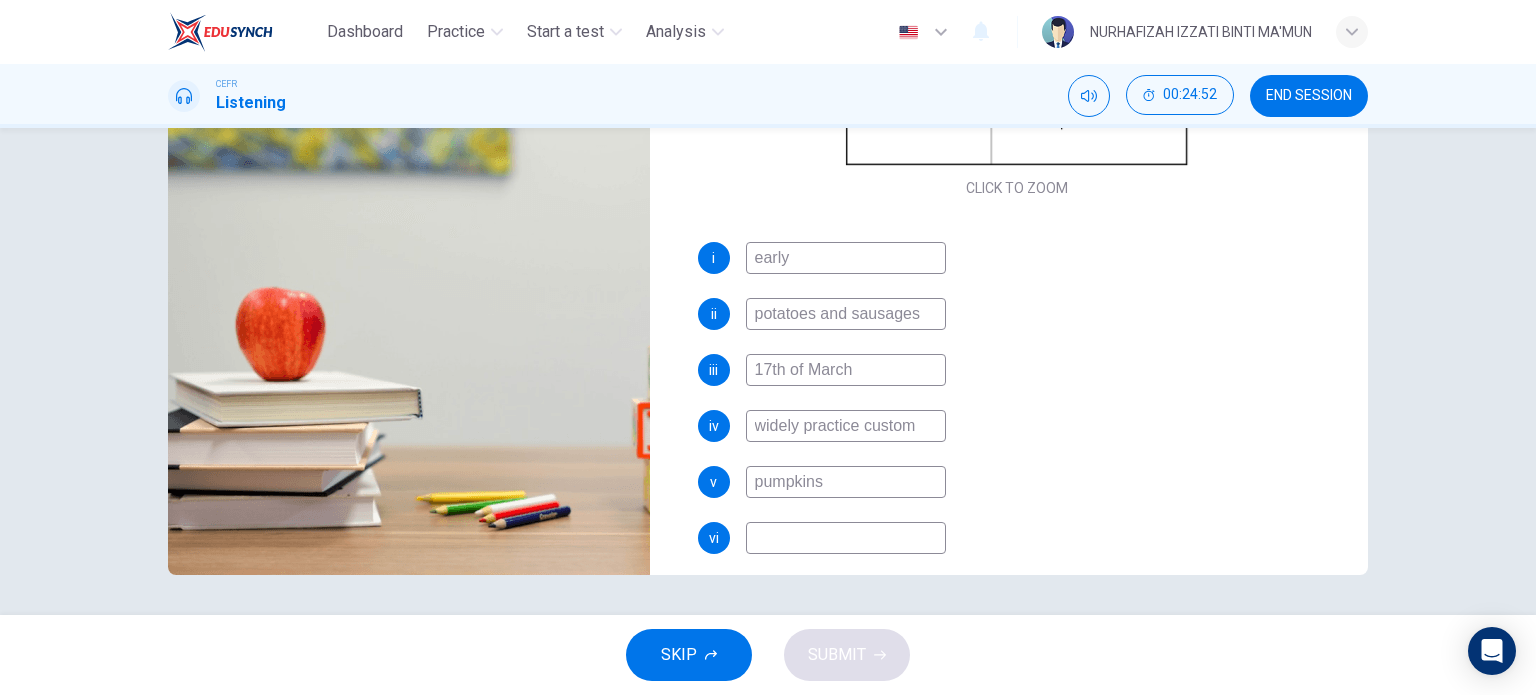 click at bounding box center [846, 258] 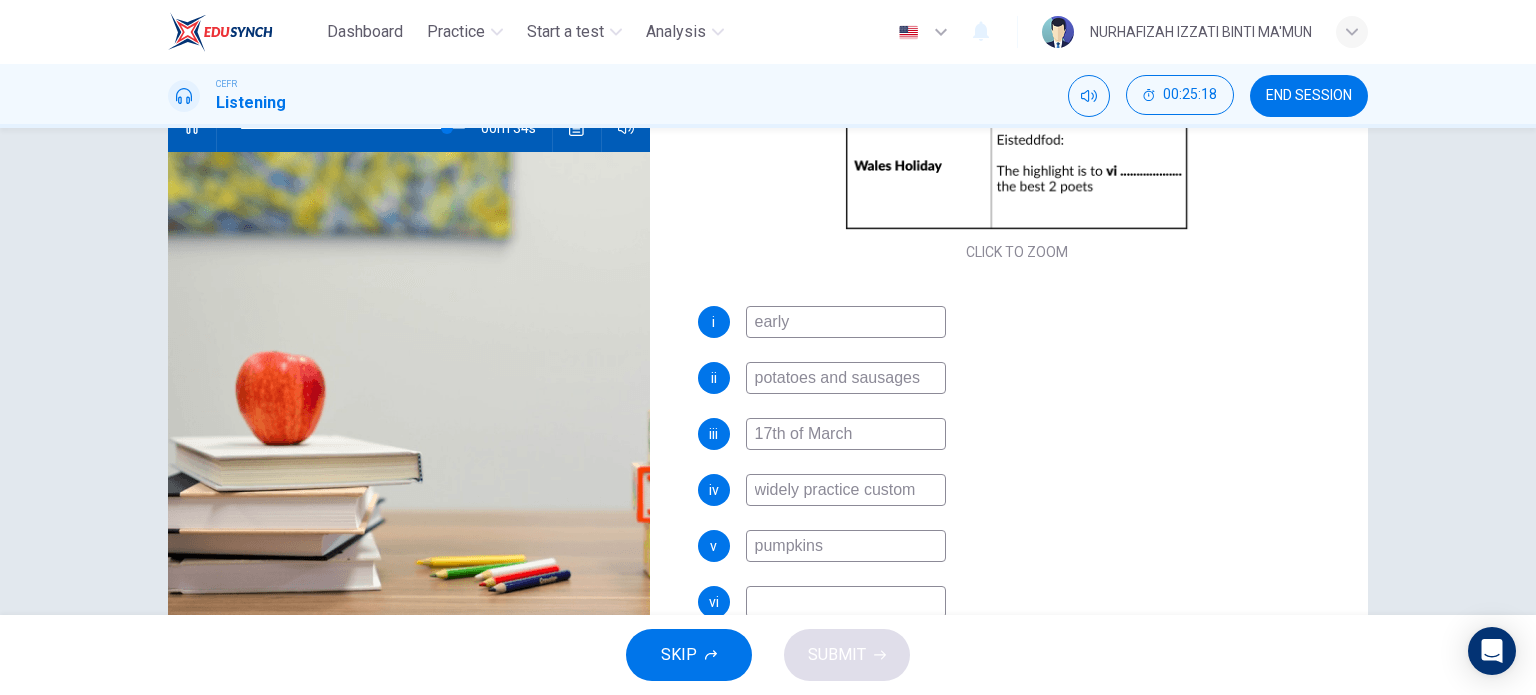 scroll, scrollTop: 288, scrollLeft: 0, axis: vertical 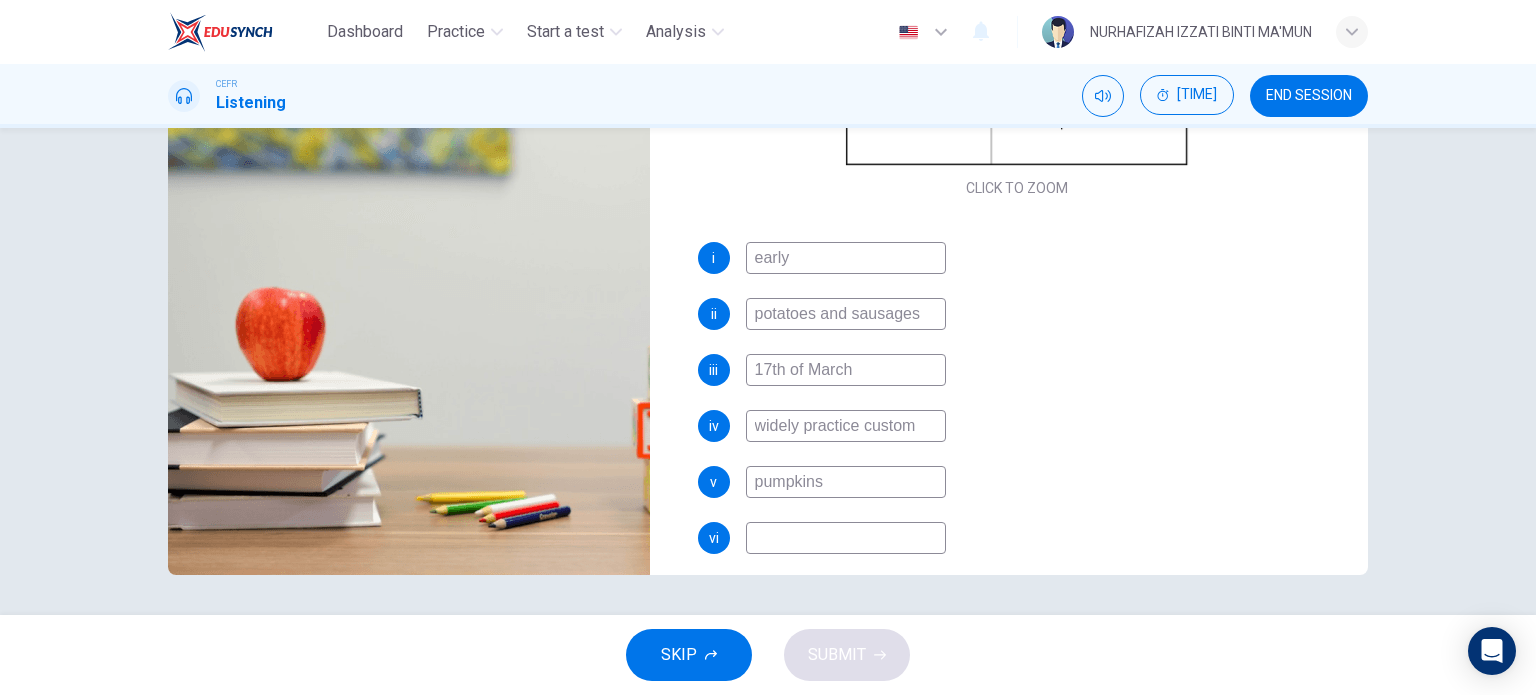 click at bounding box center (846, 258) 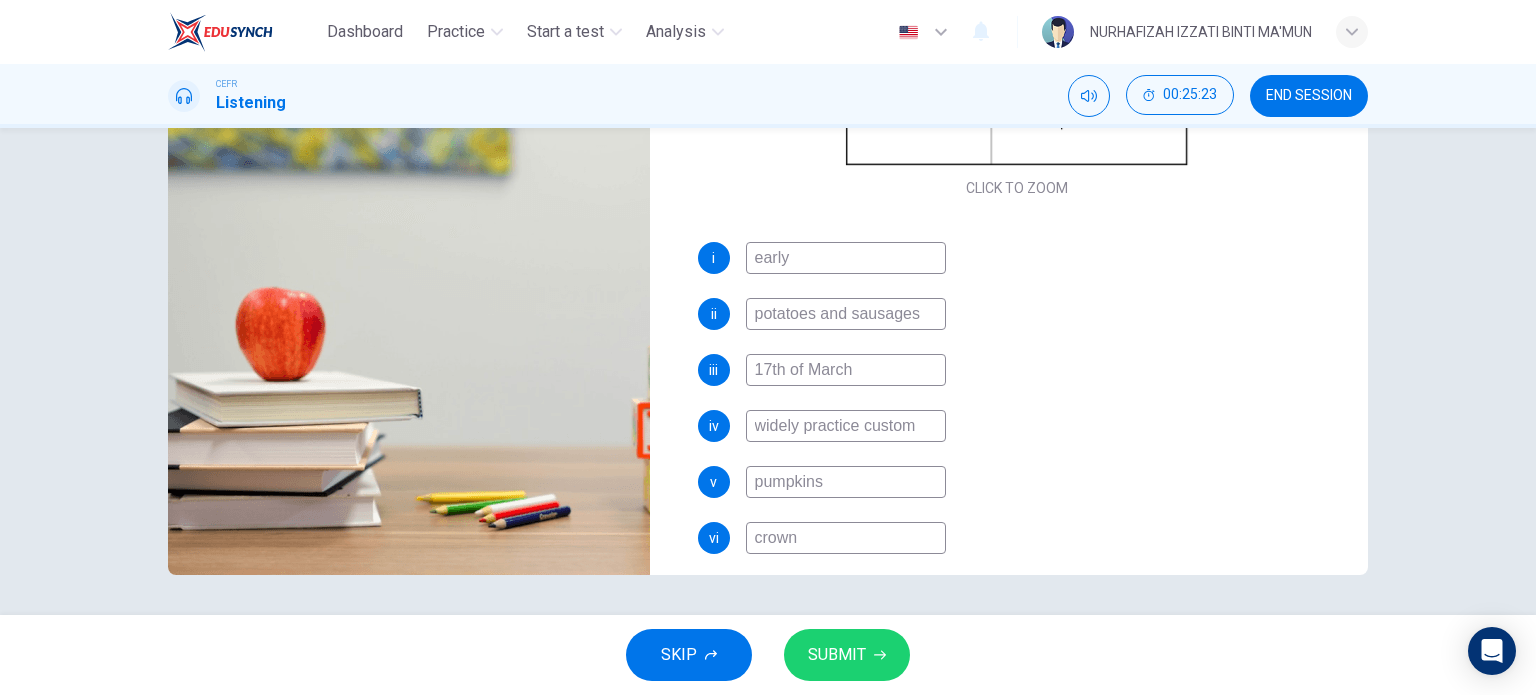 type on "crown" 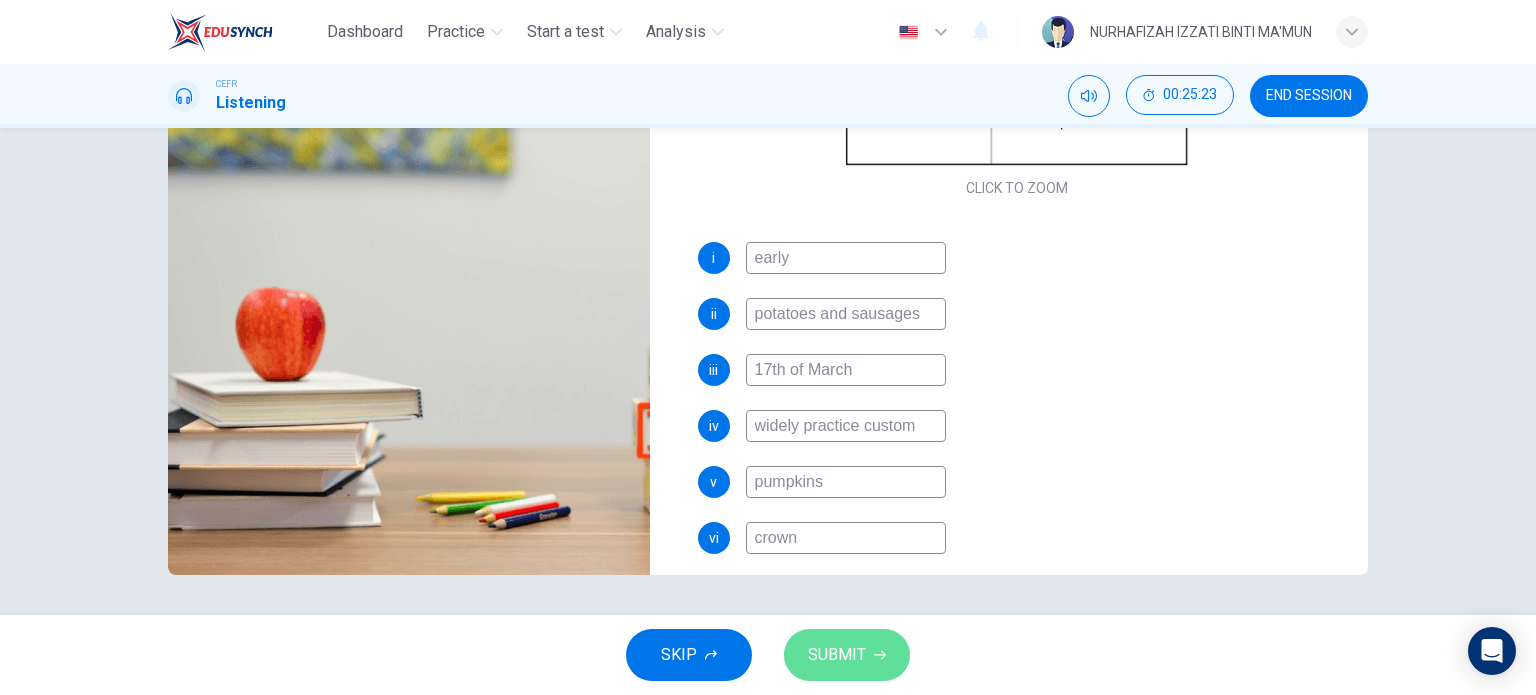 click on "SUBMIT" at bounding box center (837, 655) 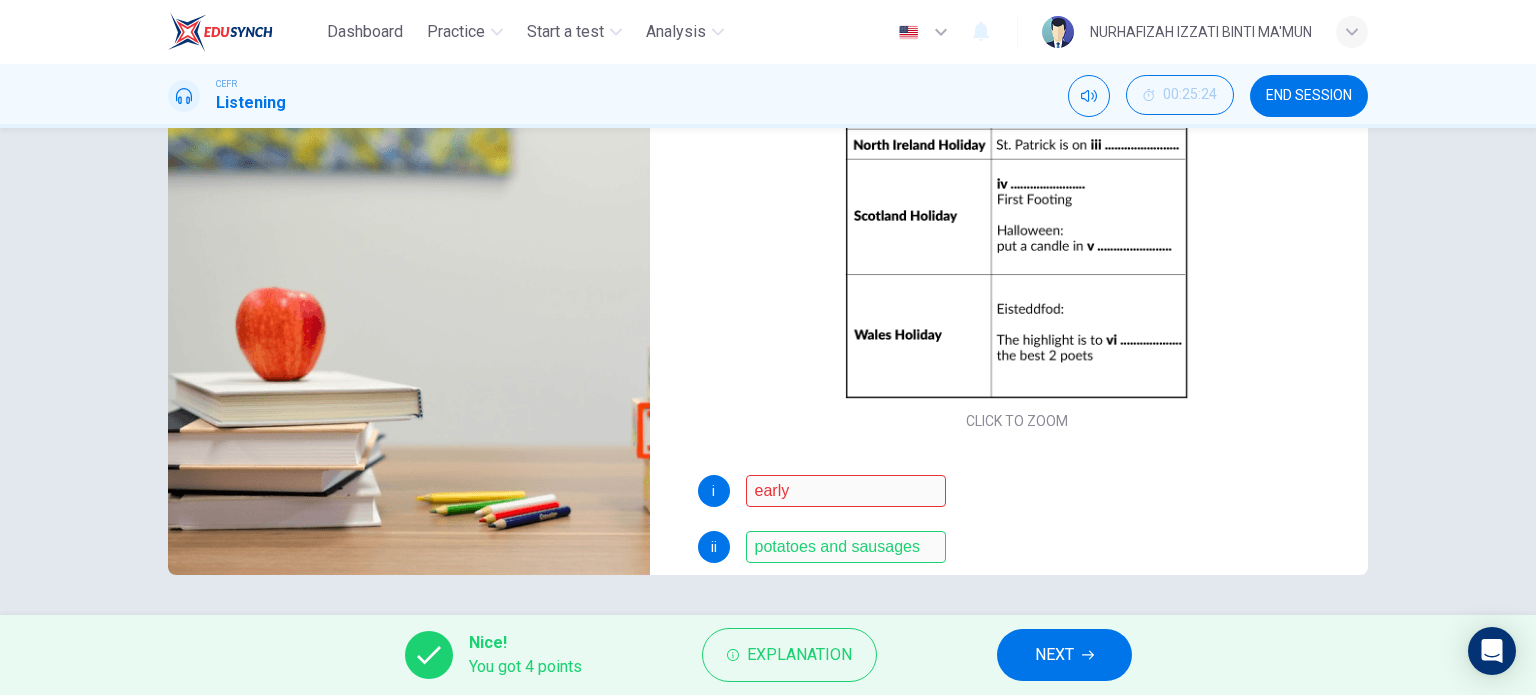 scroll, scrollTop: 0, scrollLeft: 0, axis: both 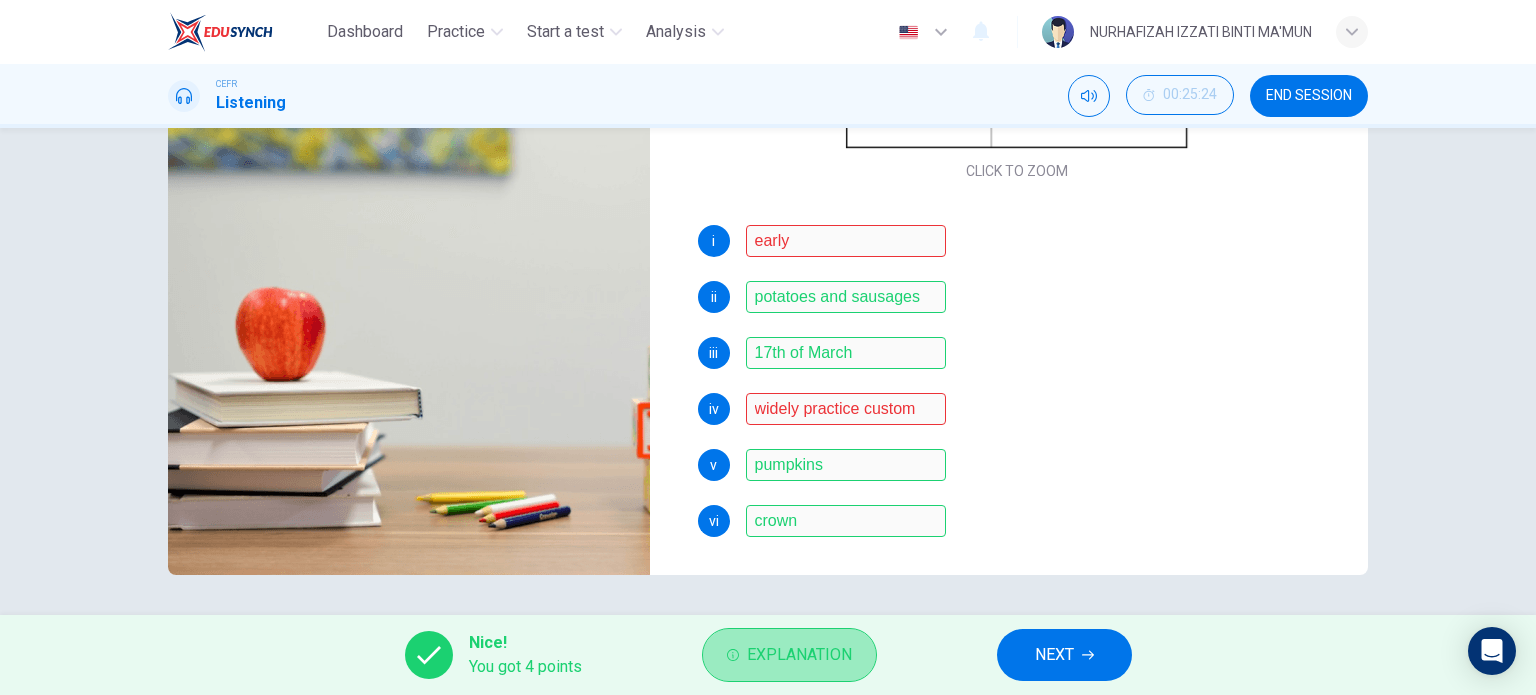 click on "Explanation" at bounding box center (799, 655) 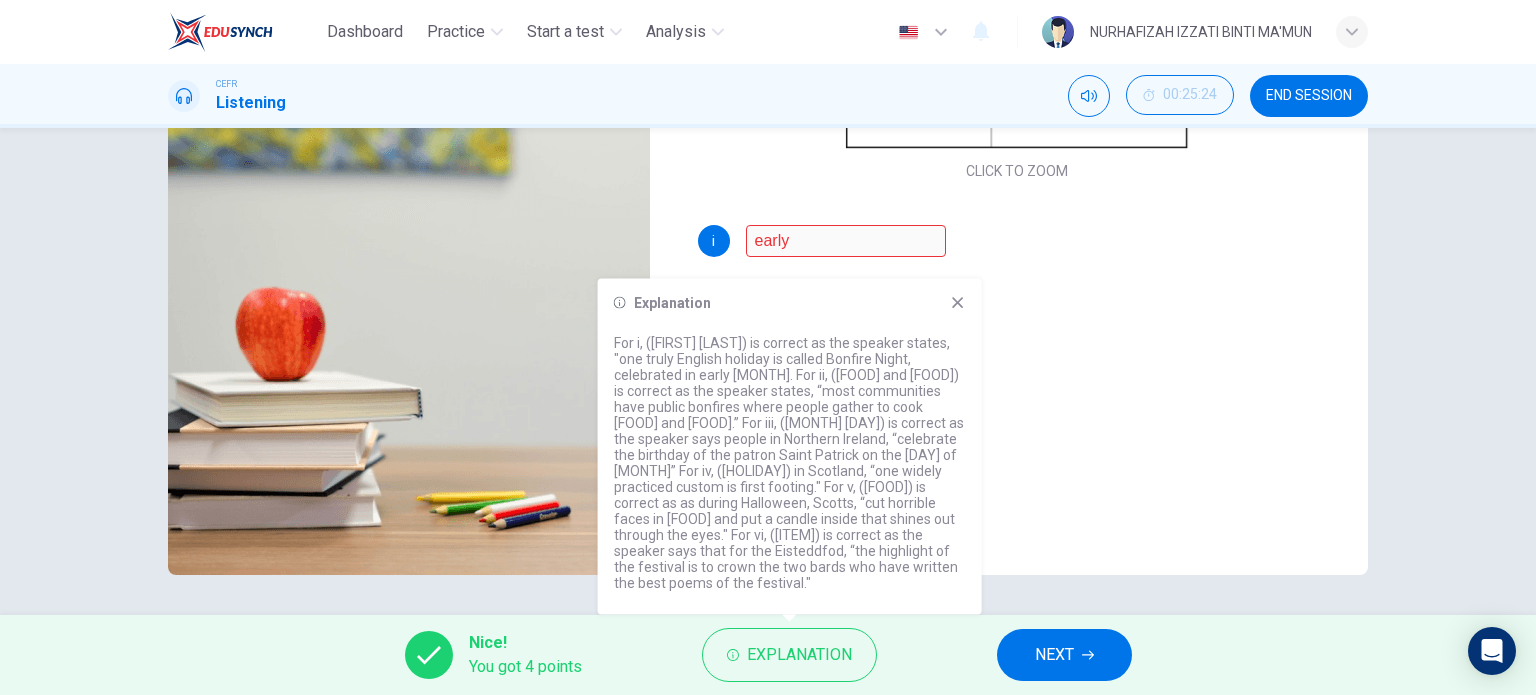 click at bounding box center (958, 303) 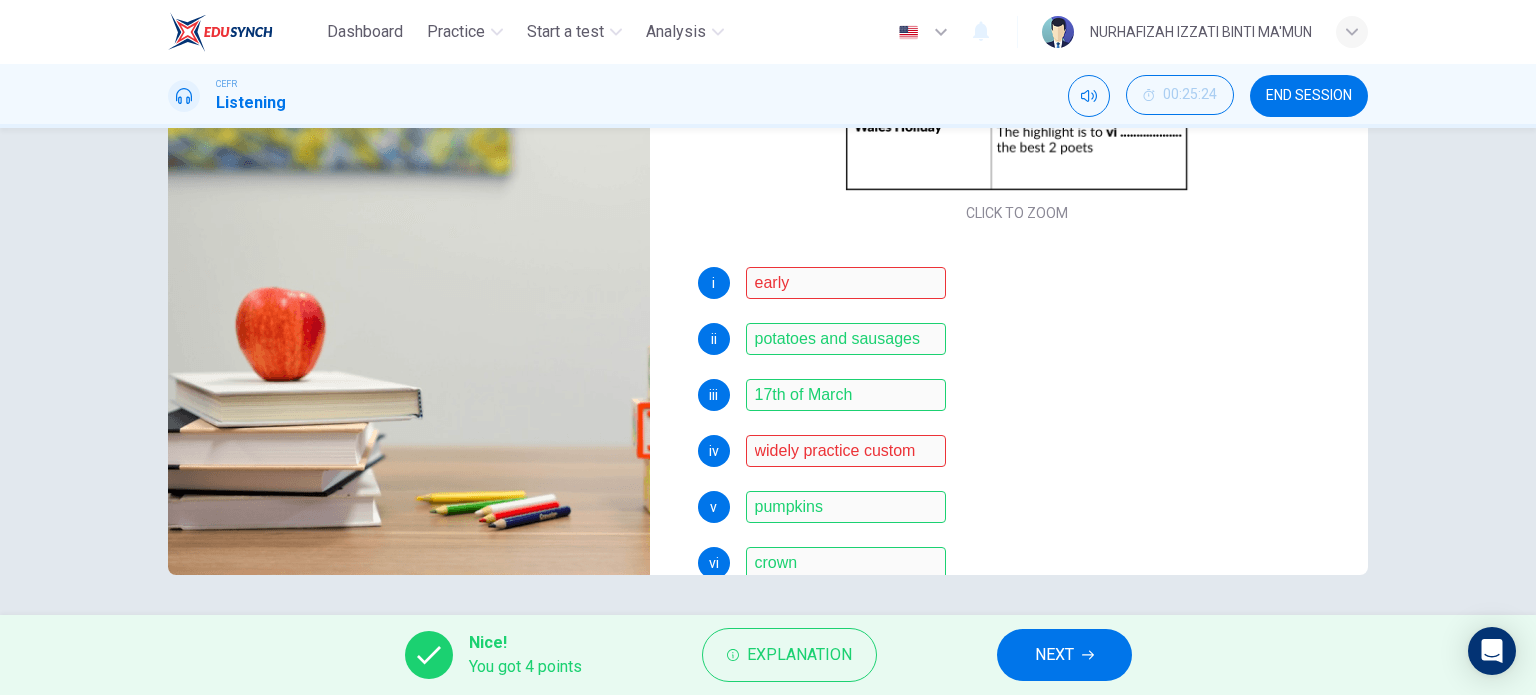 scroll, scrollTop: 285, scrollLeft: 0, axis: vertical 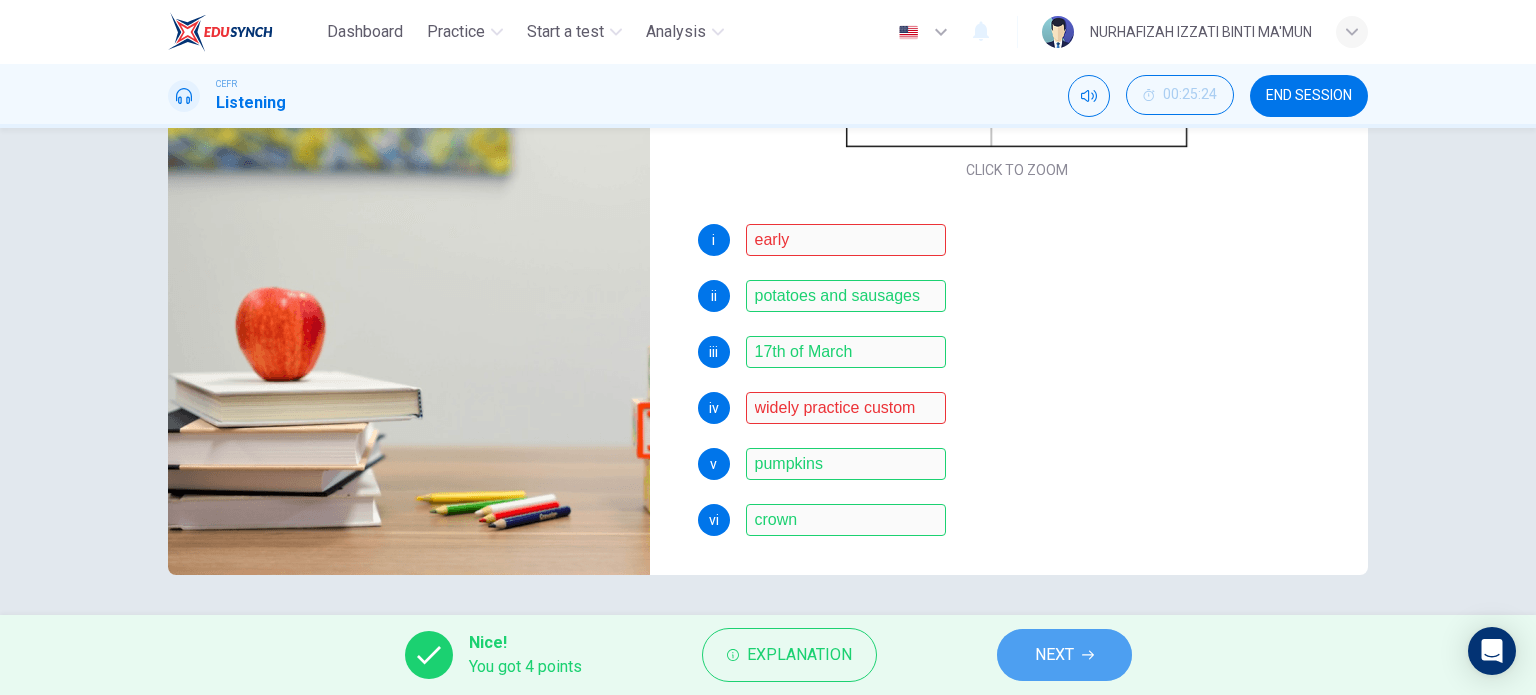 click on "NEXT" at bounding box center [1064, 655] 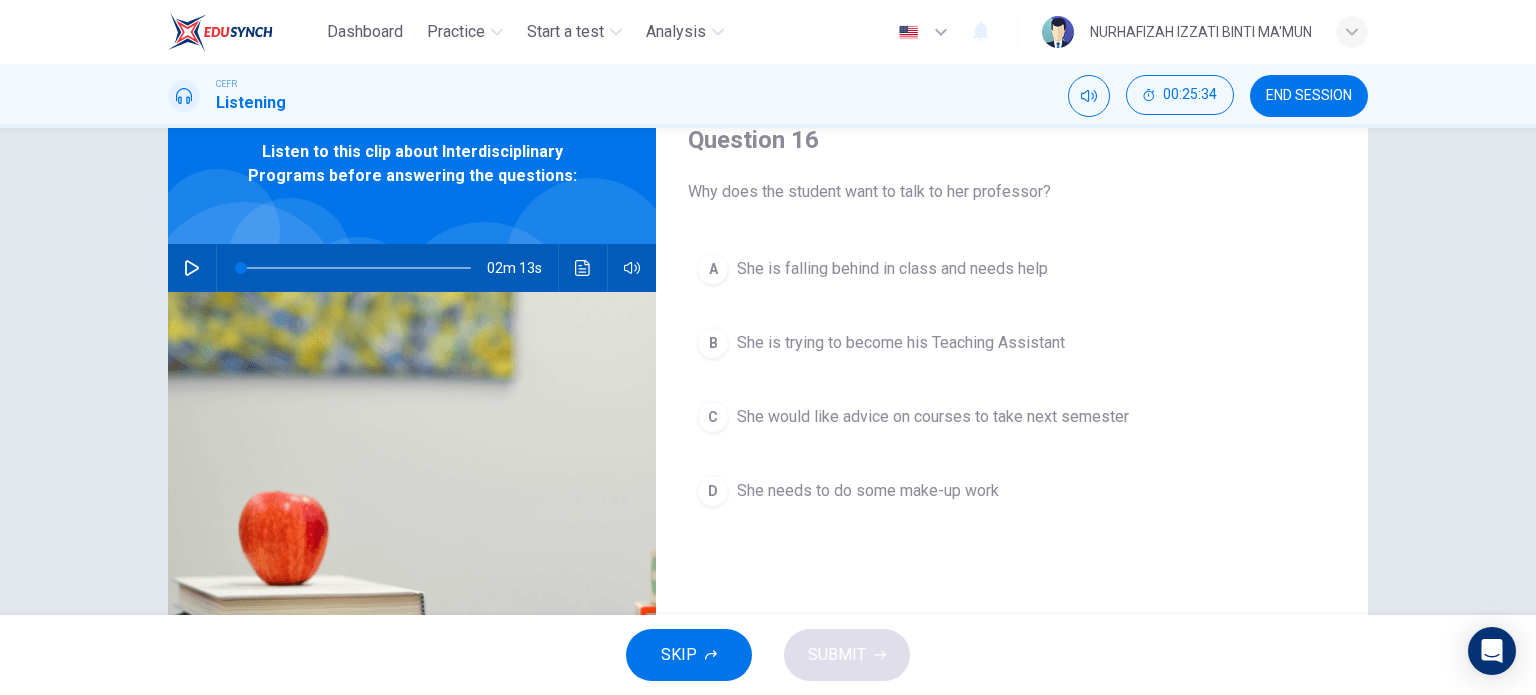 scroll, scrollTop: 99, scrollLeft: 0, axis: vertical 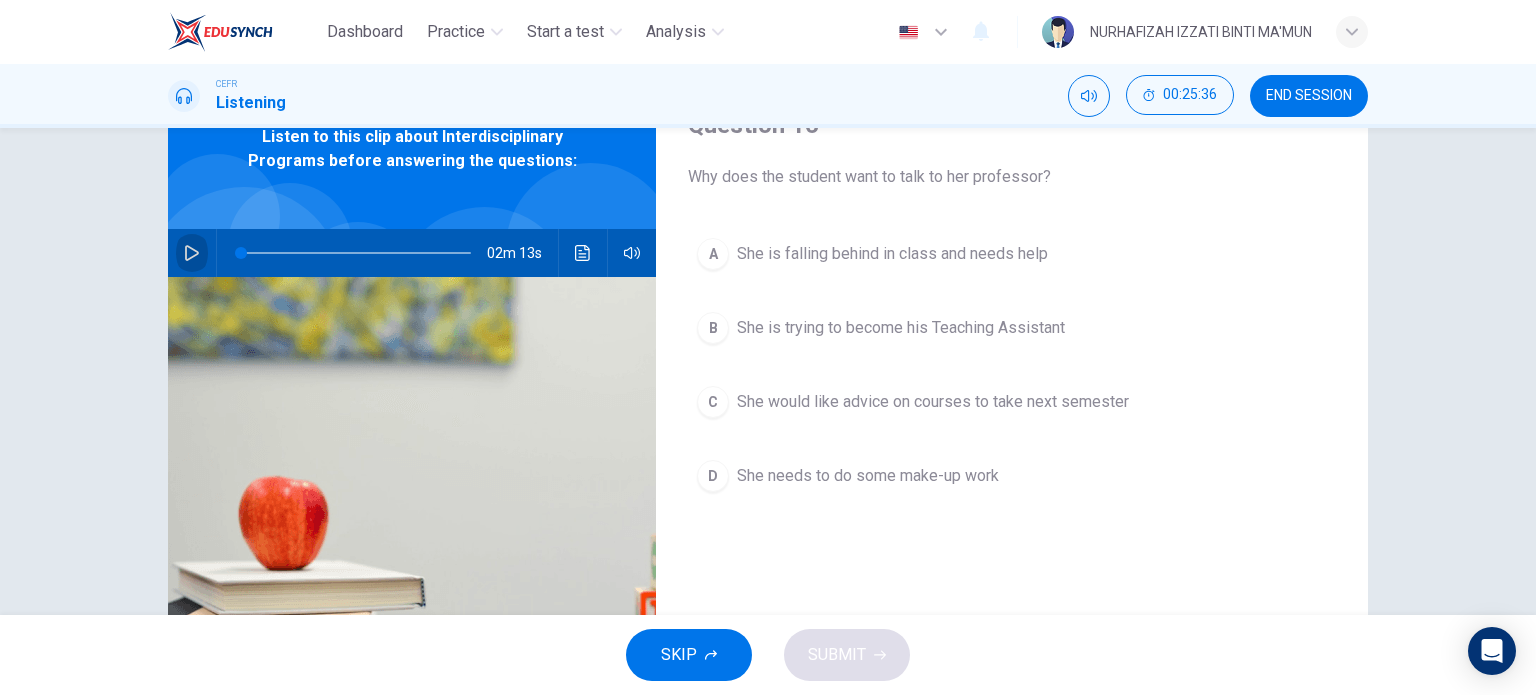 click at bounding box center [192, 253] 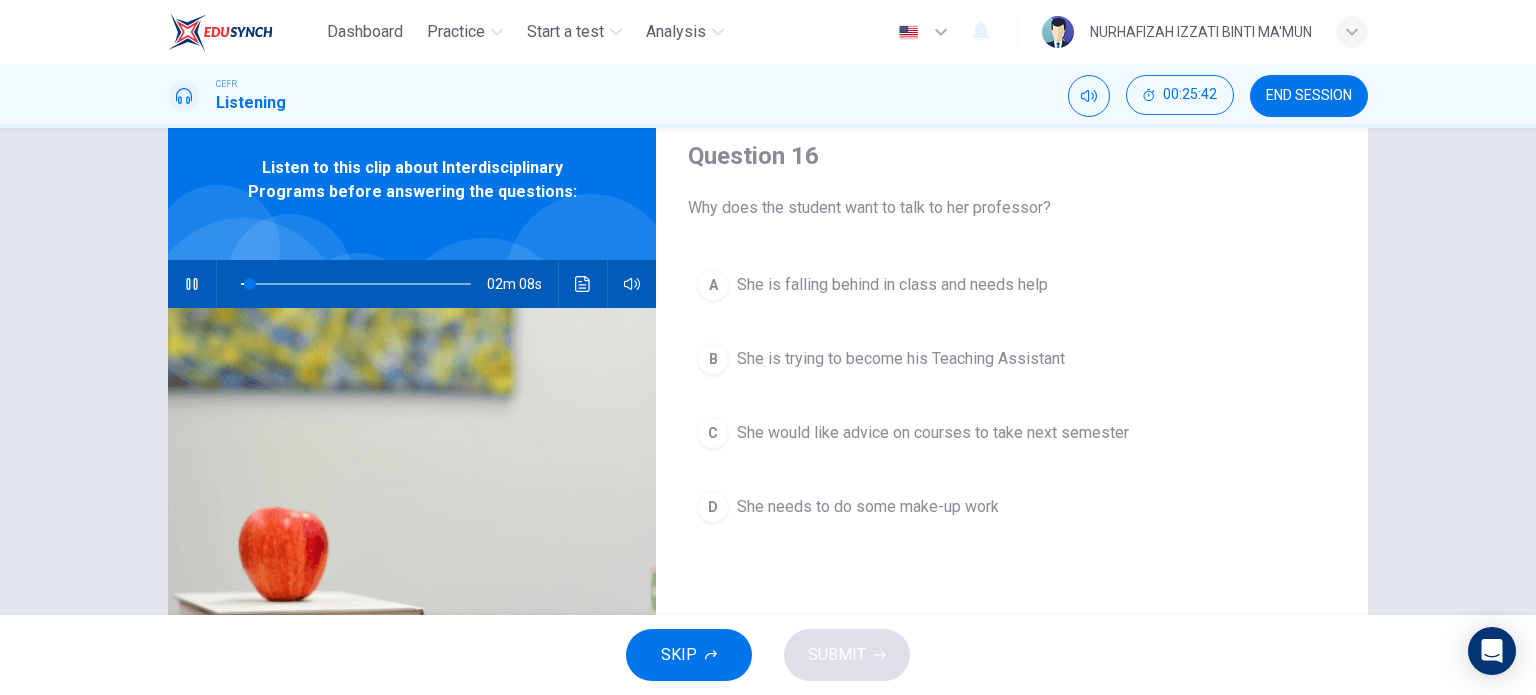 scroll, scrollTop: 68, scrollLeft: 0, axis: vertical 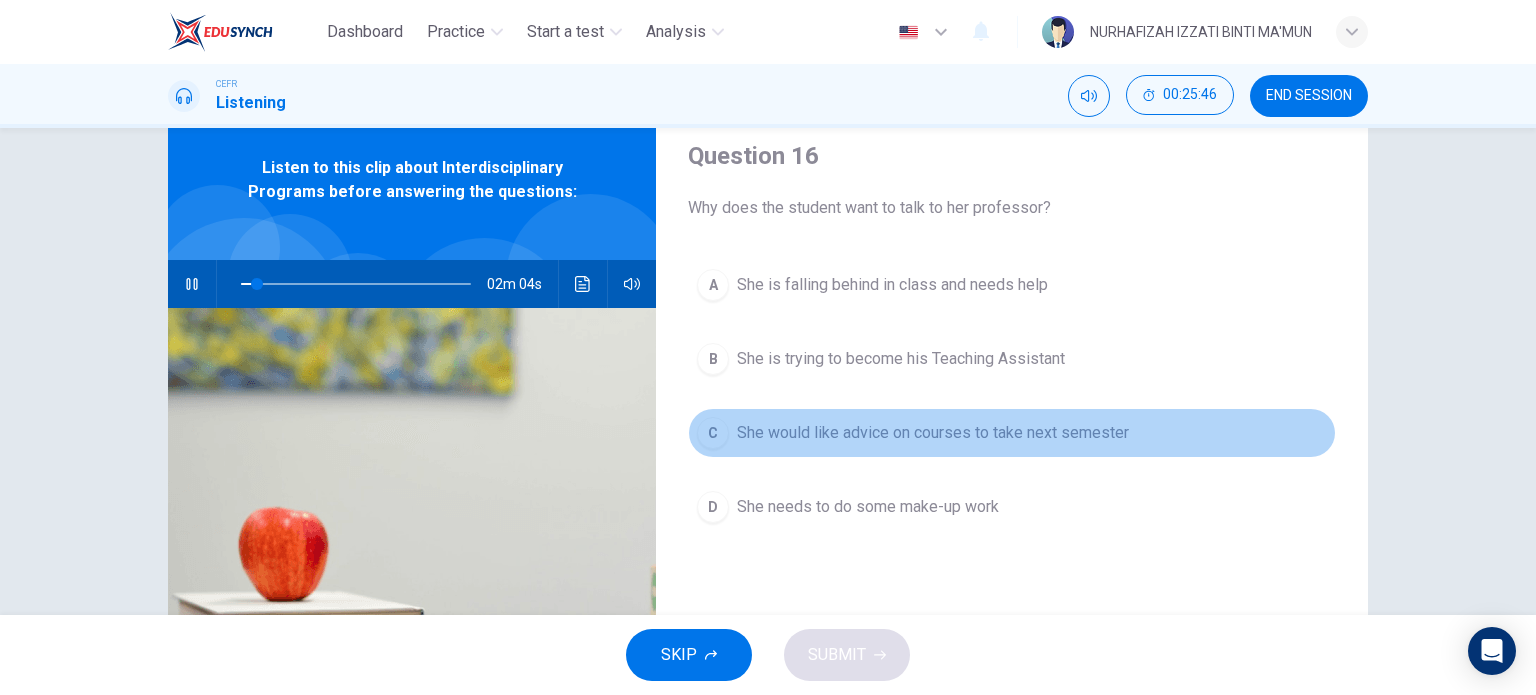 click on "C" at bounding box center (713, 285) 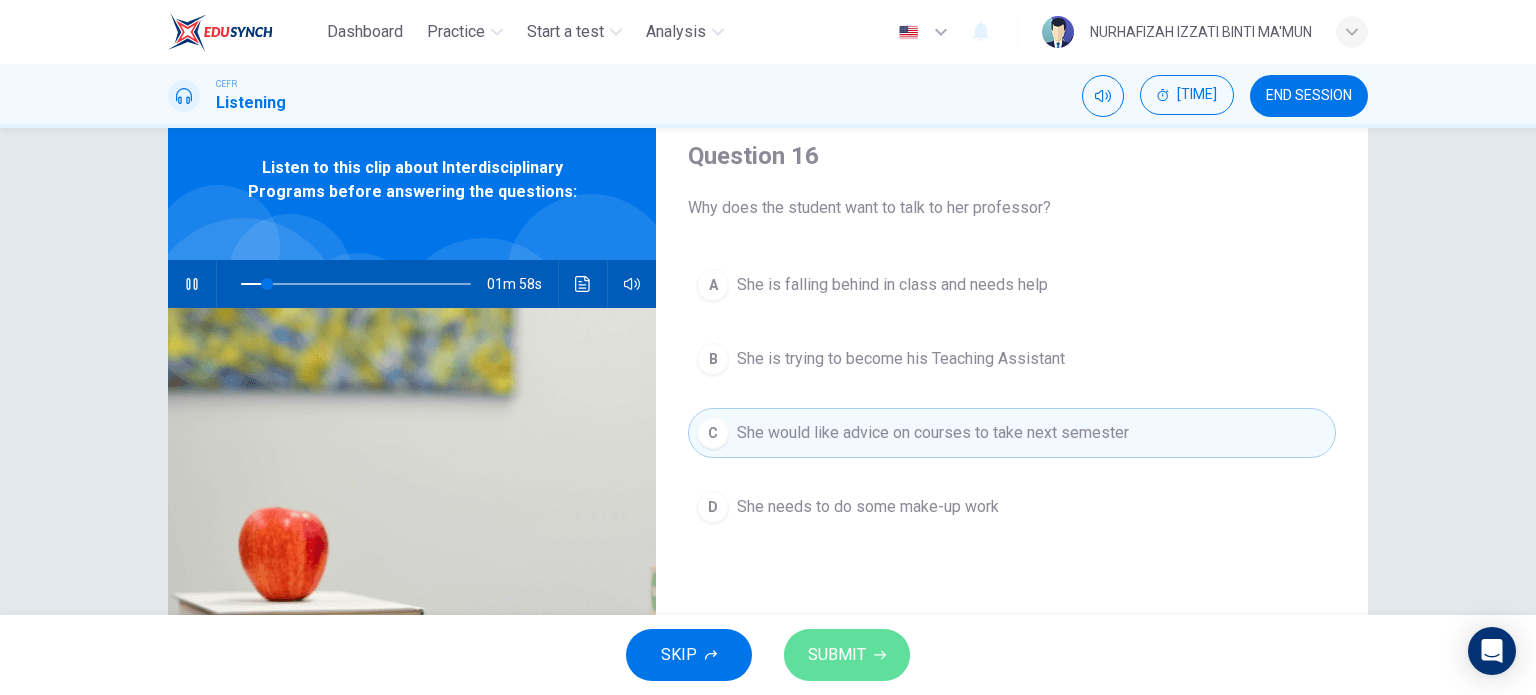 click on "SUBMIT" at bounding box center [837, 655] 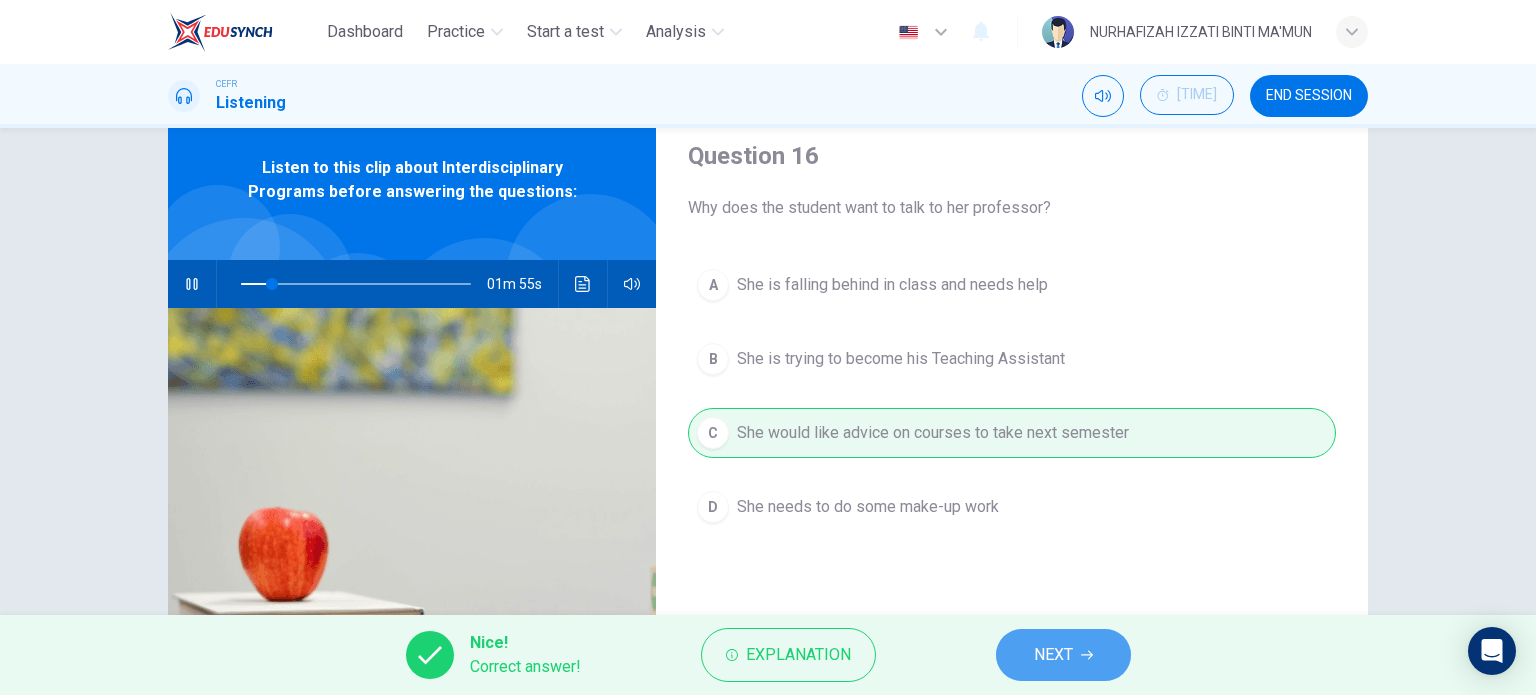 click on "NEXT" at bounding box center [1053, 655] 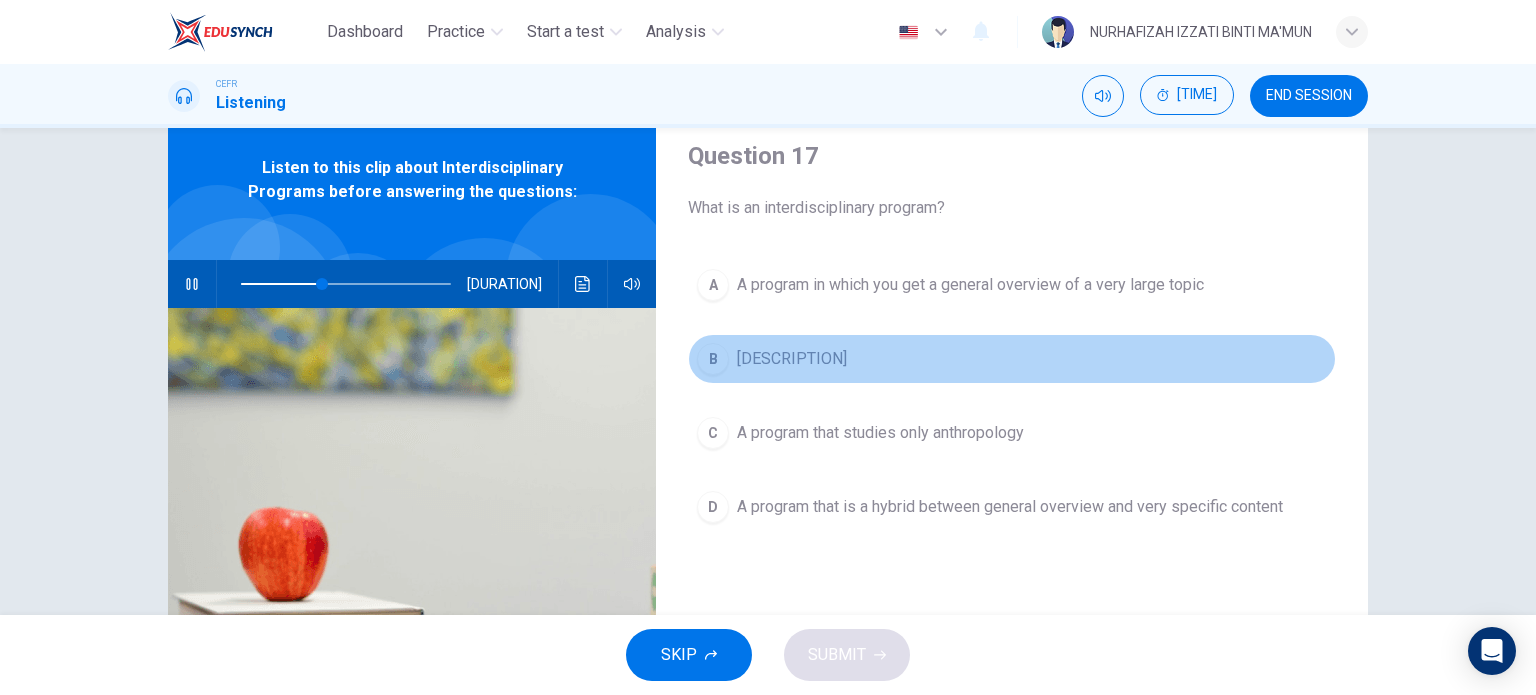 click on "B" at bounding box center [713, 285] 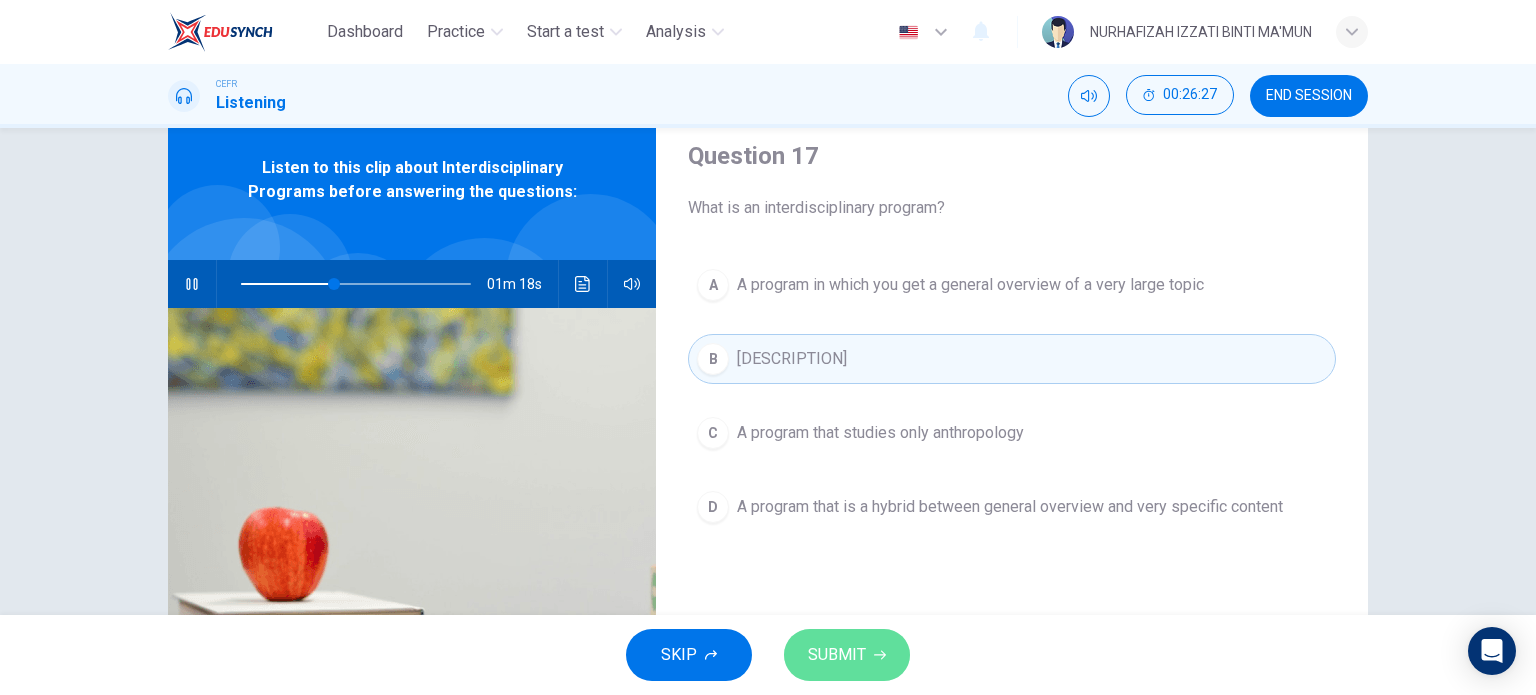 click on "SUBMIT" at bounding box center (837, 655) 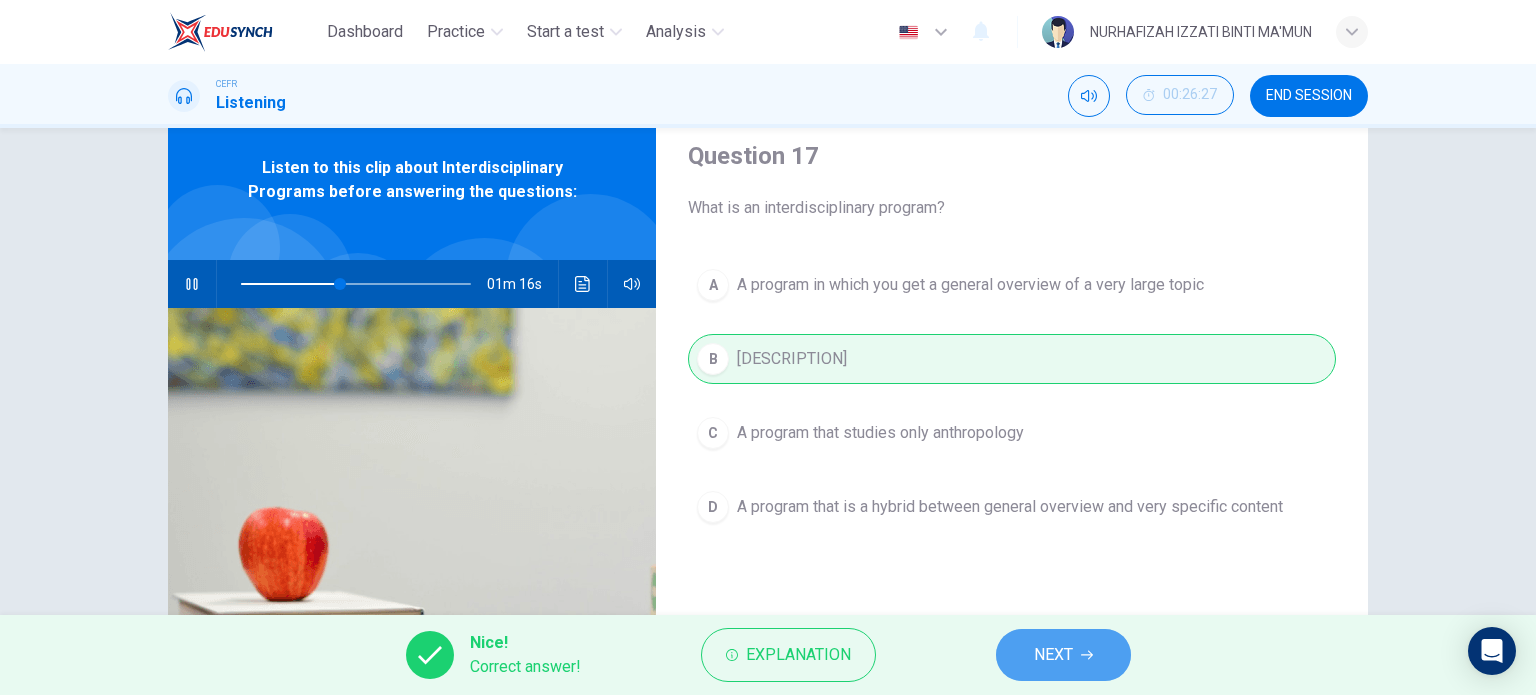 click on "NEXT" at bounding box center (1053, 655) 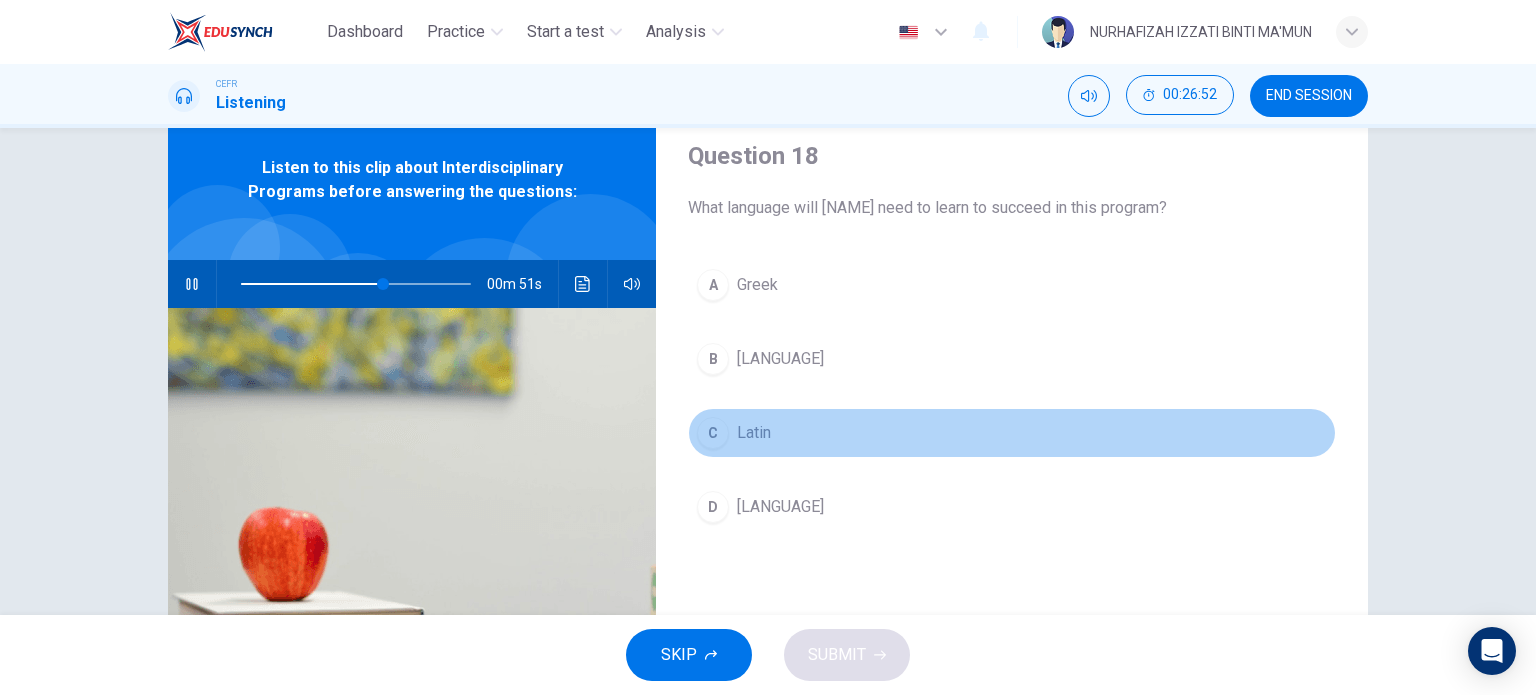 click on "C" at bounding box center (713, 285) 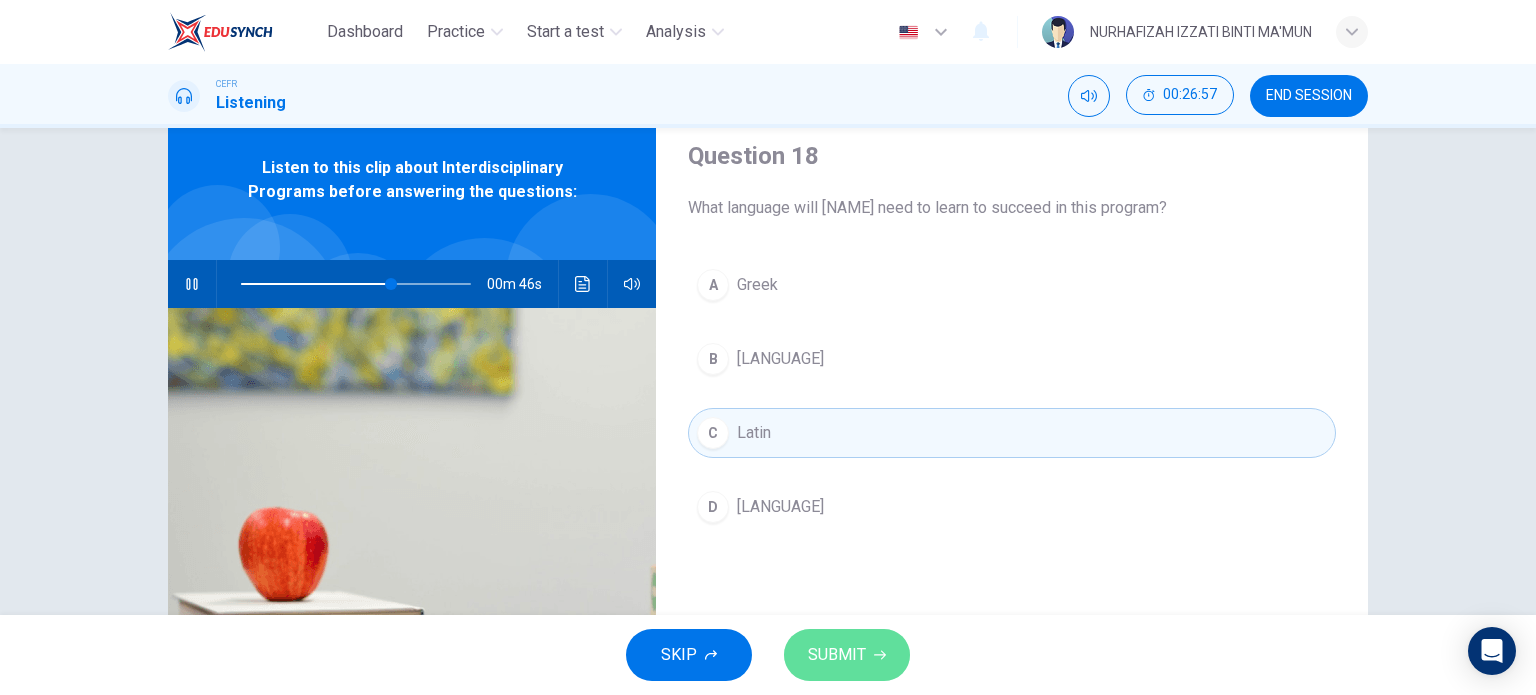 click on "SUBMIT" at bounding box center [837, 655] 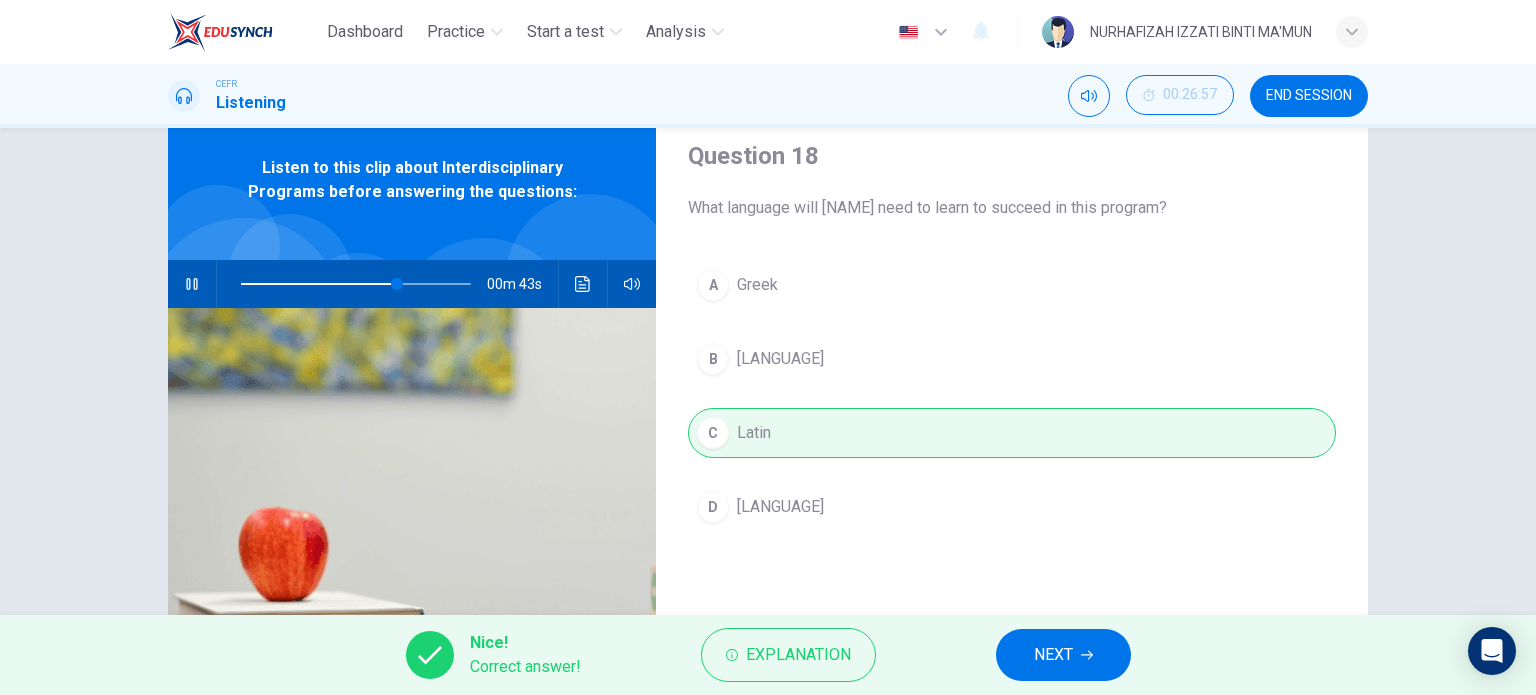 click on "NEXT" at bounding box center [1053, 655] 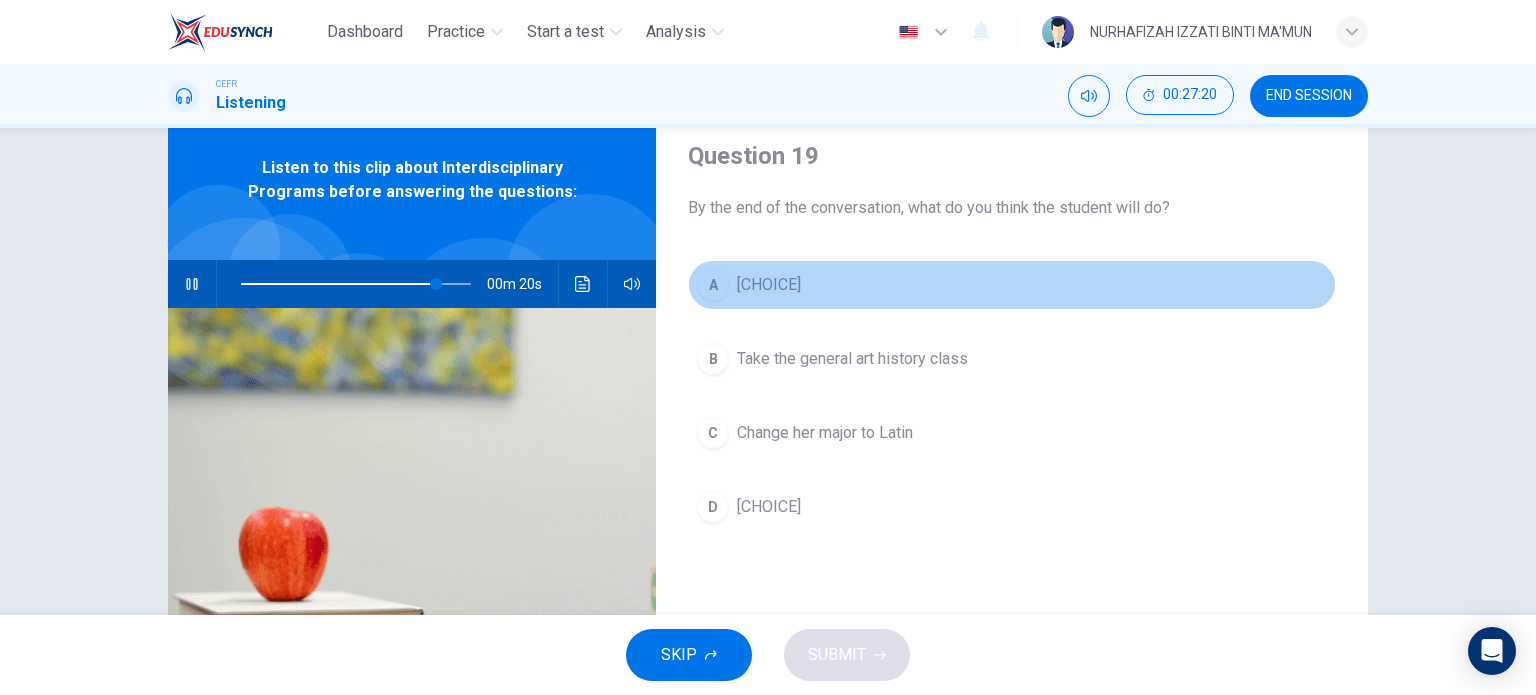 click on "[CHOICE]" at bounding box center [1012, 285] 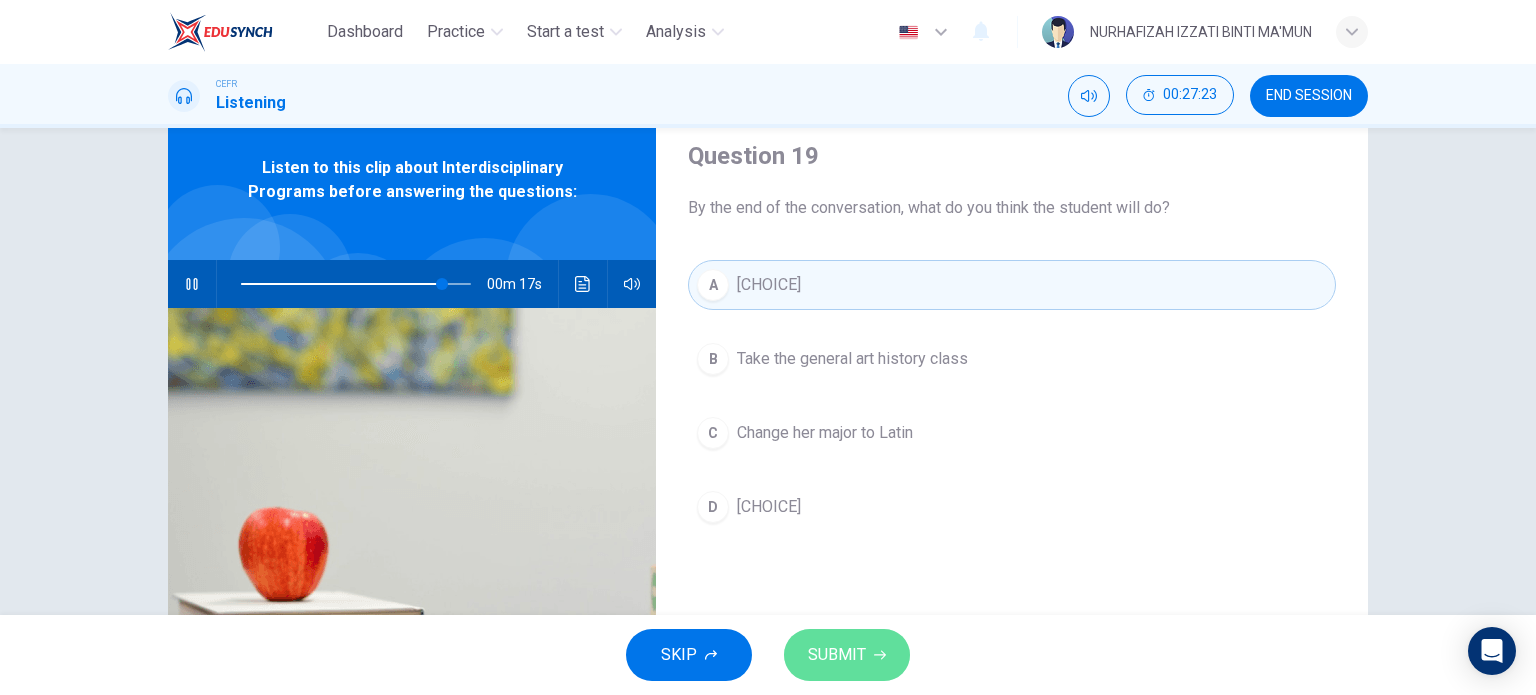 click on "SUBMIT" at bounding box center (837, 655) 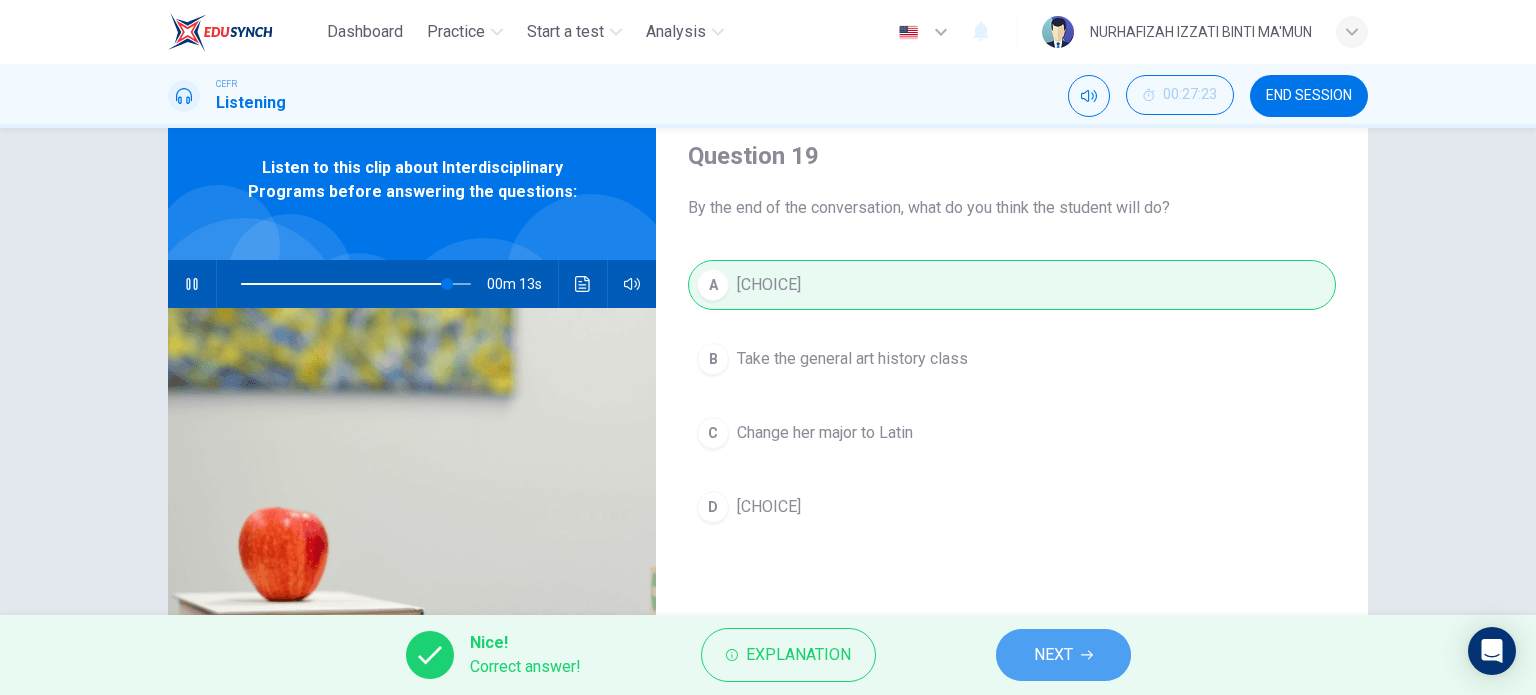 click on "NEXT" at bounding box center (1053, 655) 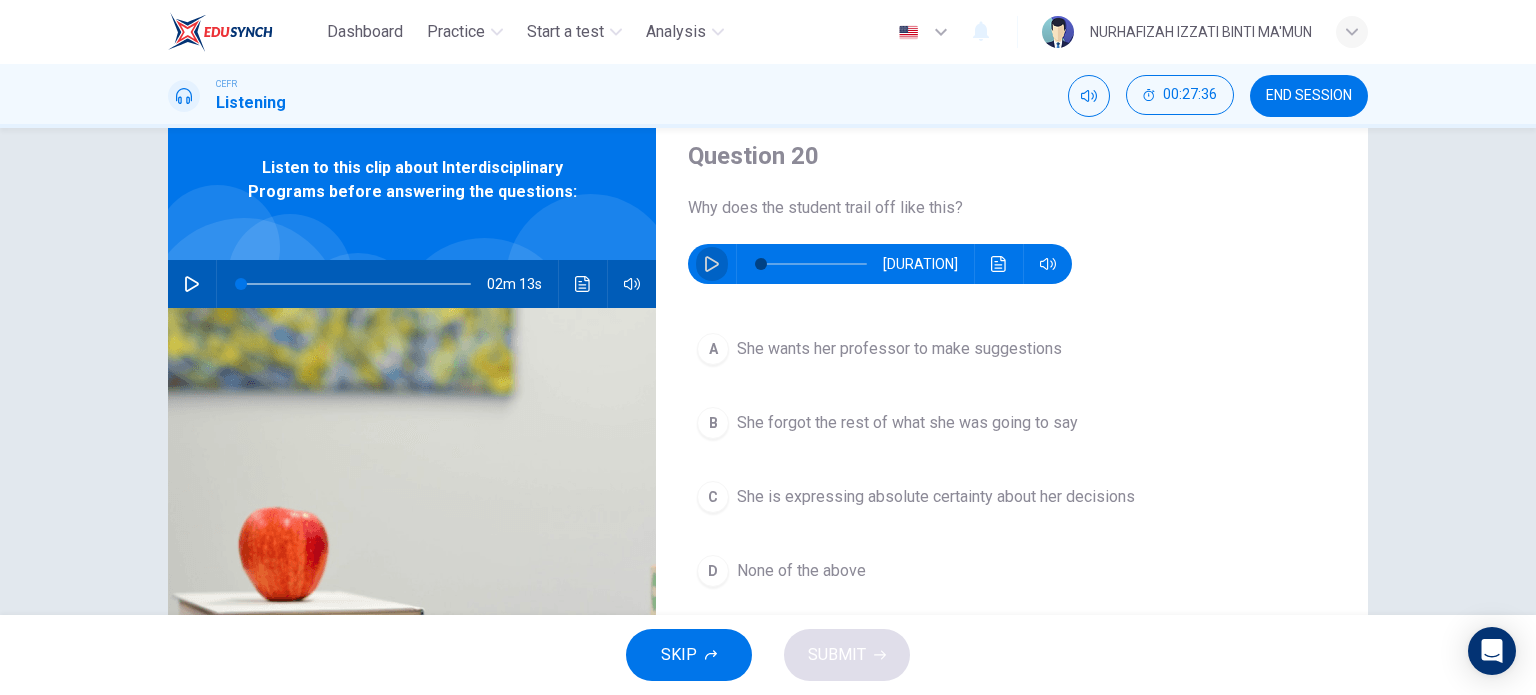 click at bounding box center [712, 264] 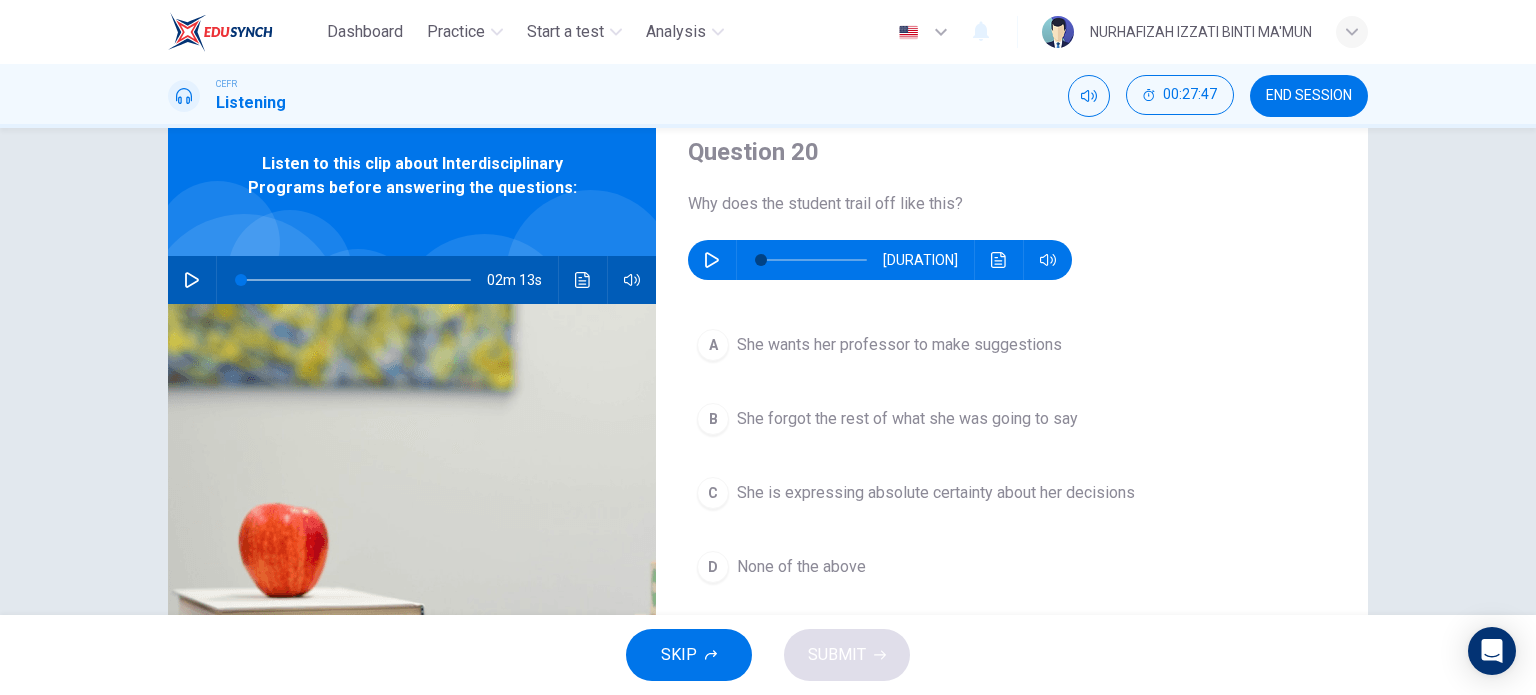 scroll, scrollTop: 64, scrollLeft: 0, axis: vertical 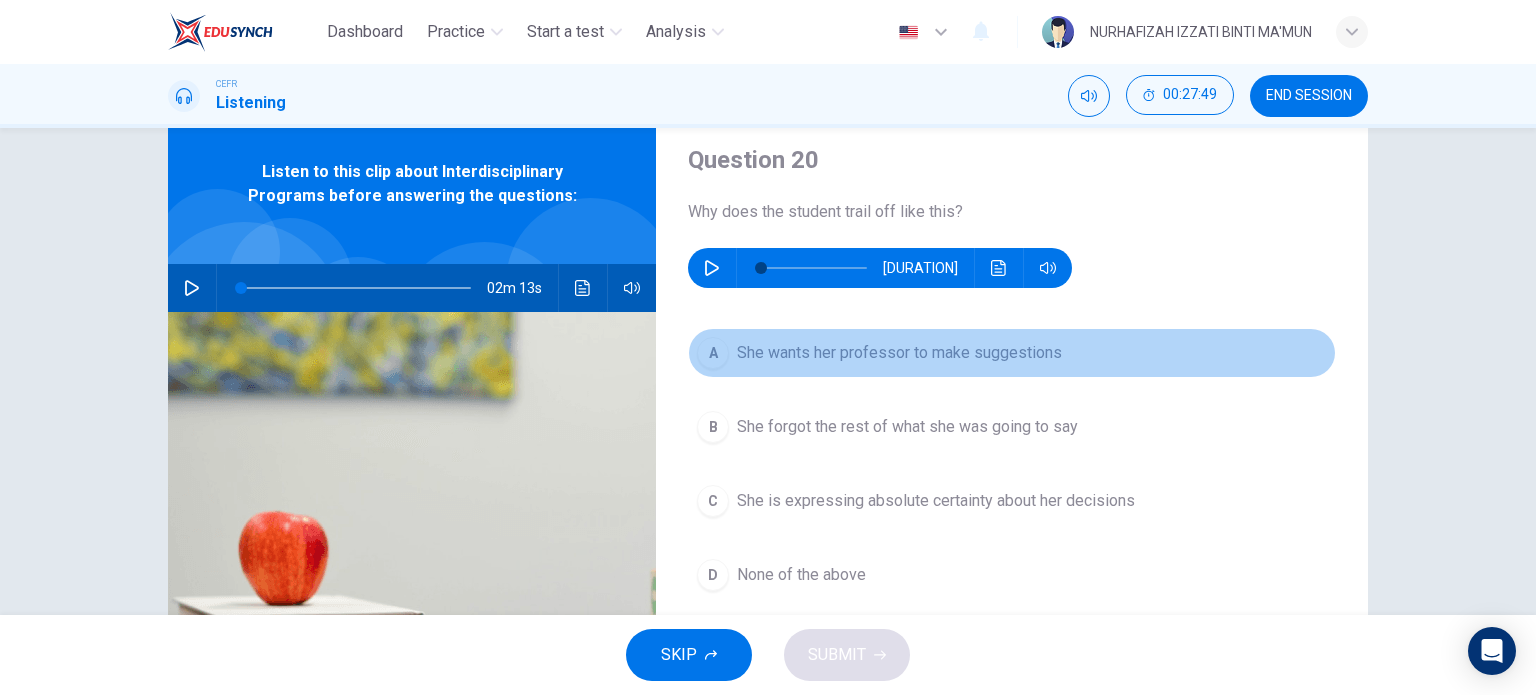 click on "A" at bounding box center (713, 353) 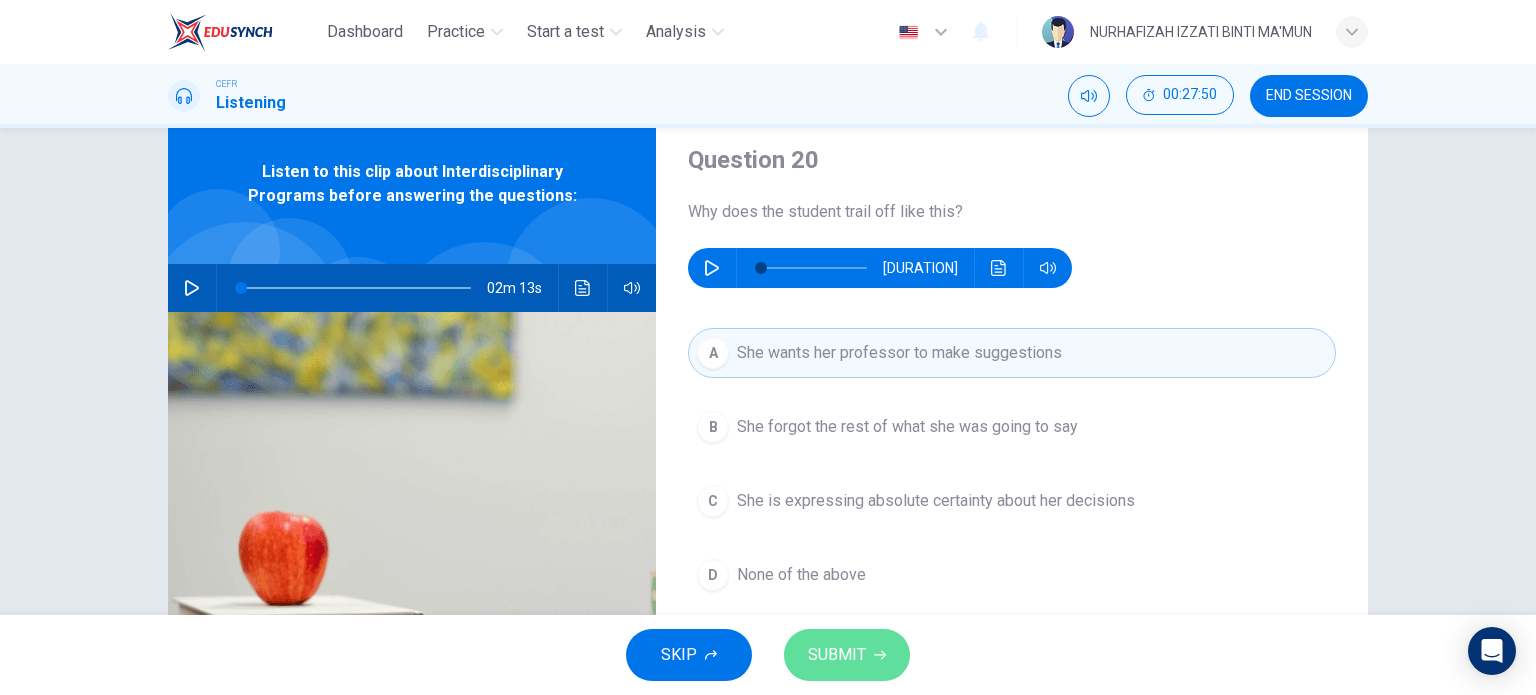 click on "SUBMIT" at bounding box center [837, 655] 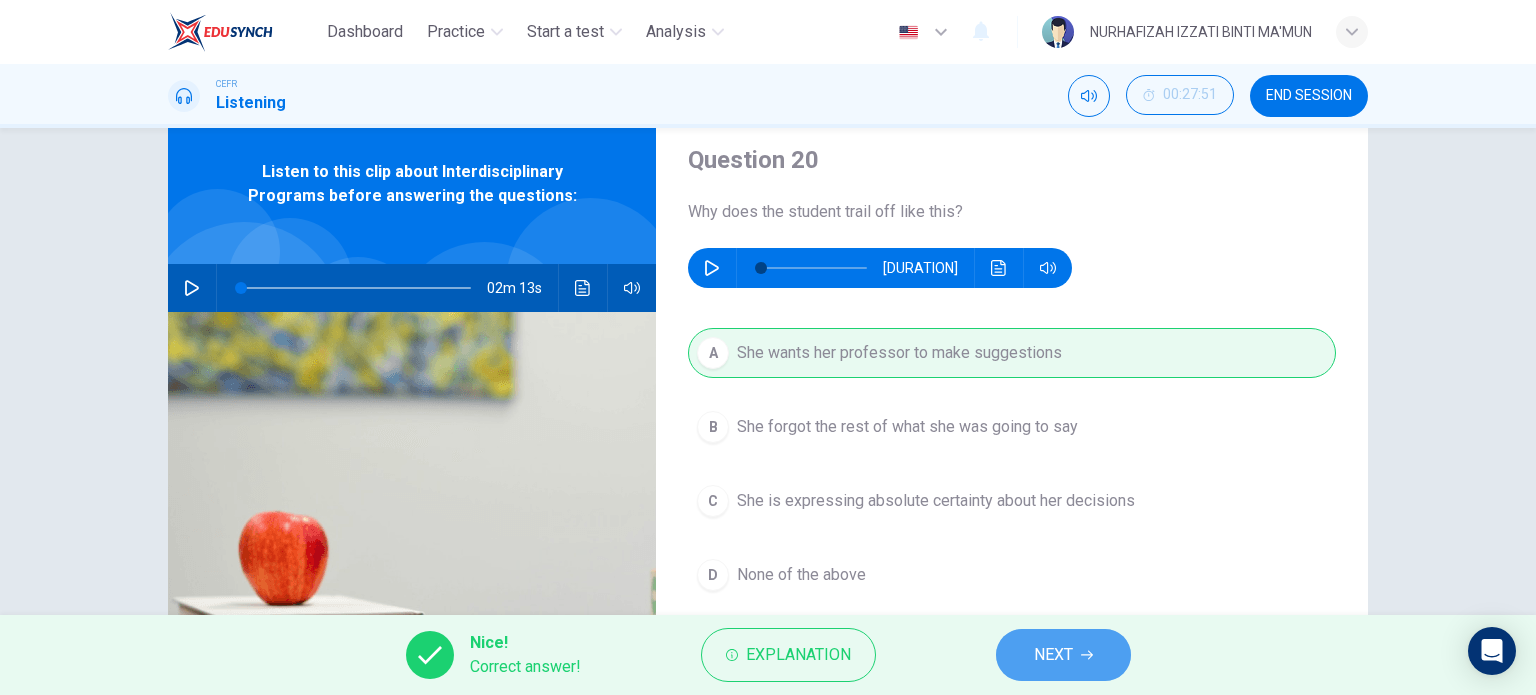 click on "NEXT" at bounding box center (1063, 655) 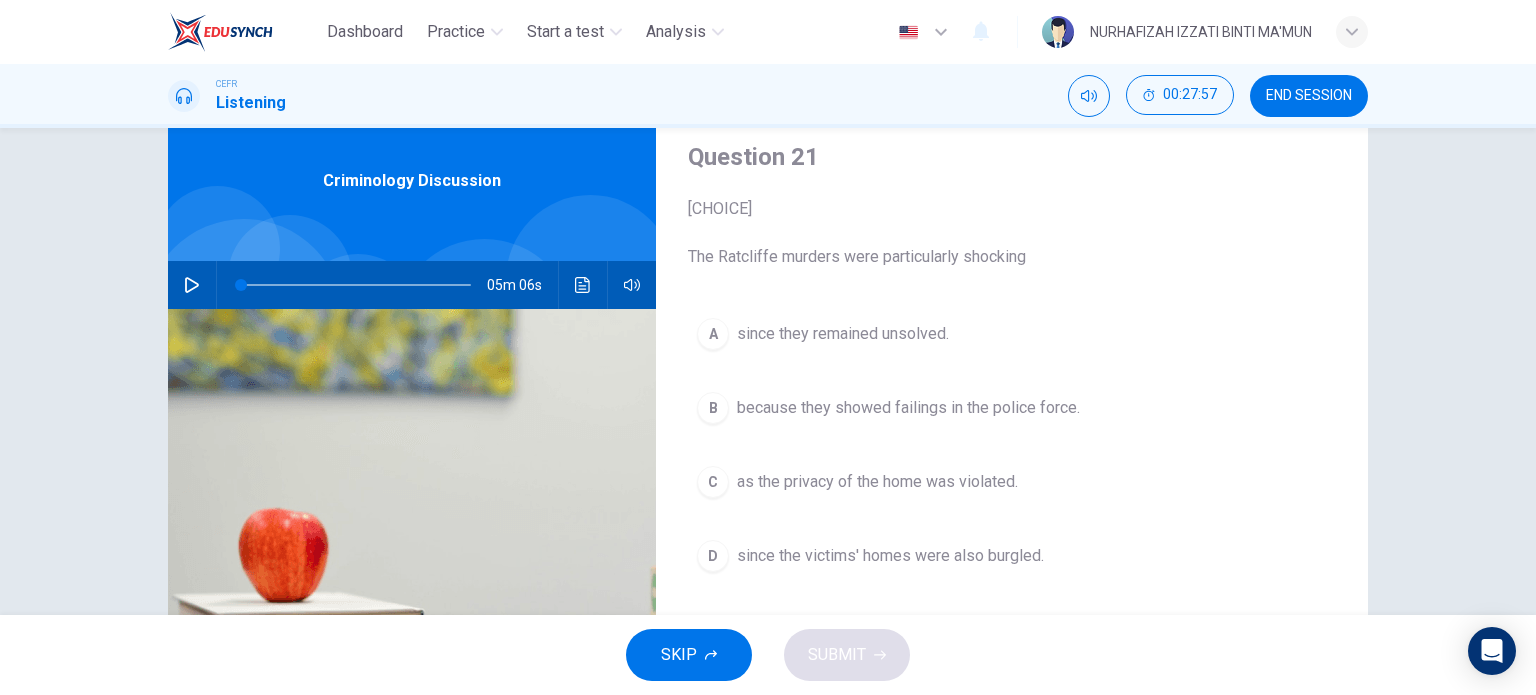 scroll, scrollTop: 0, scrollLeft: 0, axis: both 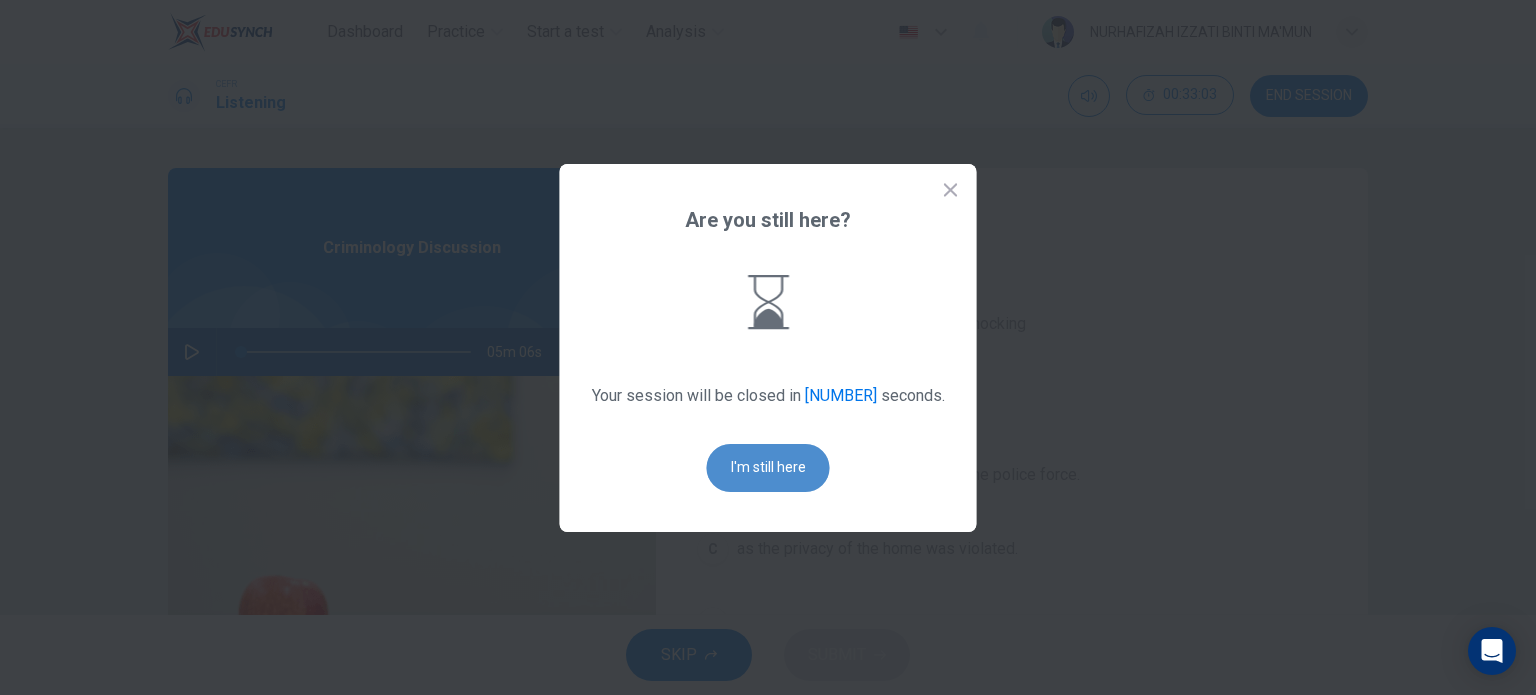 click on "I'm still here" at bounding box center [768, 468] 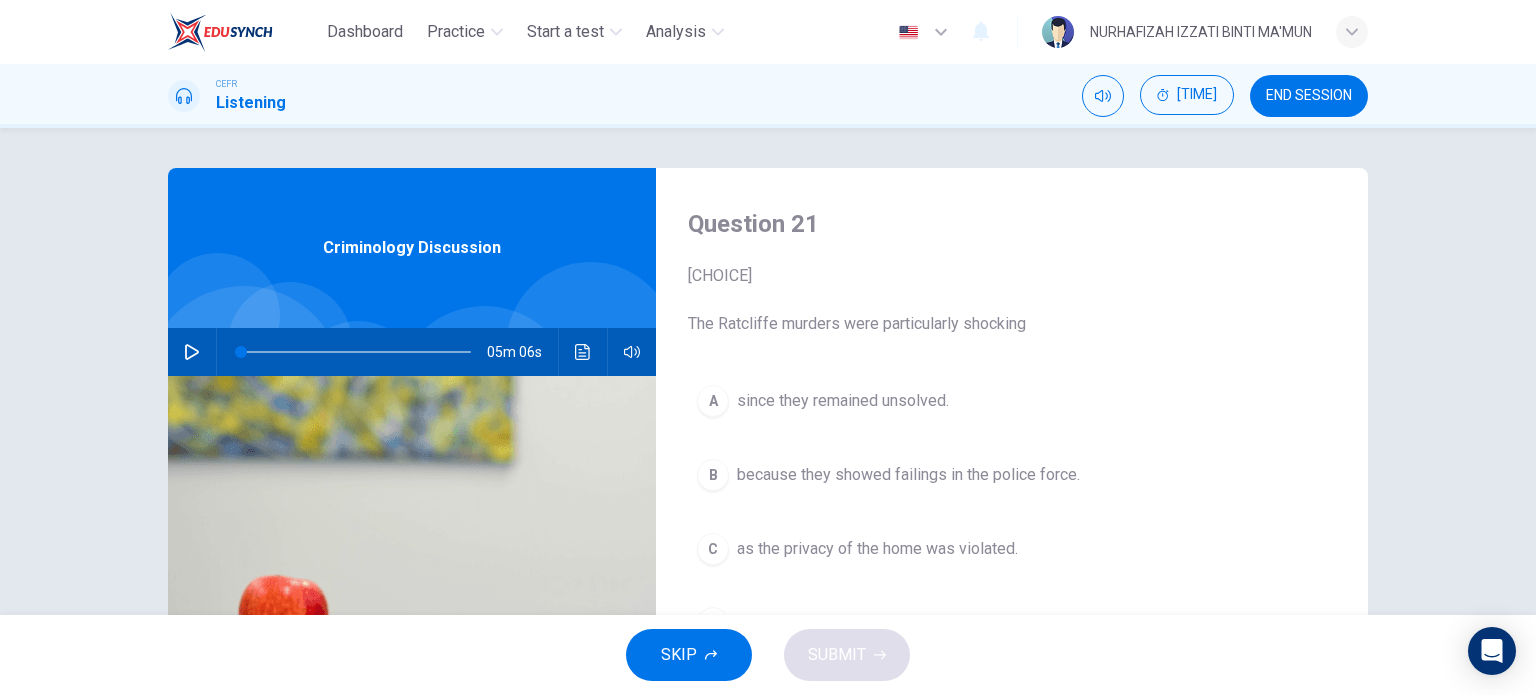 click at bounding box center (192, 352) 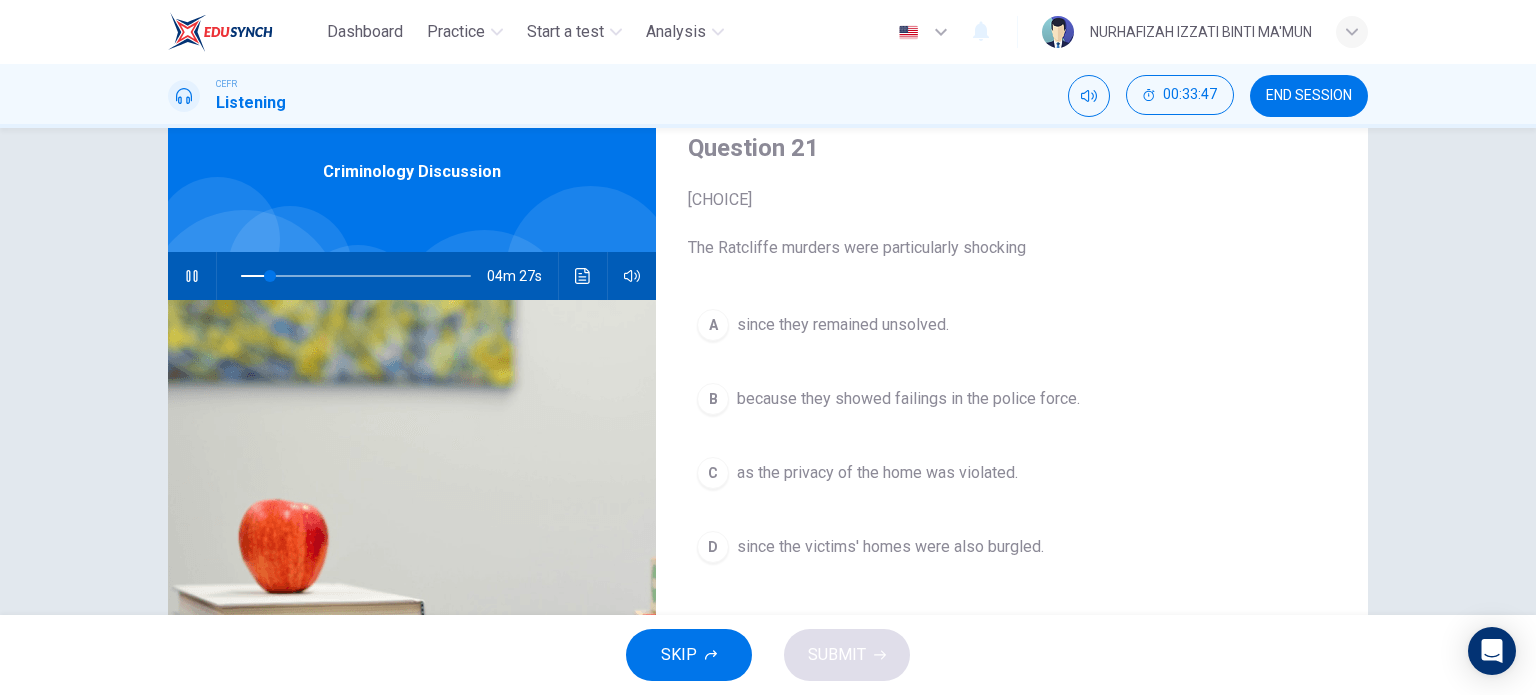 scroll, scrollTop: 78, scrollLeft: 0, axis: vertical 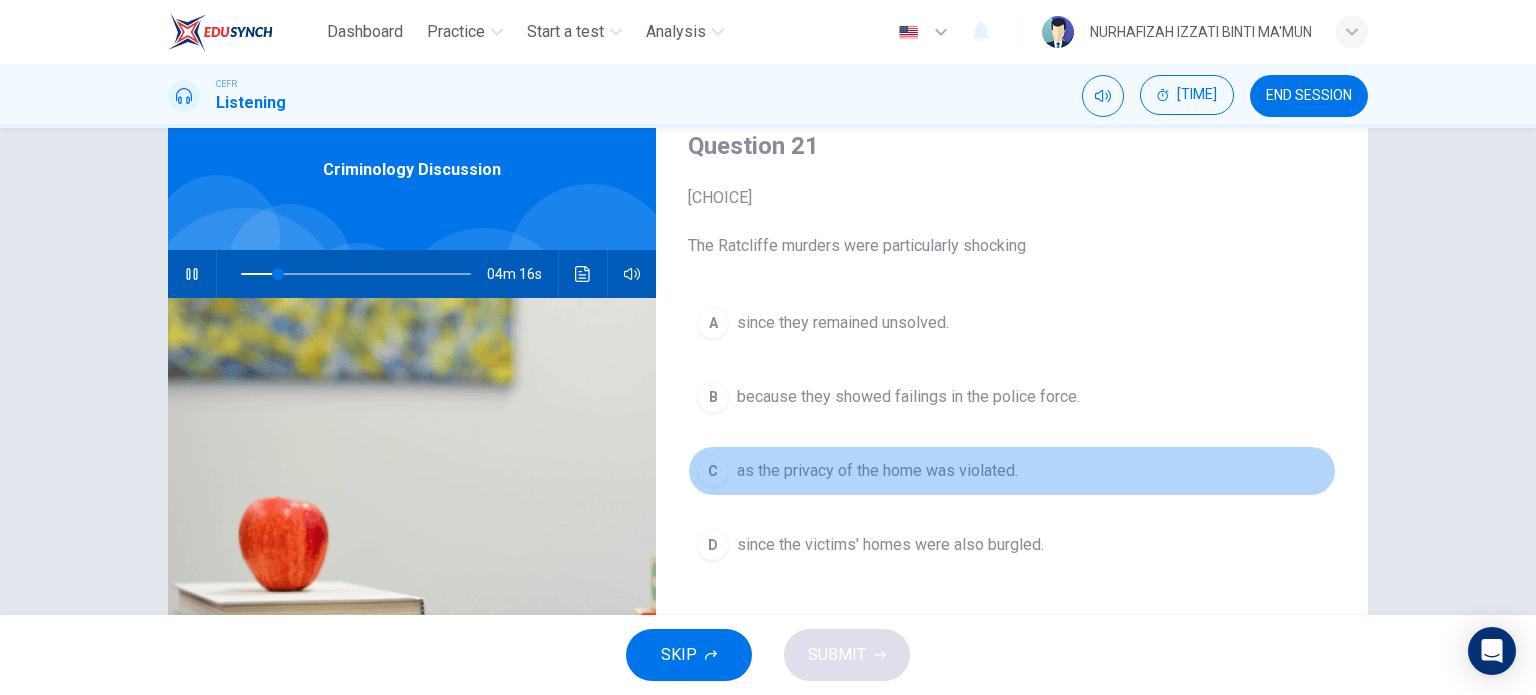 click on "C" at bounding box center (713, 323) 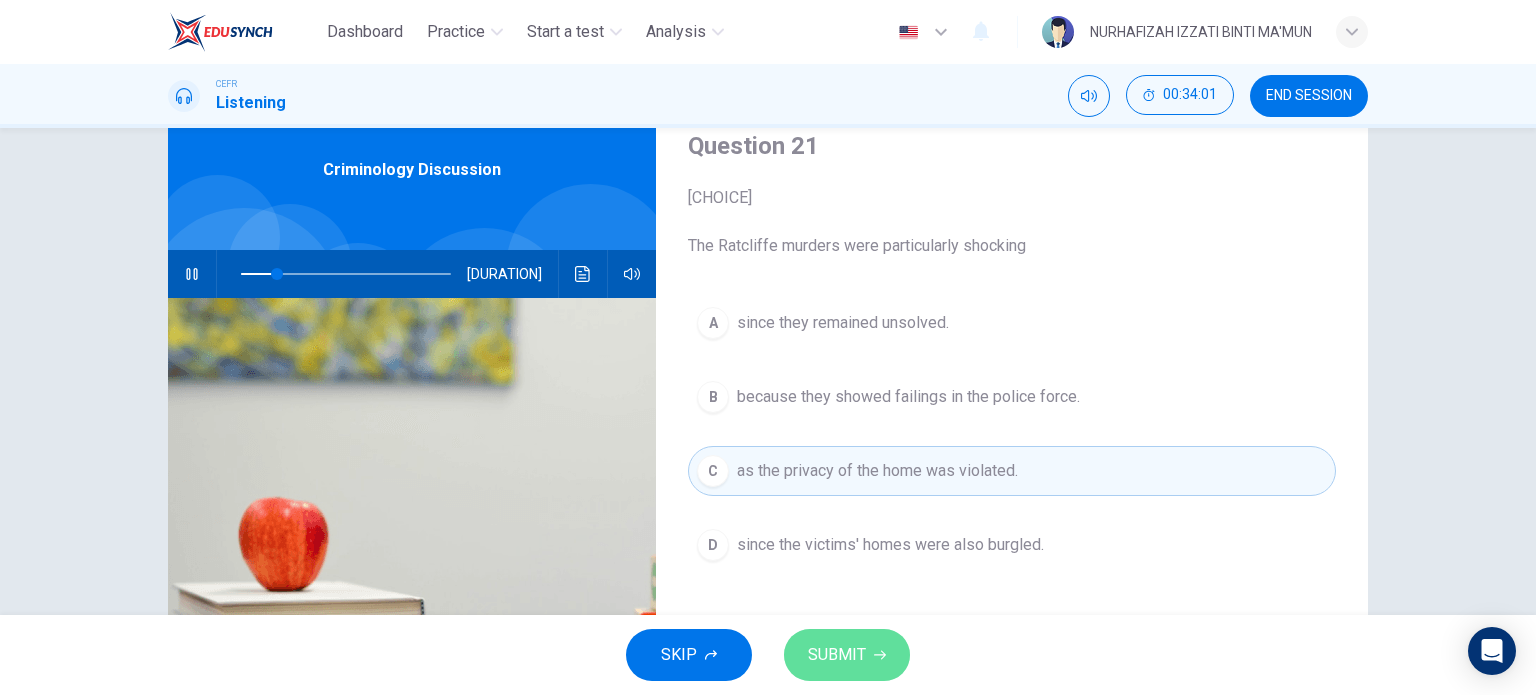 click on "SUBMIT" at bounding box center [837, 655] 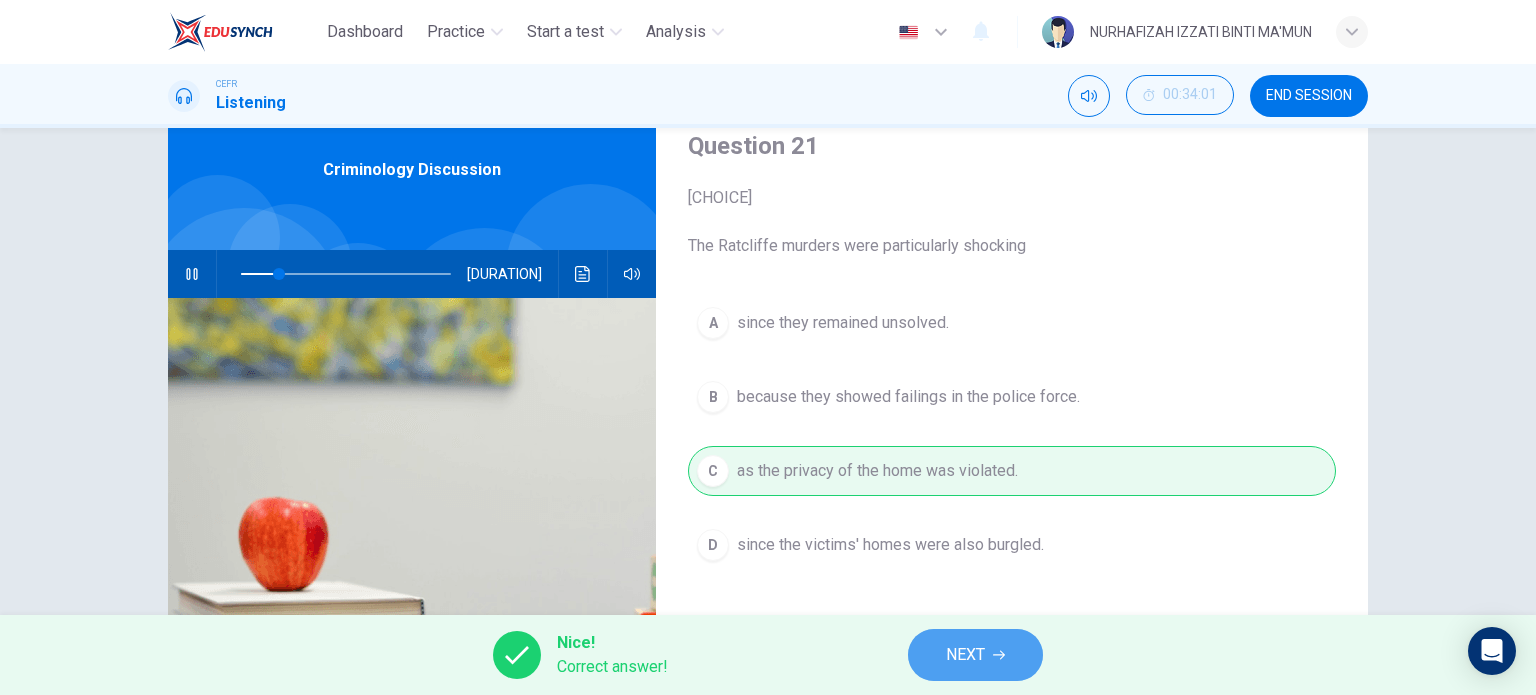 click on "NEXT" at bounding box center (975, 655) 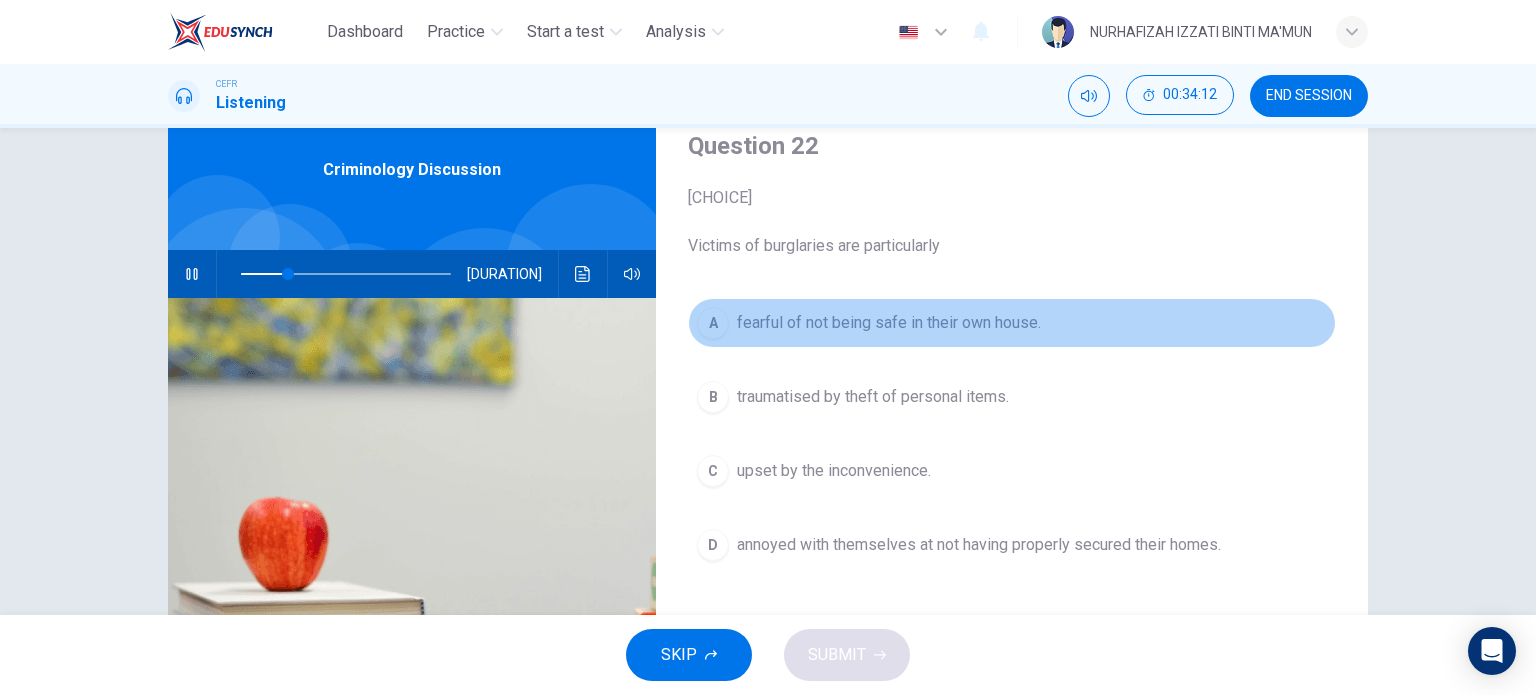 click on "A" at bounding box center (713, 323) 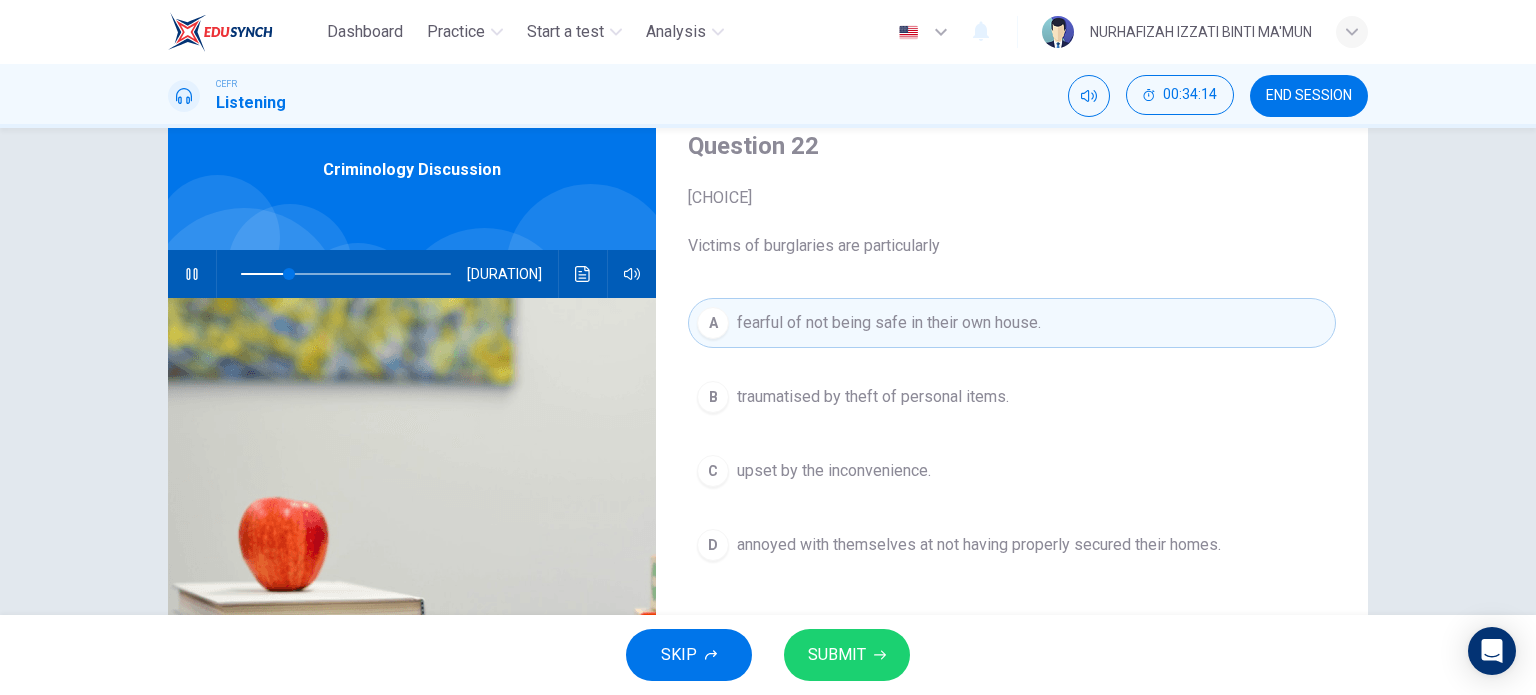 click on "SUBMIT" at bounding box center (837, 655) 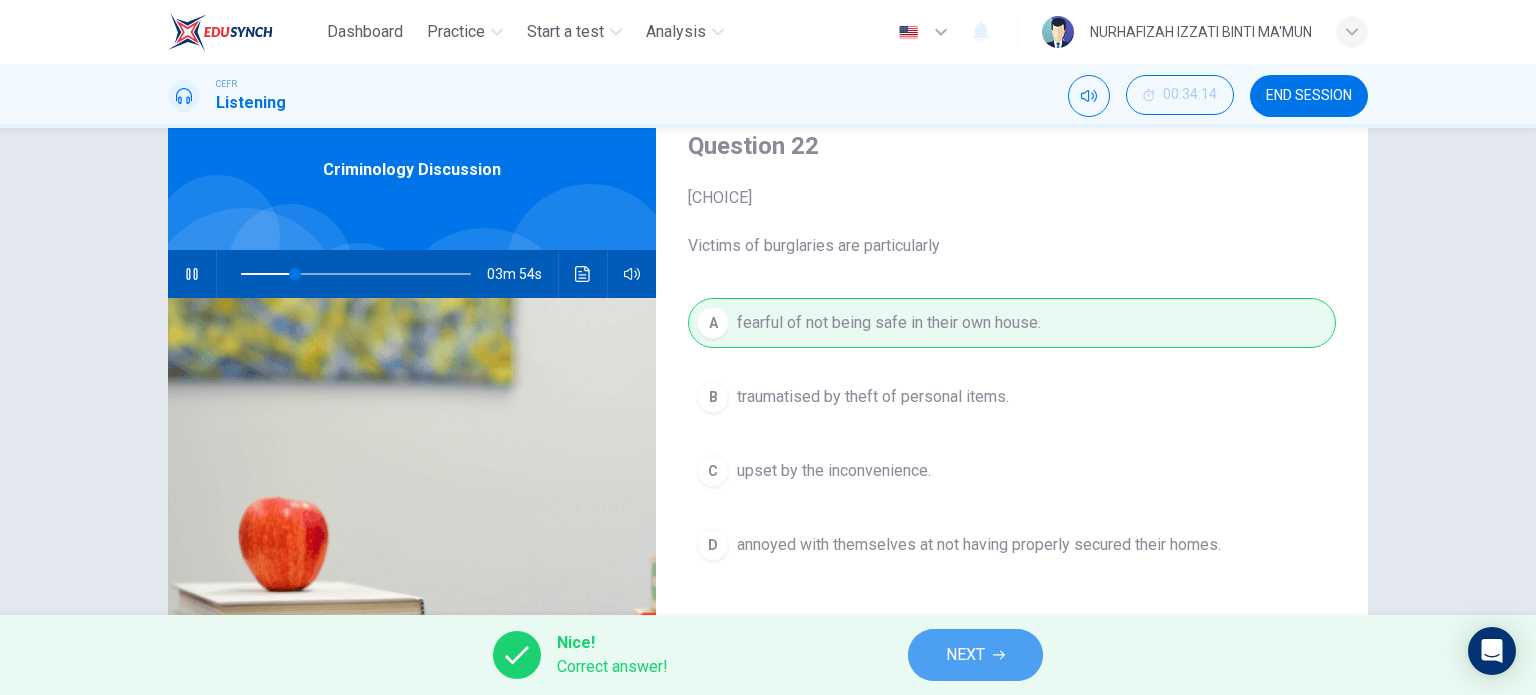 click at bounding box center [999, 655] 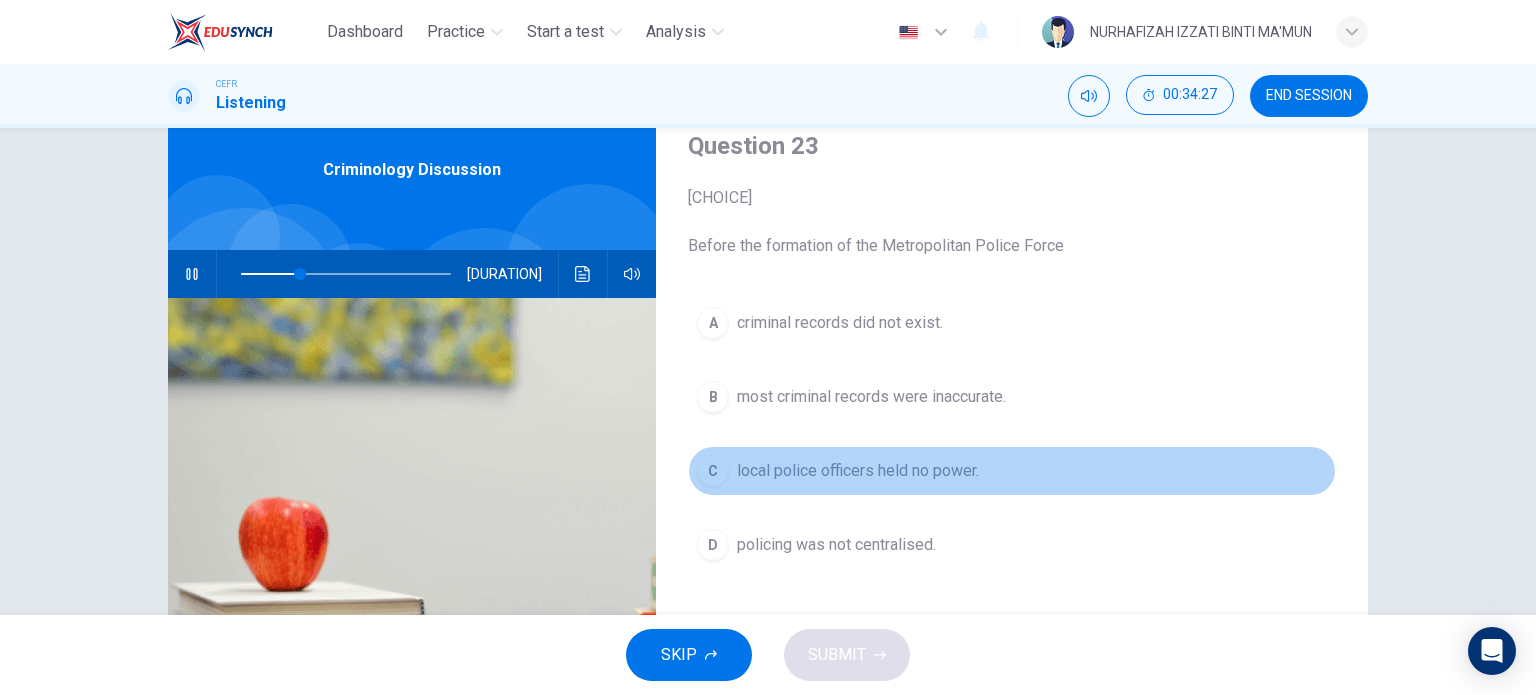 click on "C" at bounding box center [713, 323] 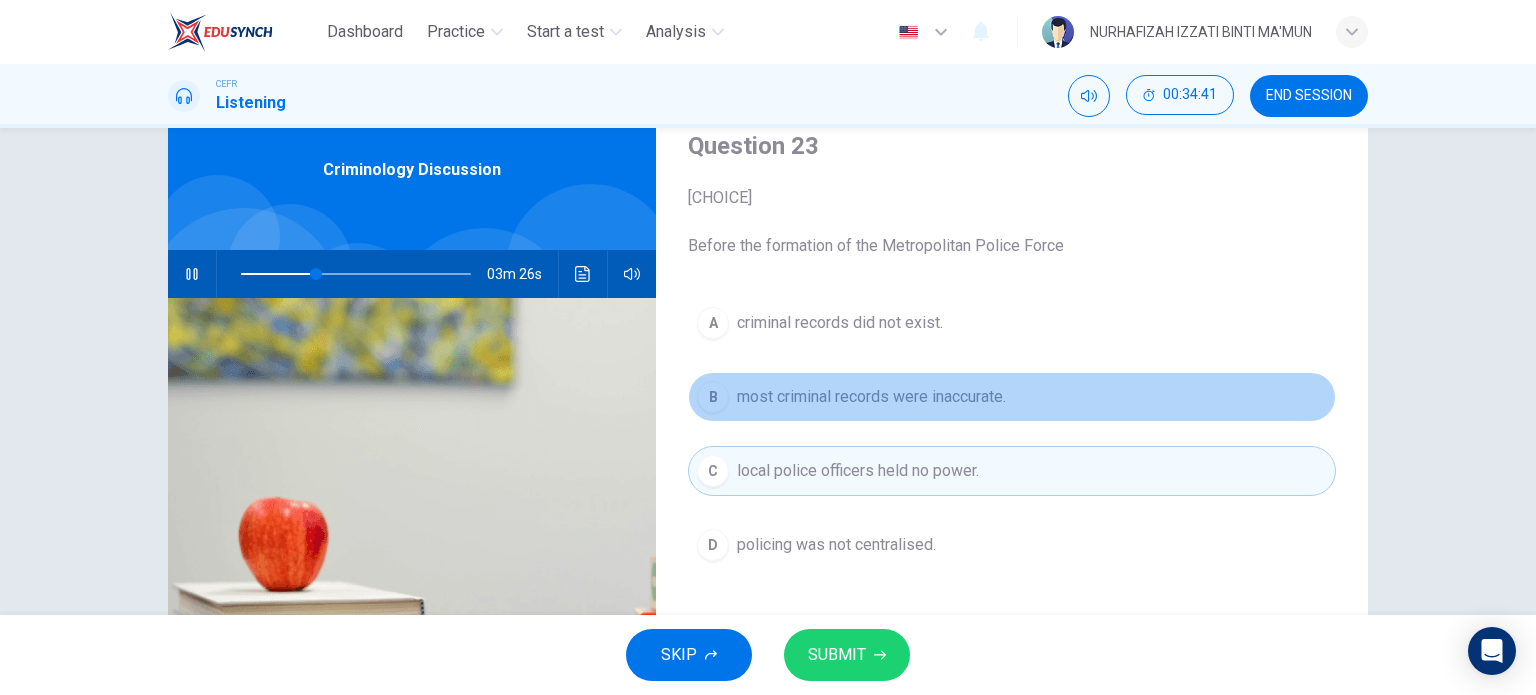 click on "B" at bounding box center (713, 323) 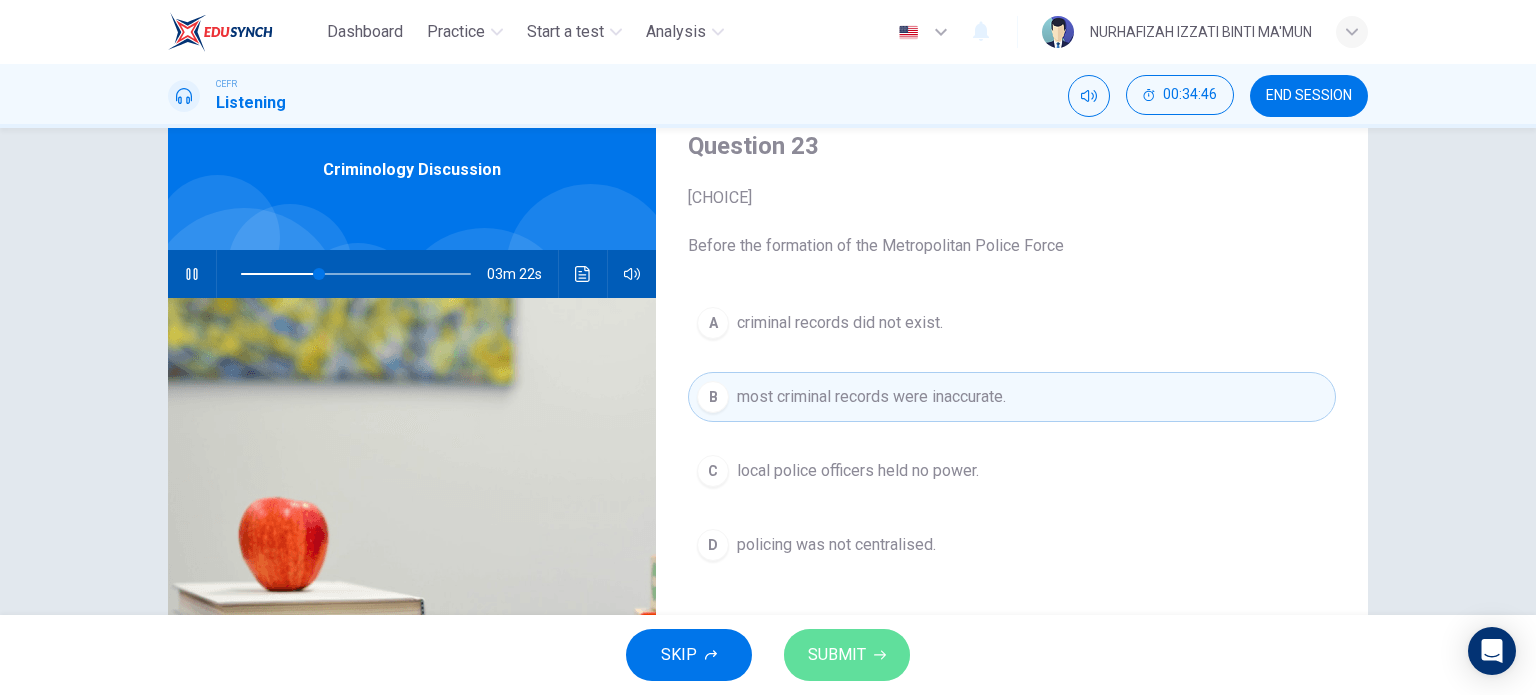 click on "SUBMIT" at bounding box center [837, 655] 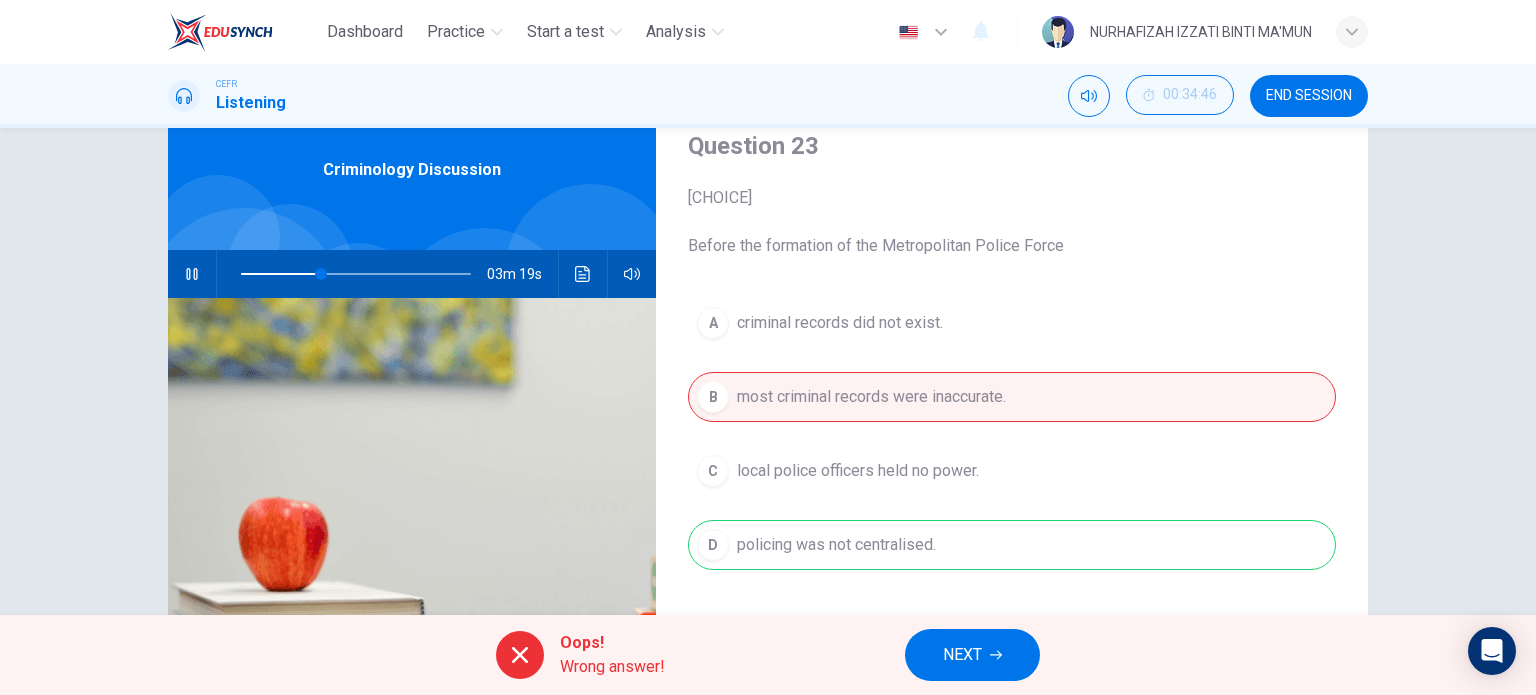 click on "A criminal records did not exist. B most criminal records were inaccurate. C local police officers held no power. D policing was not centralised." at bounding box center (1012, 454) 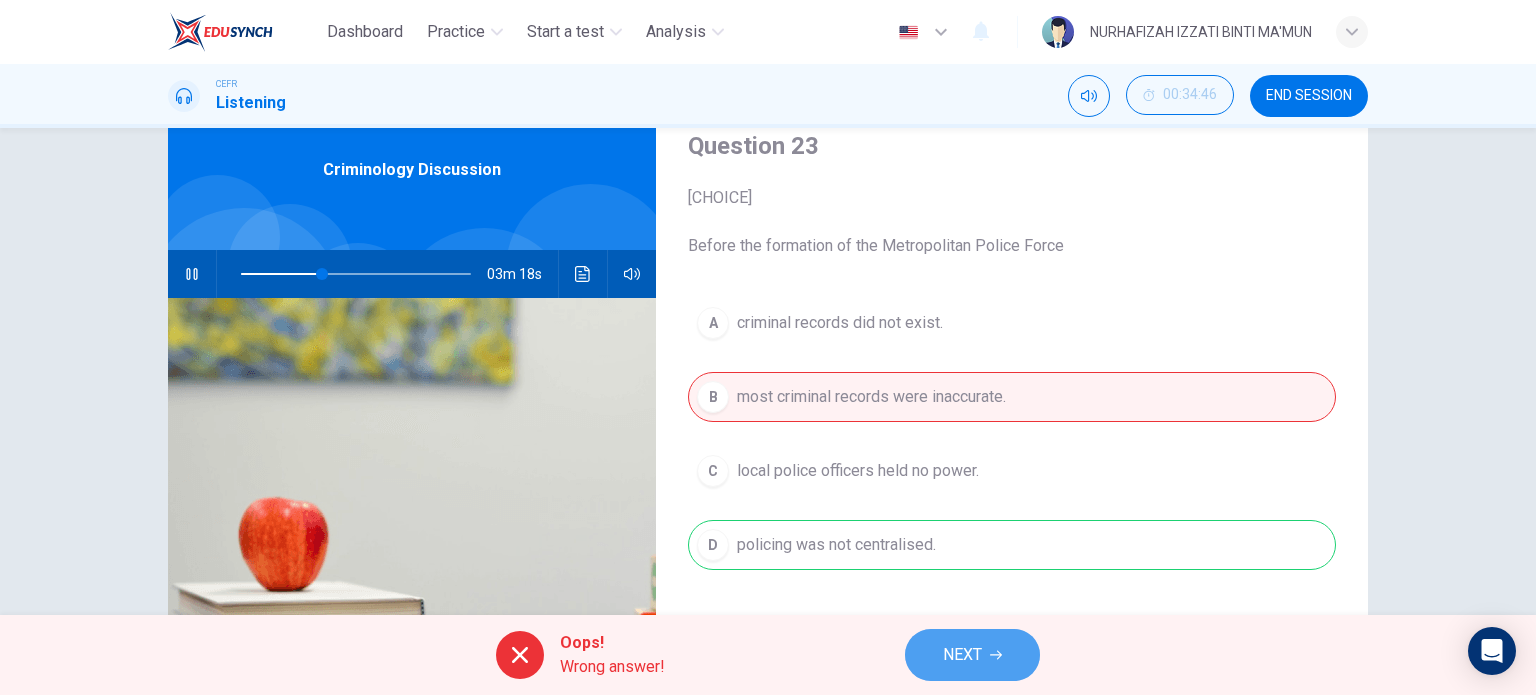 click on "NEXT" at bounding box center (972, 655) 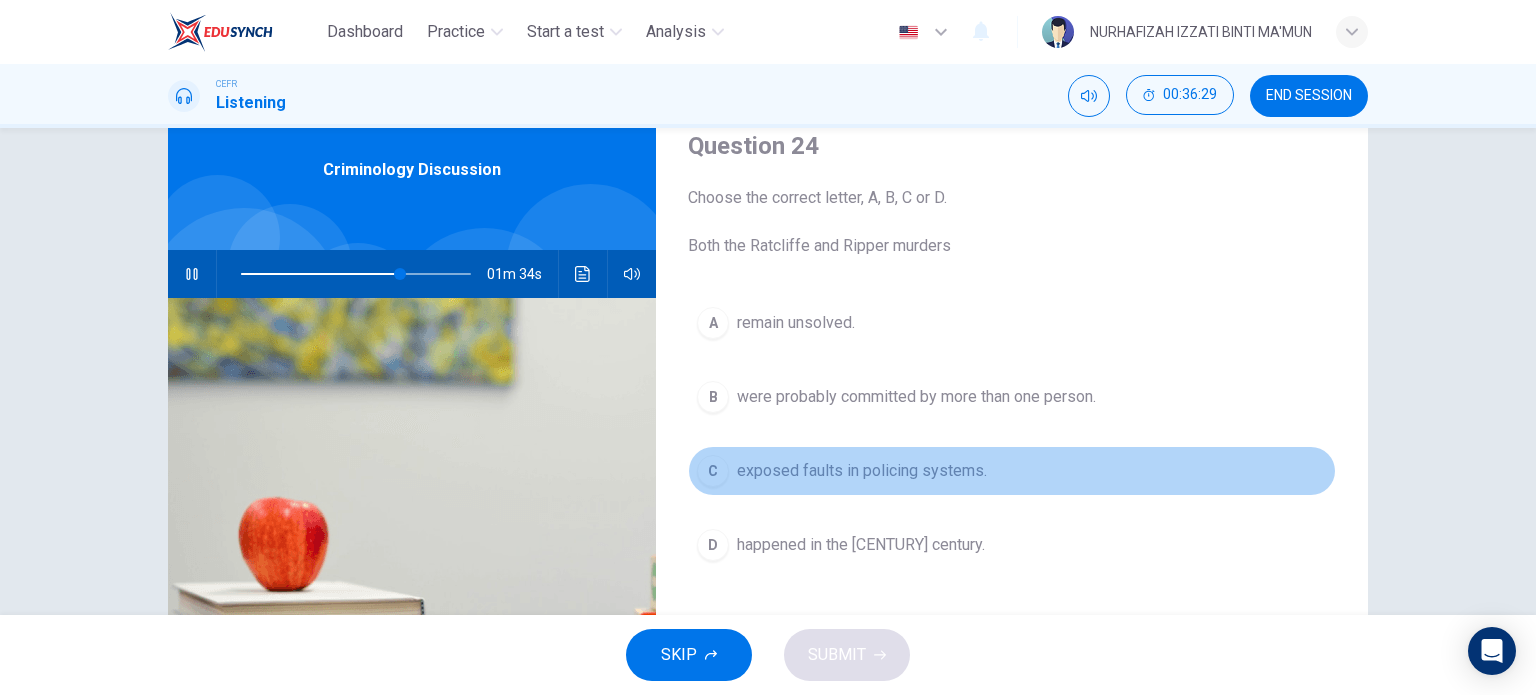 click on "exposed faults in policing systems." at bounding box center (796, 323) 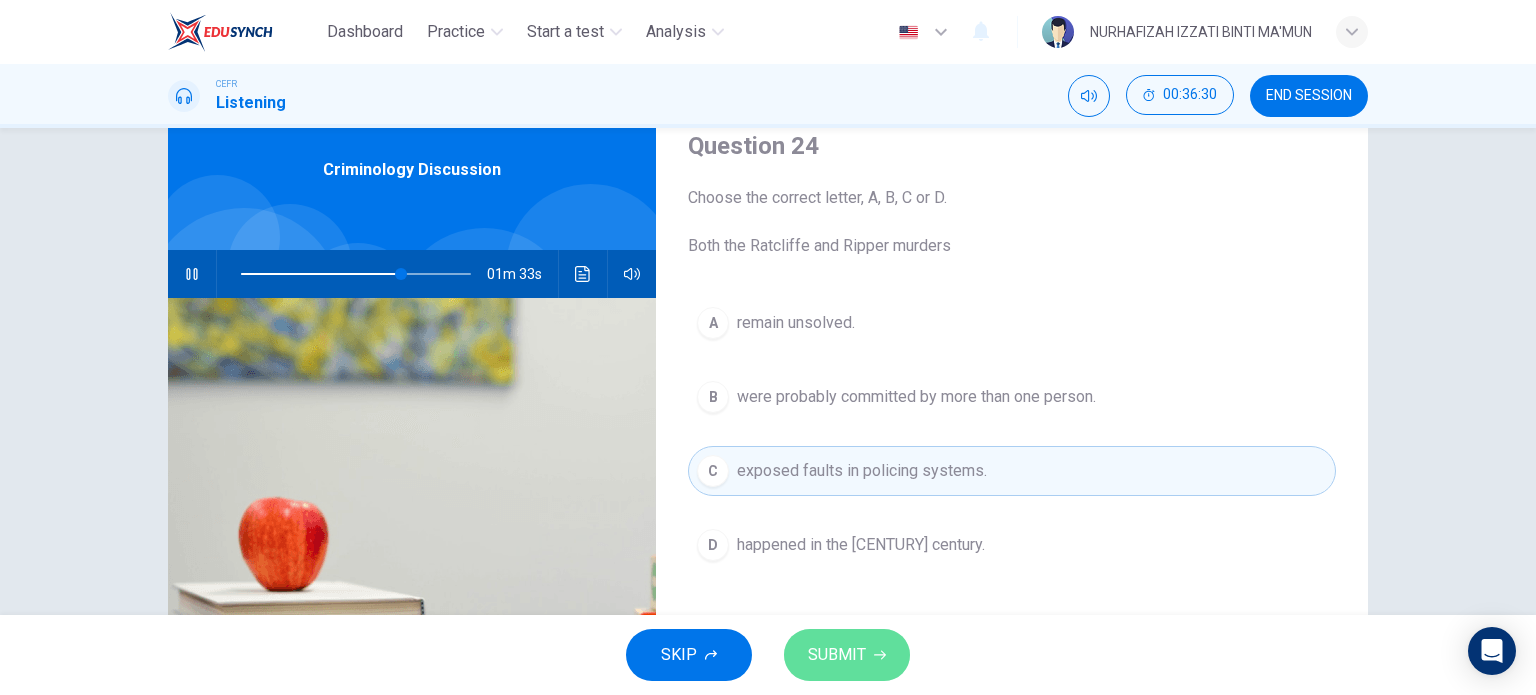 click on "SUBMIT" at bounding box center [837, 655] 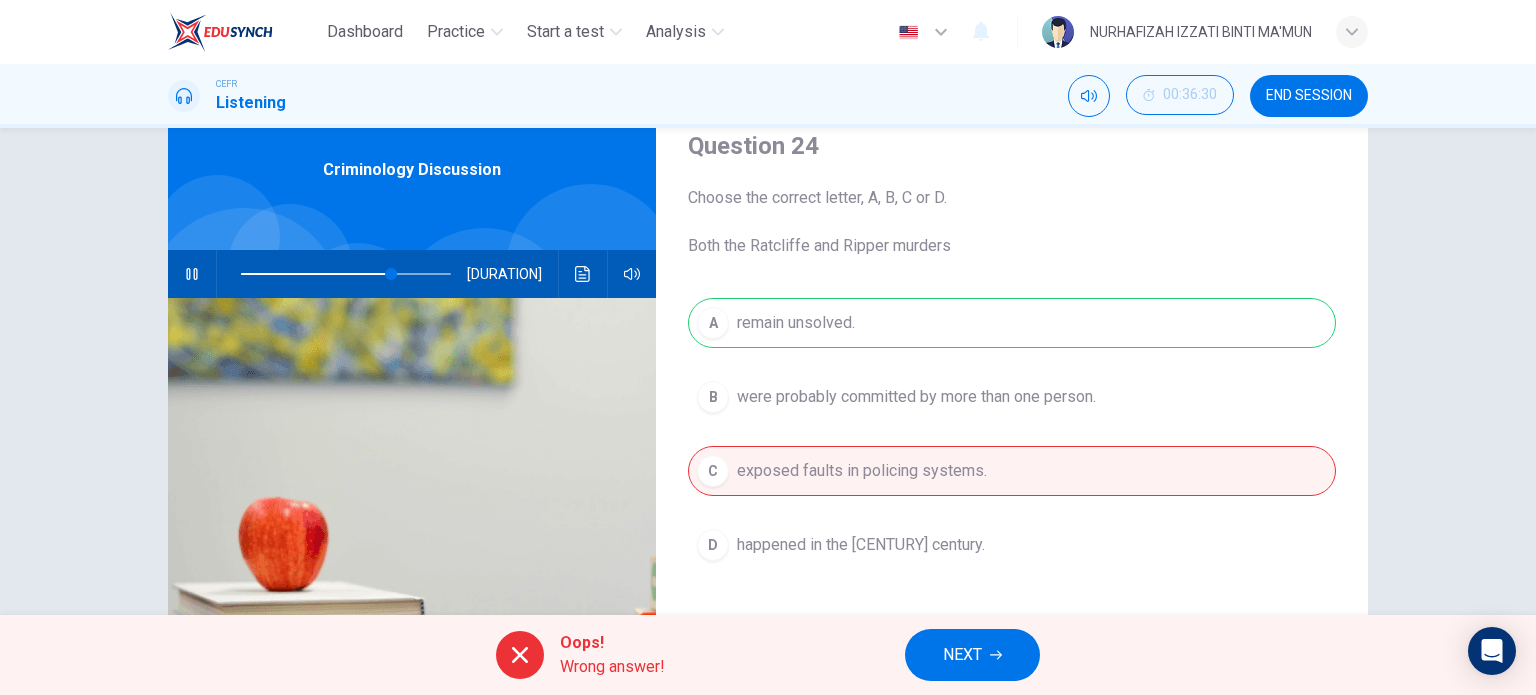 click on "A remain unsolved. B were probably committed by more than one person. C exposed faults in policing systems. D happened in the [CENTURY] century." at bounding box center (1012, 454) 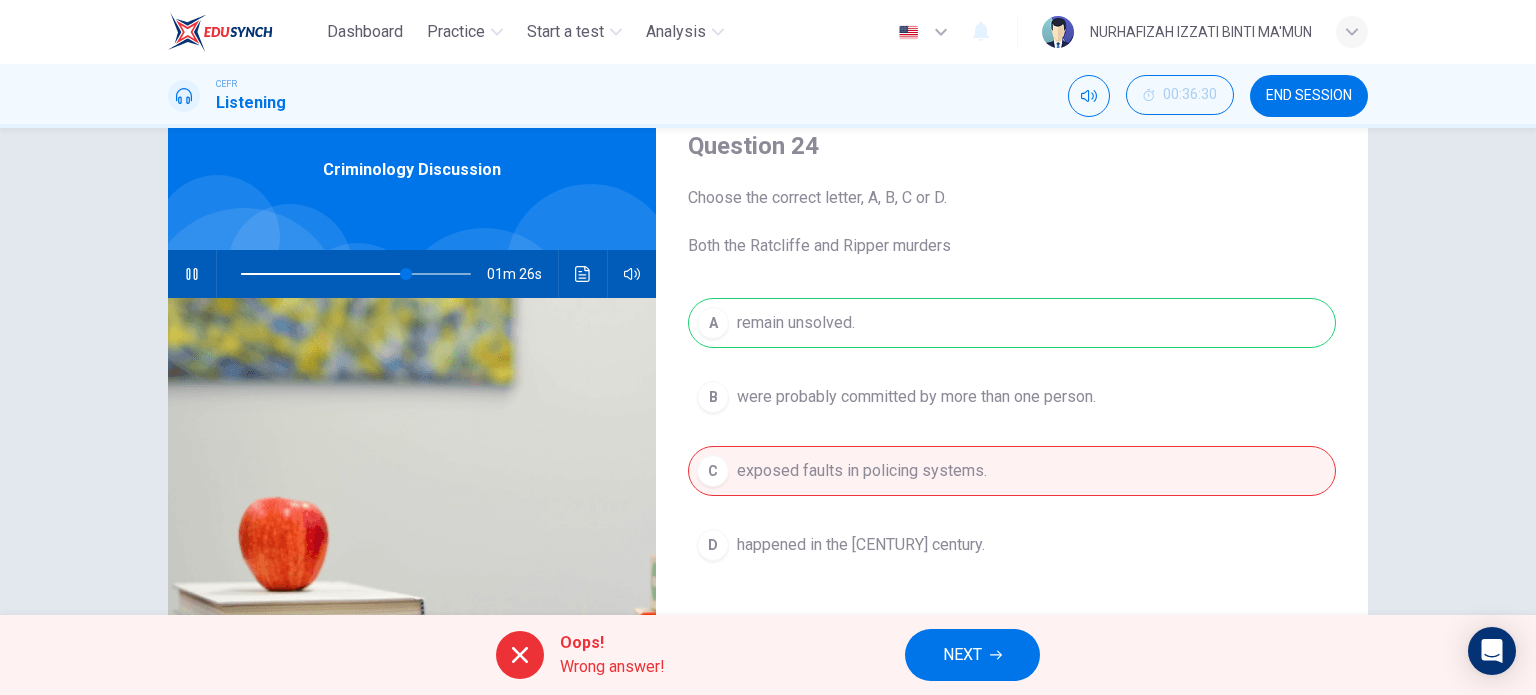 click on "NEXT" at bounding box center [962, 655] 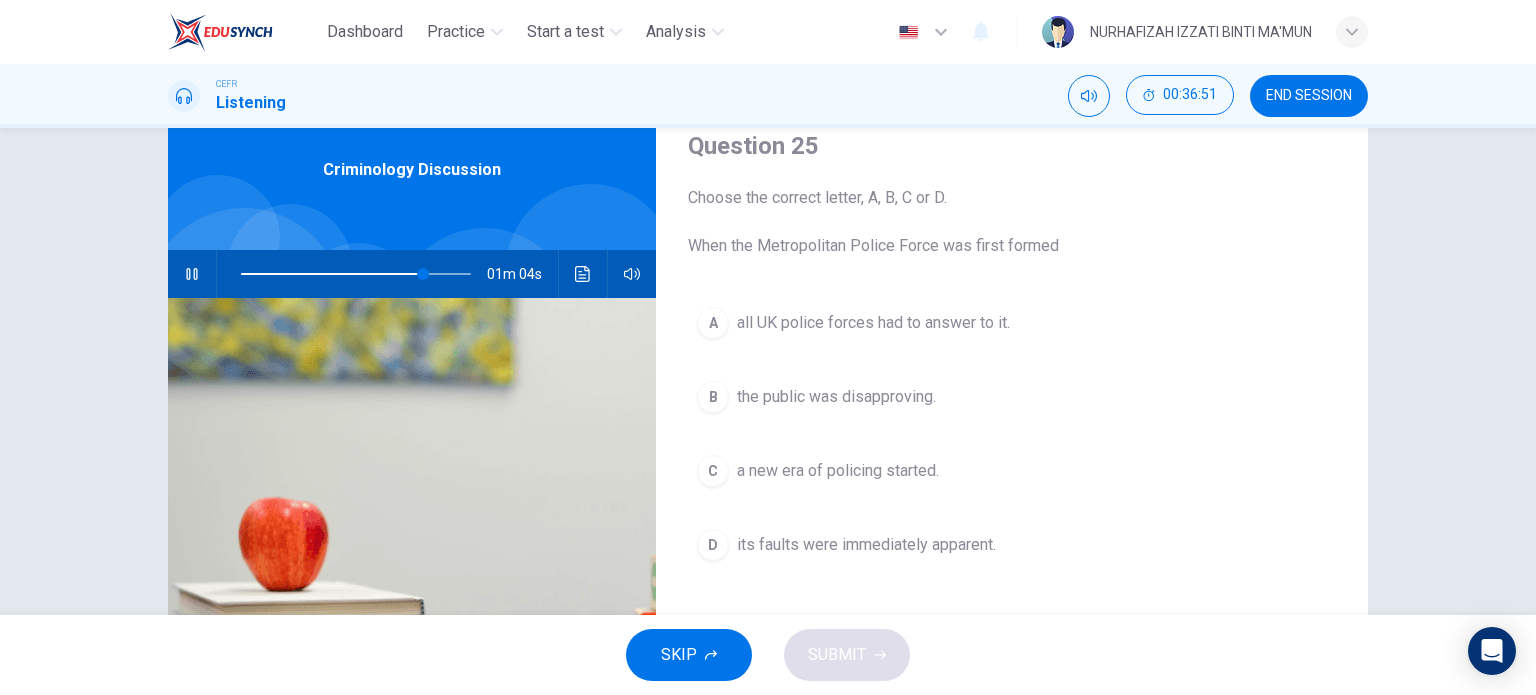 click at bounding box center (356, 274) 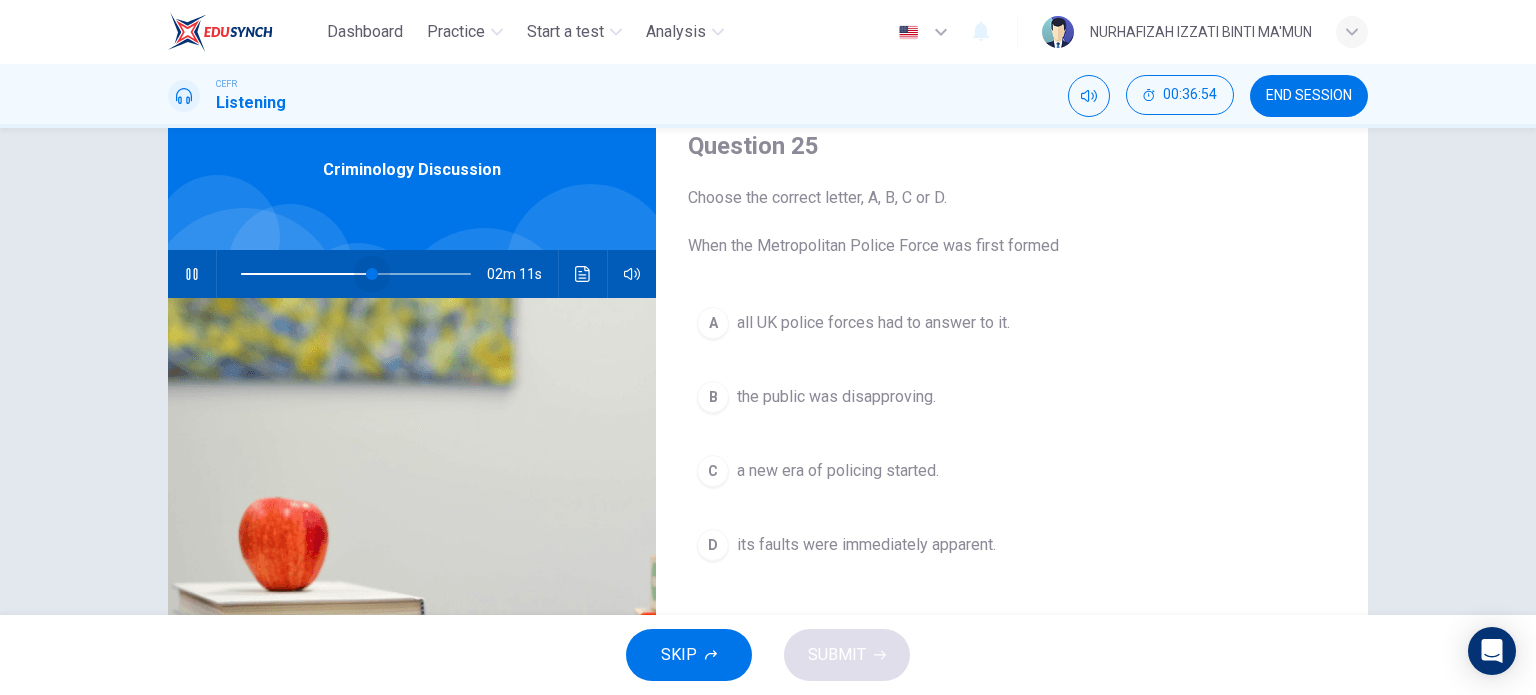 click at bounding box center (356, 274) 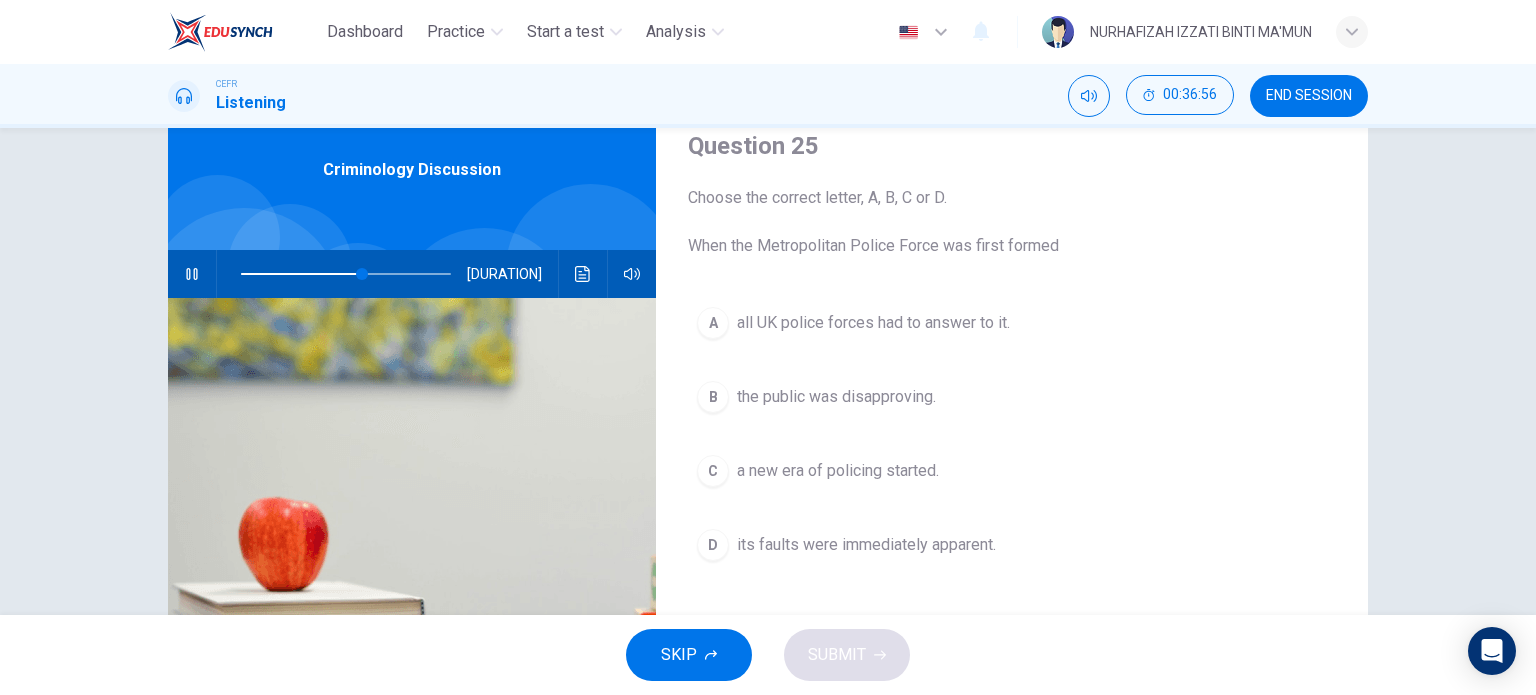 click at bounding box center [346, 274] 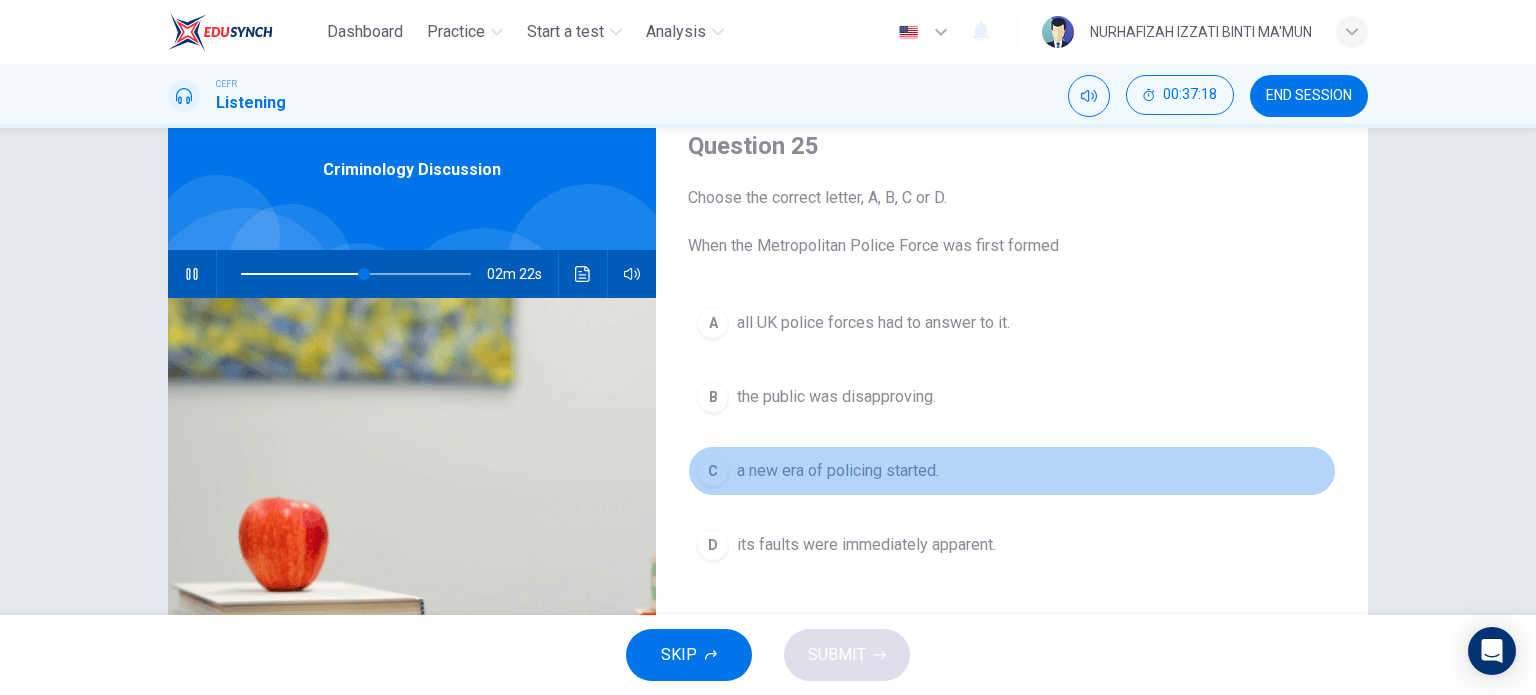 click on "C" at bounding box center (713, 323) 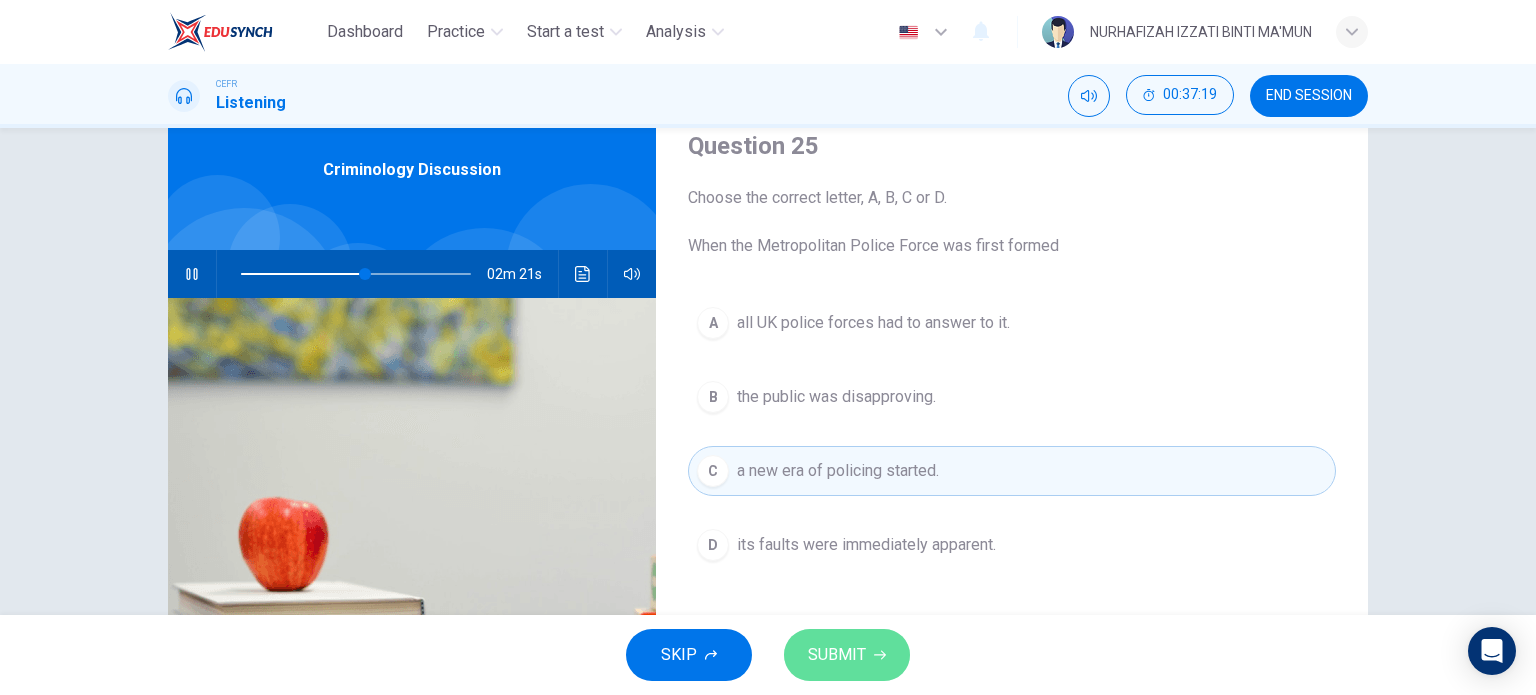 click on "SUBMIT" at bounding box center [837, 655] 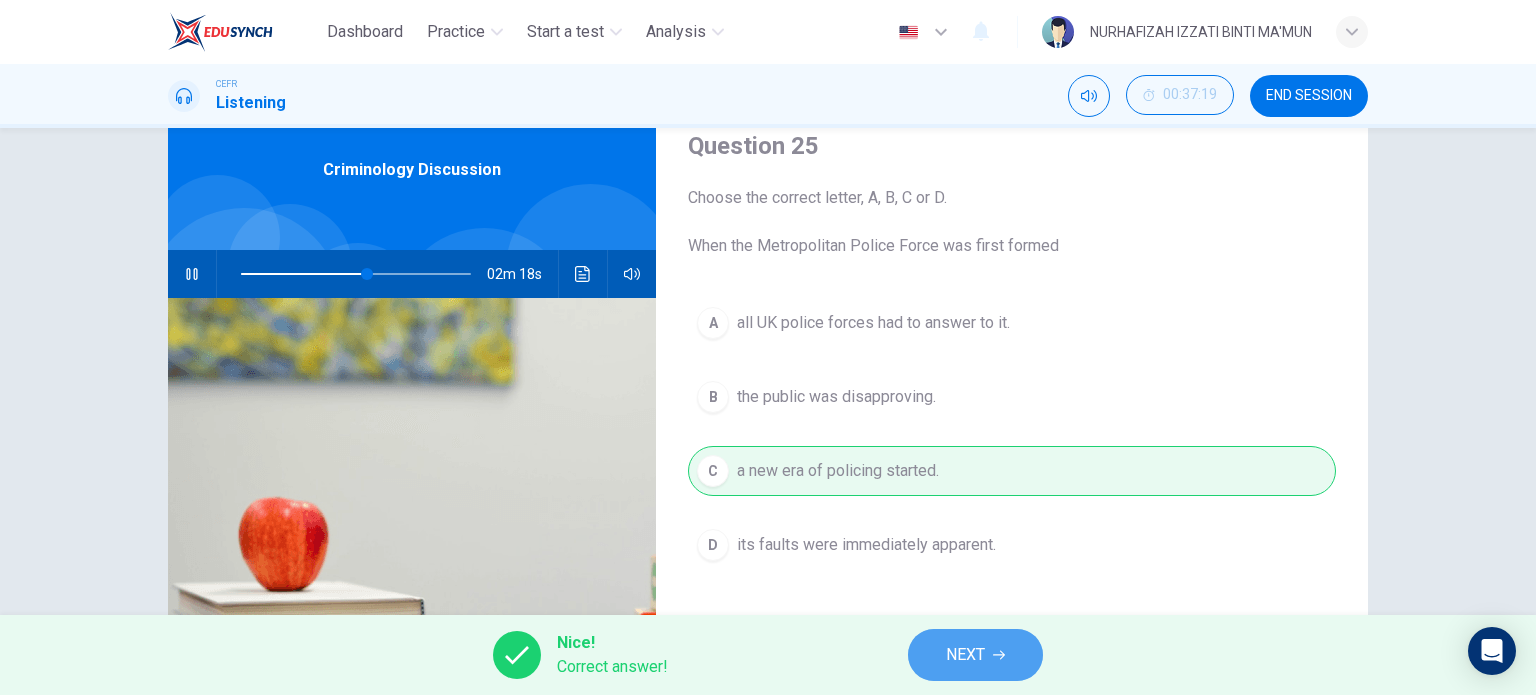 click on "NEXT" at bounding box center (975, 655) 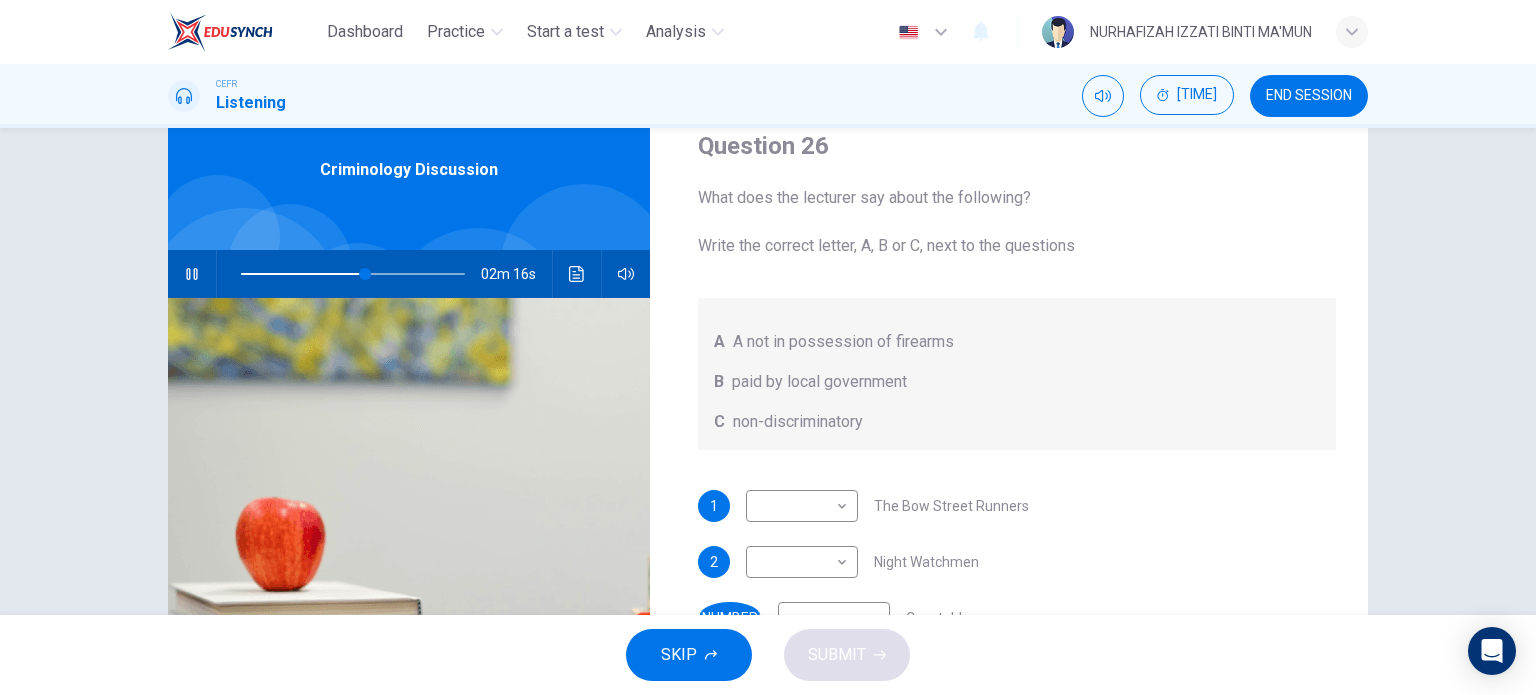 scroll, scrollTop: 0, scrollLeft: 0, axis: both 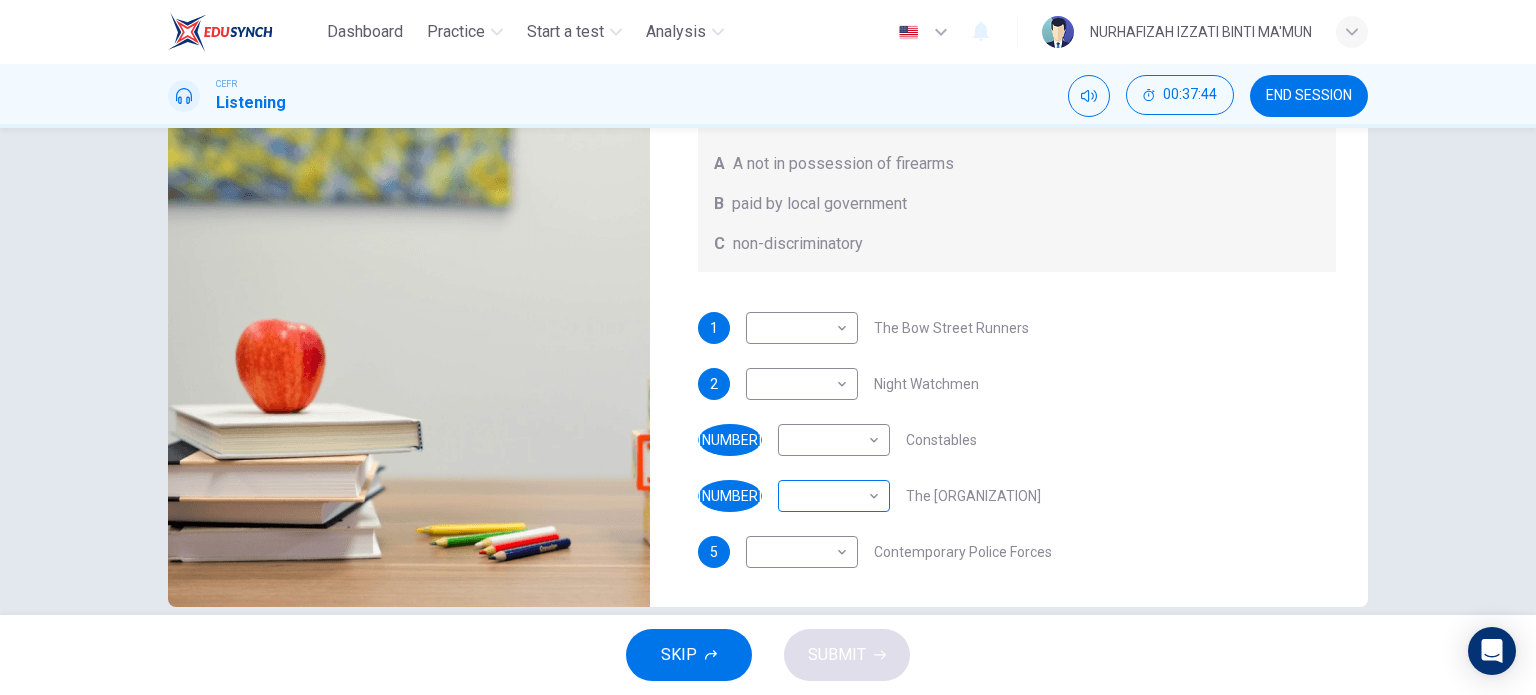 click on "Dashboard Practice Start a test Analysis English en ​ NURHAFIZAH IZZATI BINTI MA'MUN CEFR Listening 00:37:44 END SESSION Question 26 What does the lecturer say about the following? Write the correct letter, A, B or C, next to the questions A  A not in possession of firearms B paid by local government C non-discriminatory 1 ​ ​ The Bow Street Runners
2 ​ ​ Night Watchmen 3 ​ ​ Constables 4 ​ ​ The Metropolitan Police Force 5 ​ ​ Contemporary Police Forces Criminology Discussion 01m 52s SKIP SUBMIT EduSynch - Online Language Proficiency Testing
Dashboard Practice Start a test Analysis Notifications © Copyright  2025" at bounding box center (768, 347) 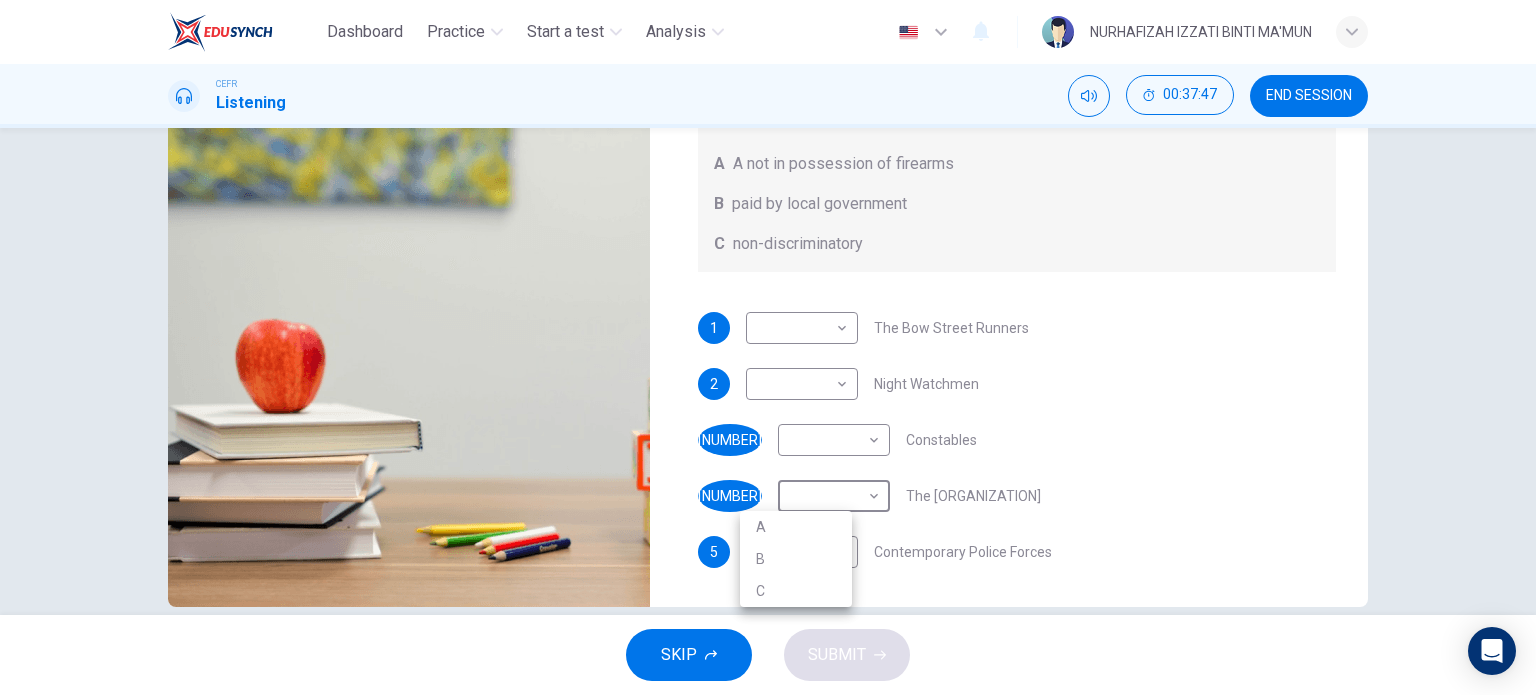 click at bounding box center (768, 347) 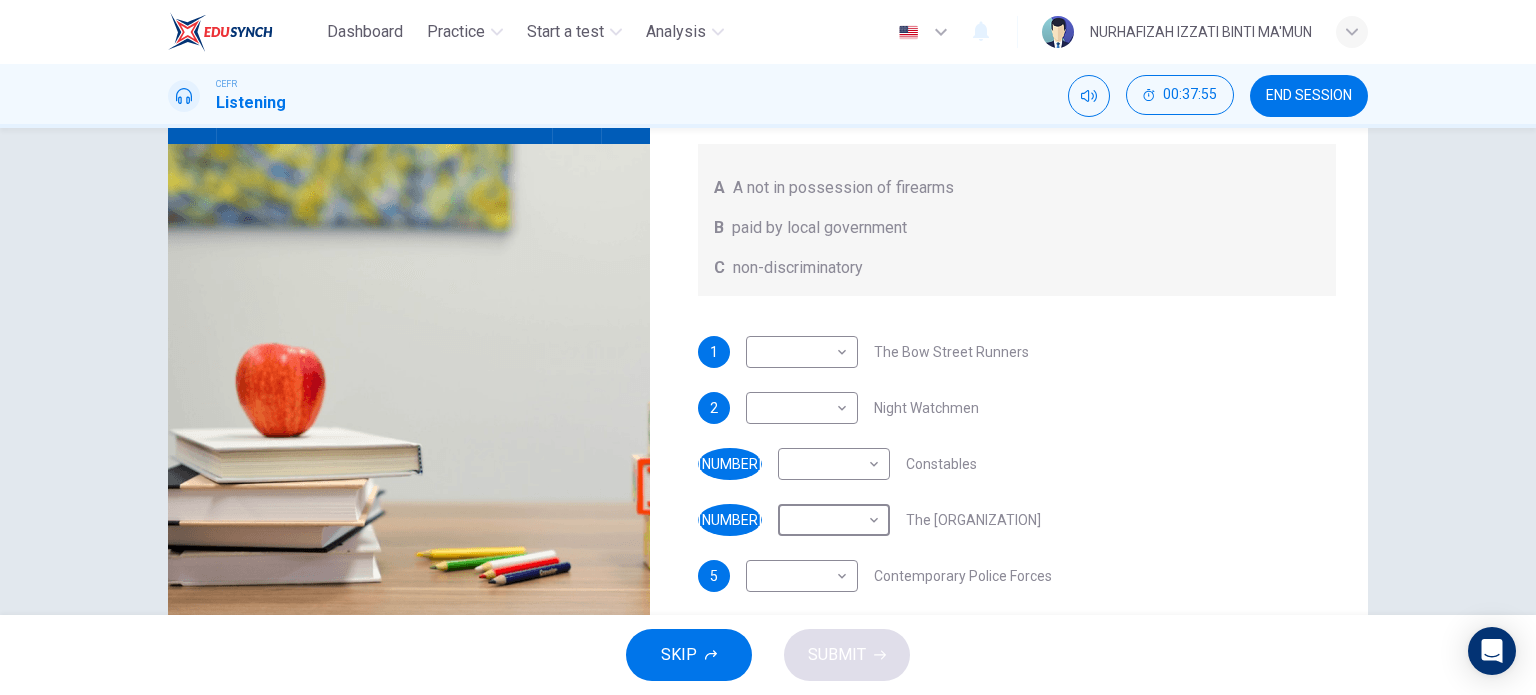 scroll, scrollTop: 236, scrollLeft: 0, axis: vertical 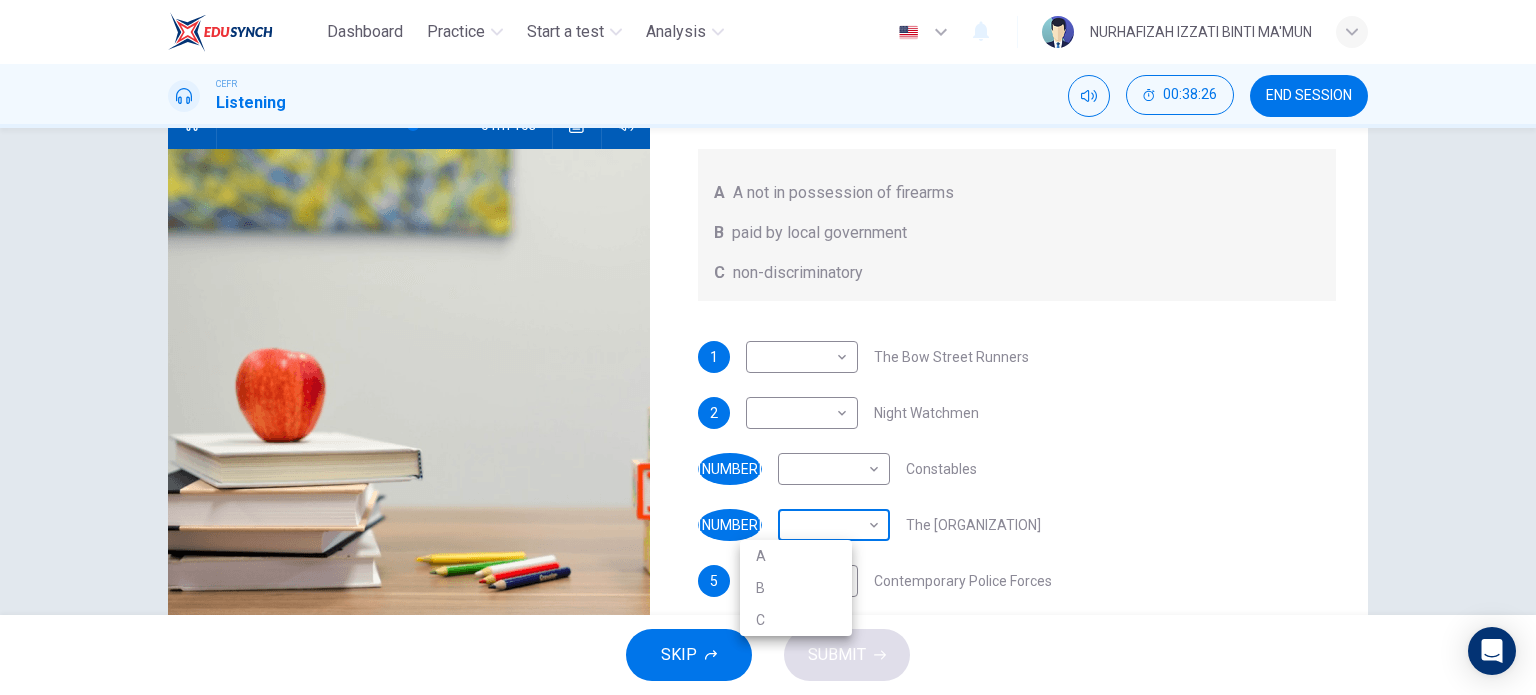 click on "Dashboard Practice Start a test Analysis English en ​ NURHAFIZAH IZZATI BINTI MA'MUN CEFR Listening 00:38:26 END SESSION Question 26 What does the lecturer say about the following? Write the correct letter, A, B or C, next to the questions A  A not in possession of firearms B paid by local government C non-discriminatory 1 ​ ​ The Bow Street Runners
2 ​ ​ Night Watchmen 3 ​ ​ Constables 4 ​ ​ The Metropolitan Police Force 5 ​ ​ Contemporary Police Forces Criminology Discussion 01m 10s SKIP SUBMIT EduSynch - Online Language Proficiency Testing
Dashboard Practice Start a test Analysis Notifications © Copyright  2025 A B C" at bounding box center [768, 347] 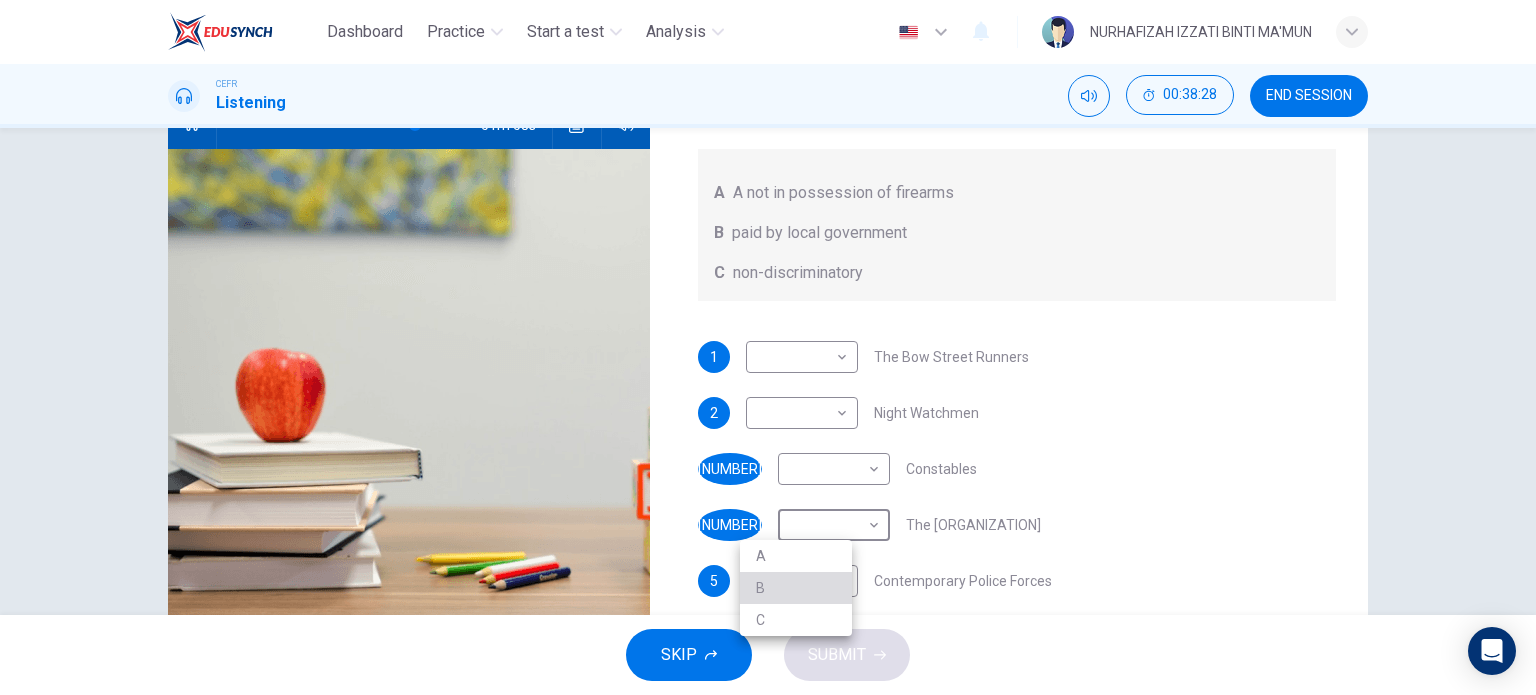 click on "B" at bounding box center (796, 588) 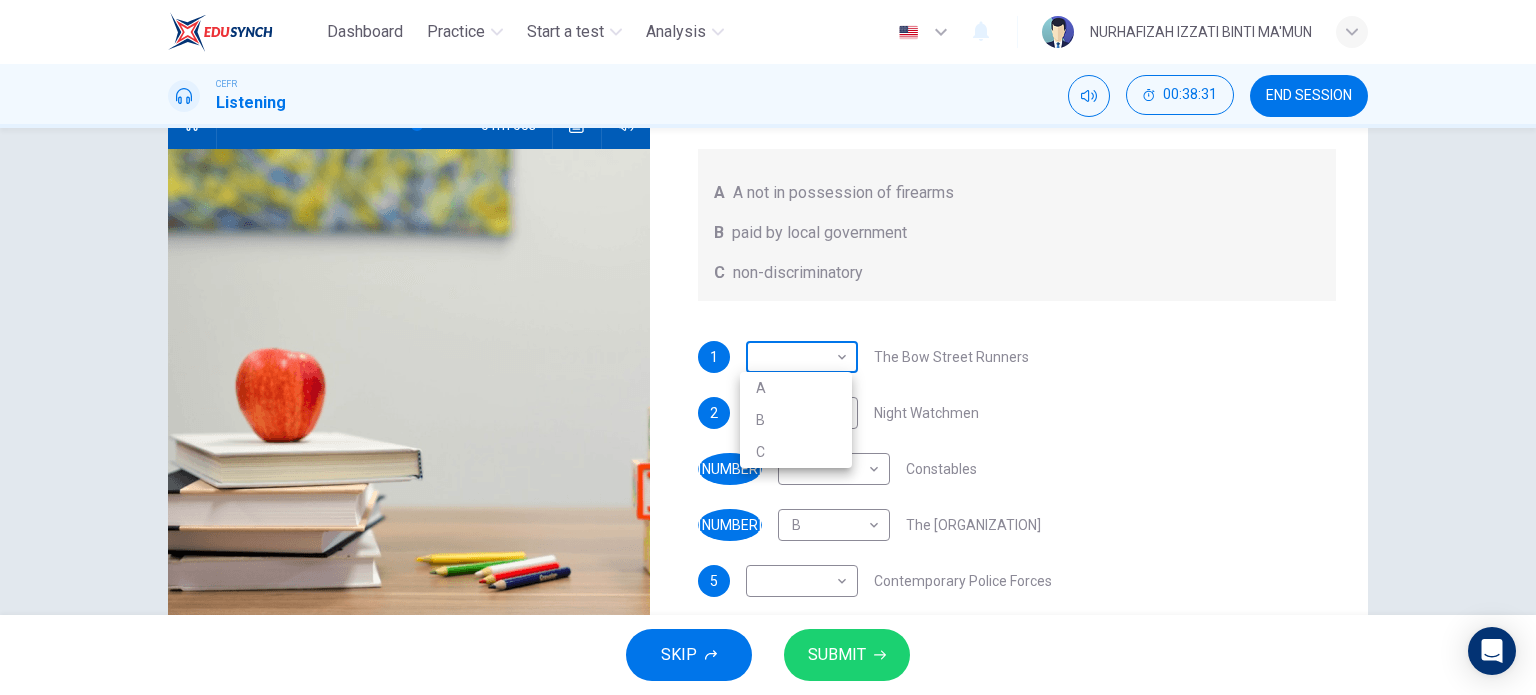 click on "Dashboard Practice Start a test Analysis English en ​ [PERSON] [PERSON] [PERSON] CEFR Listening 00:38:31 END SESSION Question 26 What does the lecturer say about the following? Write the correct letter, A, B or C, next to the questions A  A not in possession of firearms B paid by local government C non-discriminatory 1 ​ ​ The Bow Street Runners
2 ​ ​ Night Watchmen 3 ​ ​ Constables 4 B B ​ The Metropolitan Police Force 5 ​ ​ Contemporary Police Forces Criminology Discussion 01m 05s SKIP SUBMIT EduSynch - Online Language Proficiency Testing
Dashboard Practice Start a test Analysis Notifications © Copyright  2025 A B C" at bounding box center [768, 347] 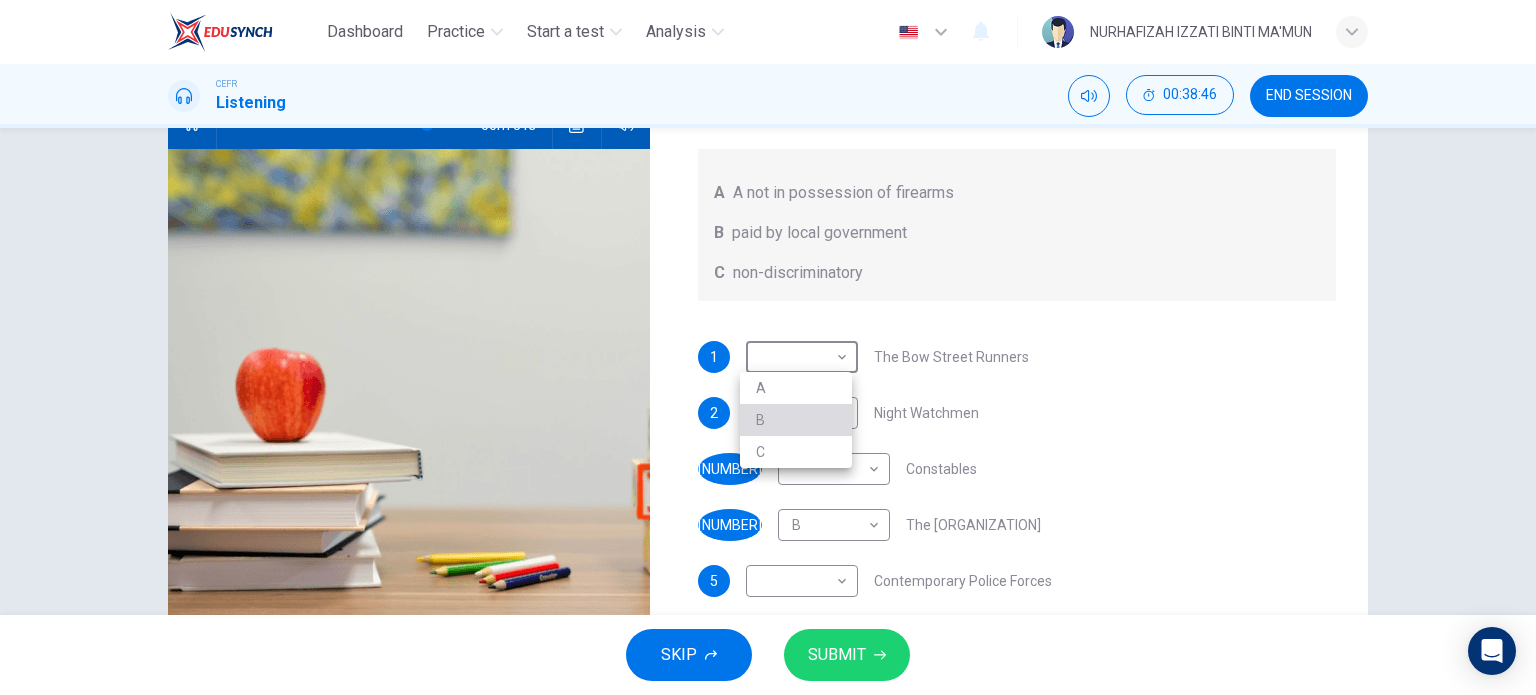 click on "B" at bounding box center (796, 420) 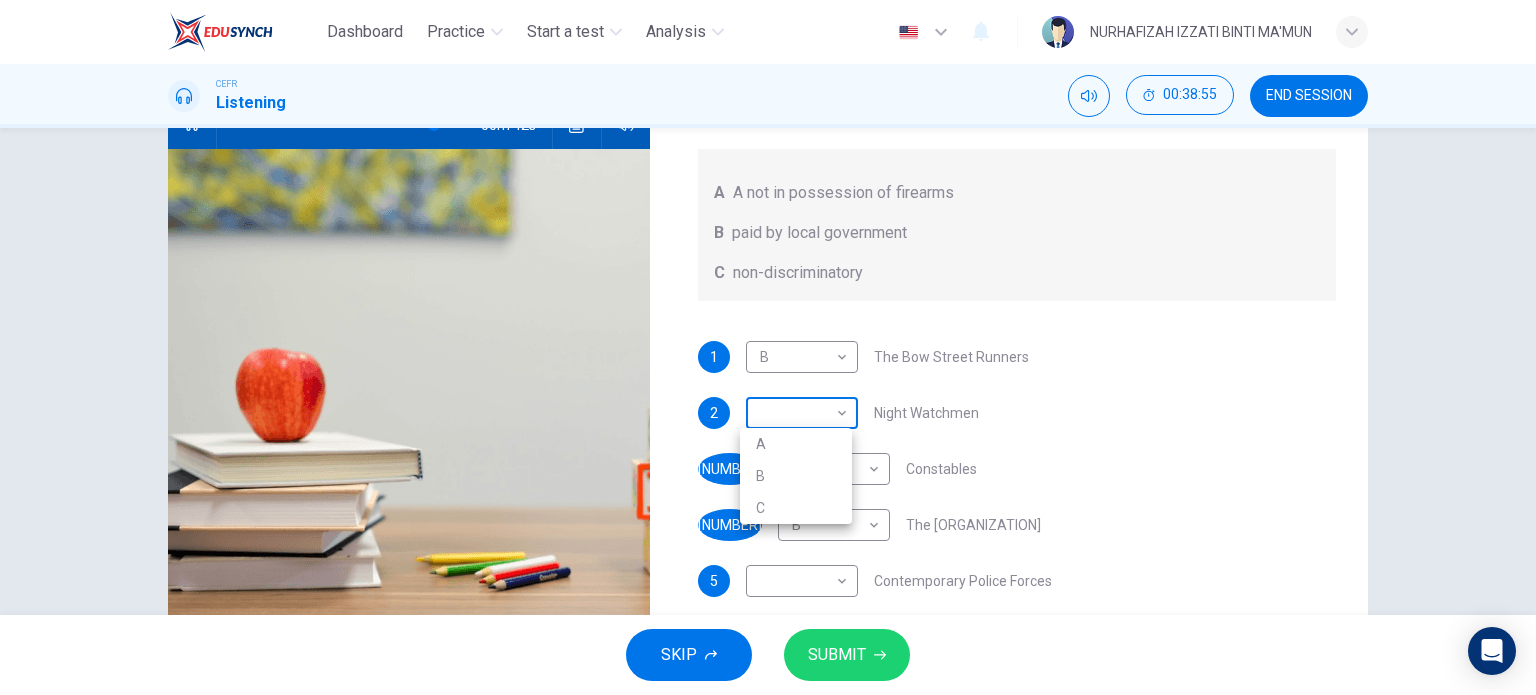 click on "Dashboard Practice Start a test Analysis English en ​ NURHAFIZAH IZZATI BINTI MA'MUN CEFR Listening 00:38:55 END SESSION Question 26 What does the lecturer say about the following? Write the correct letter, A, B or C, next to the questions A  A not in possession of firearms B paid by local government C non-discriminatory 1 B B ​ The Bow Street Runners
2 ​ ​ Night Watchmen 3 ​ ​ Constables 4 B B ​ The Metropolitan Police Force 5 ​ ​ Contemporary Police Forces Criminology Discussion 00m 42s SKIP SUBMIT EduSynch - Online Language Proficiency Testing
Dashboard Practice Start a test Analysis Notifications © Copyright  2025 A B C" at bounding box center (768, 347) 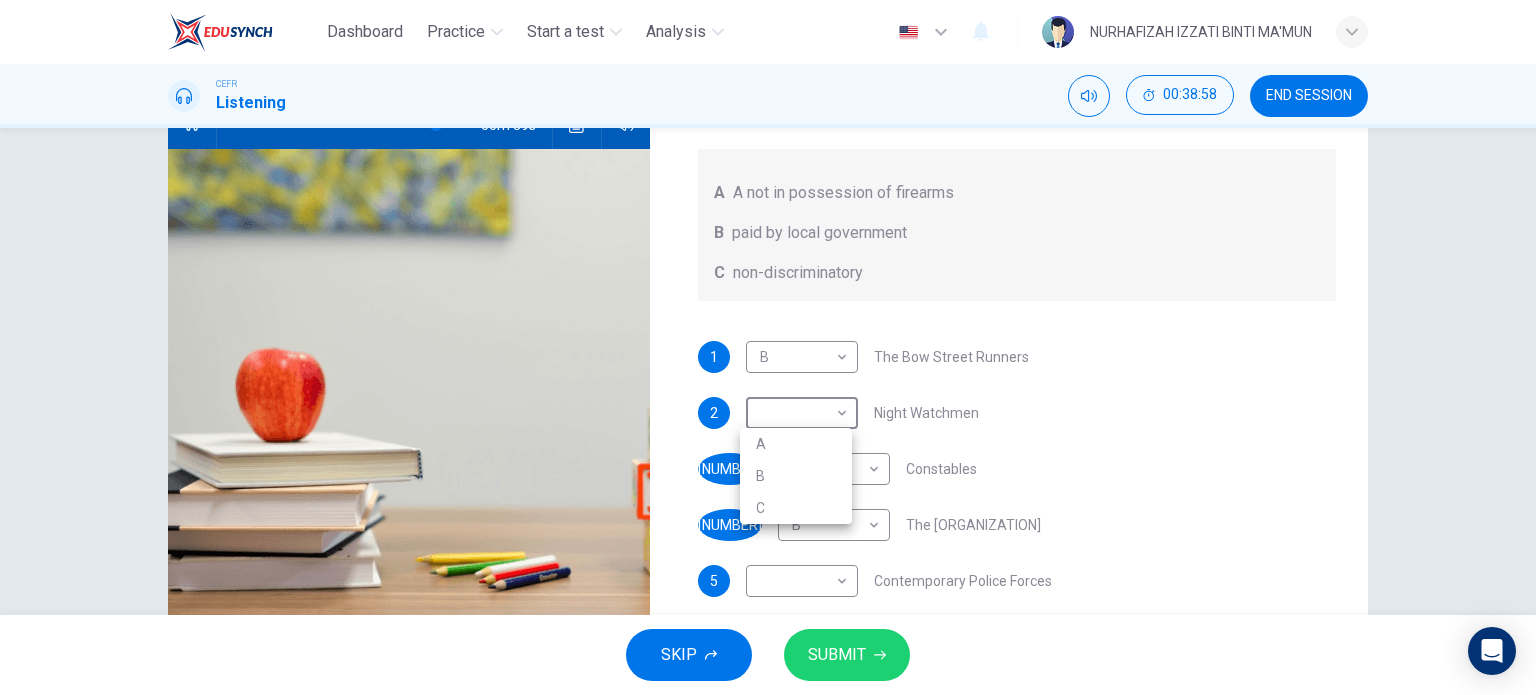 click on "A" at bounding box center (796, 444) 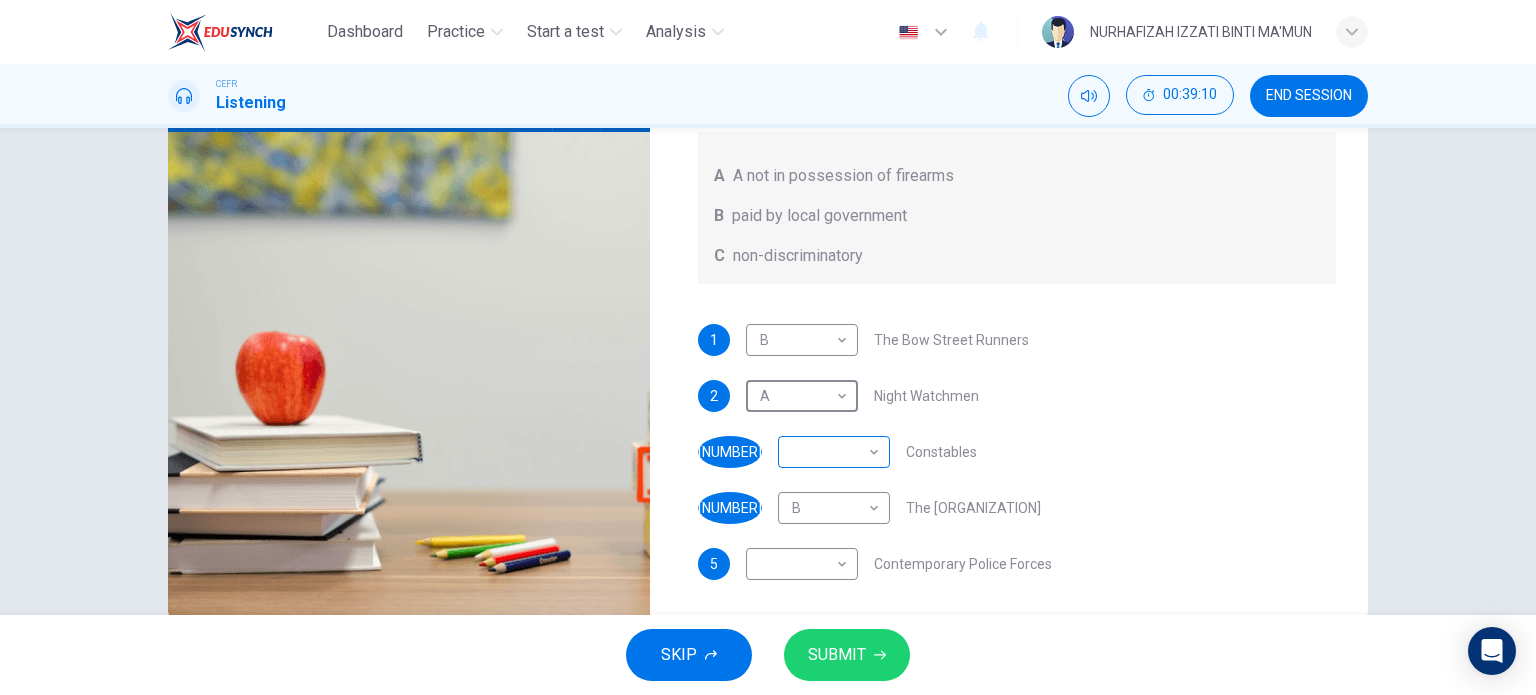scroll, scrollTop: 244, scrollLeft: 0, axis: vertical 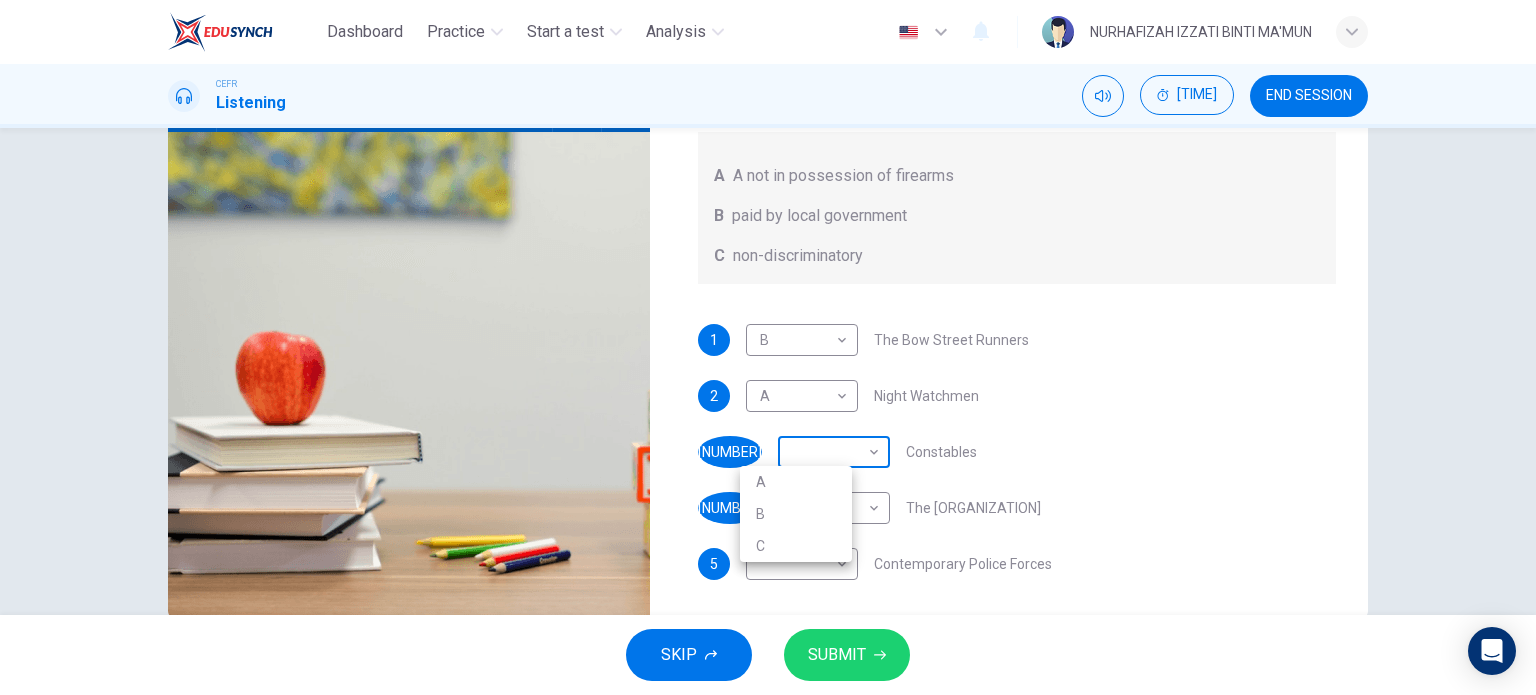click on "Dashboard Practice Start a test Analysis English en ​ [PERSON] [PERSON] [PERSON] CEFR Listening 00:39:13 END SESSION Question 26 What does the lecturer say about the following? Write the correct letter, A, B or C, next to the questions A  A not in possession of firearms B paid by local government C non-discriminatory 1 B B ​ The Bow Street Runners
2 A A ​ Night Watchmen 3 ​ ​ Constables 4 B B ​ The Metropolitan Police Force 5 ​ ​ Contemporary Police Forces Criminology Discussion 00m 23s SKIP SUBMIT EduSynch - Online Language Proficiency Testing
Dashboard Practice Start a test Analysis Notifications © Copyright  2025 A B C" at bounding box center (768, 347) 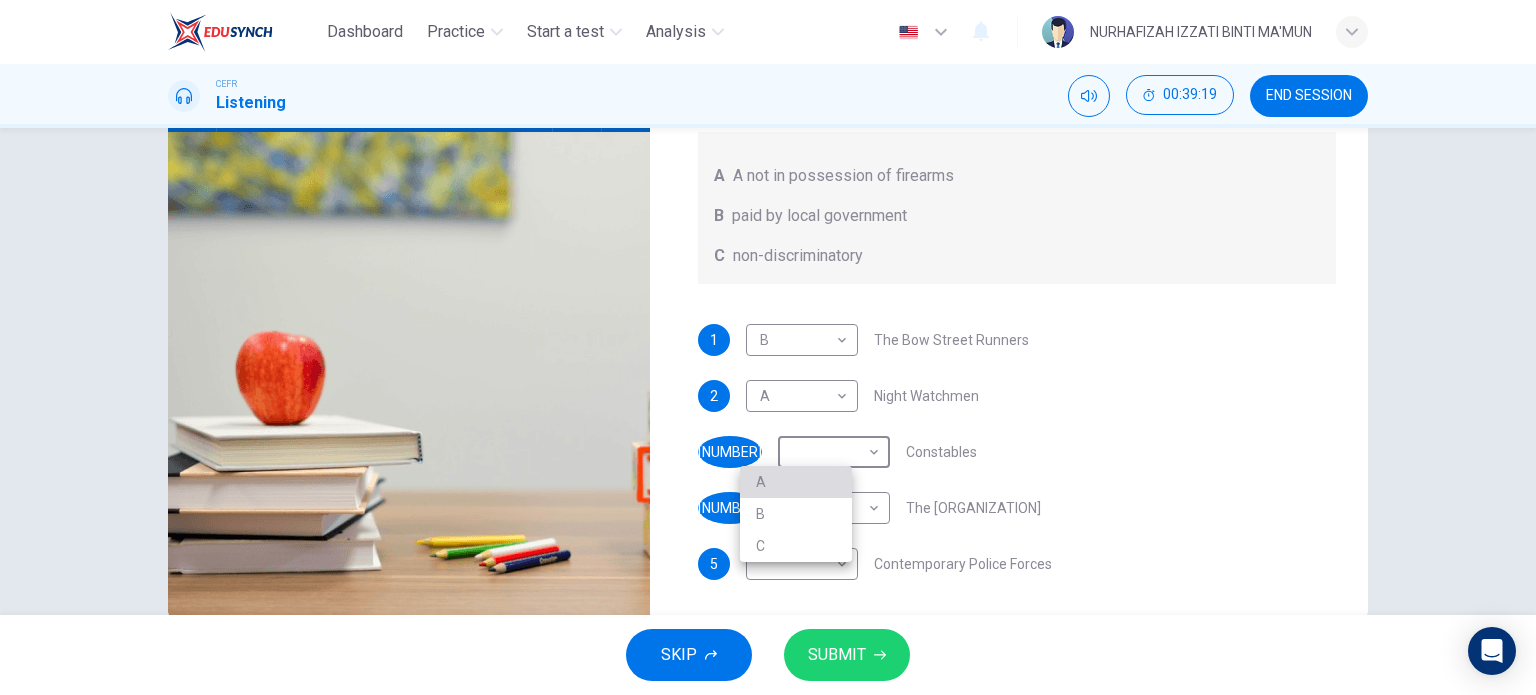 click on "A" at bounding box center [796, 482] 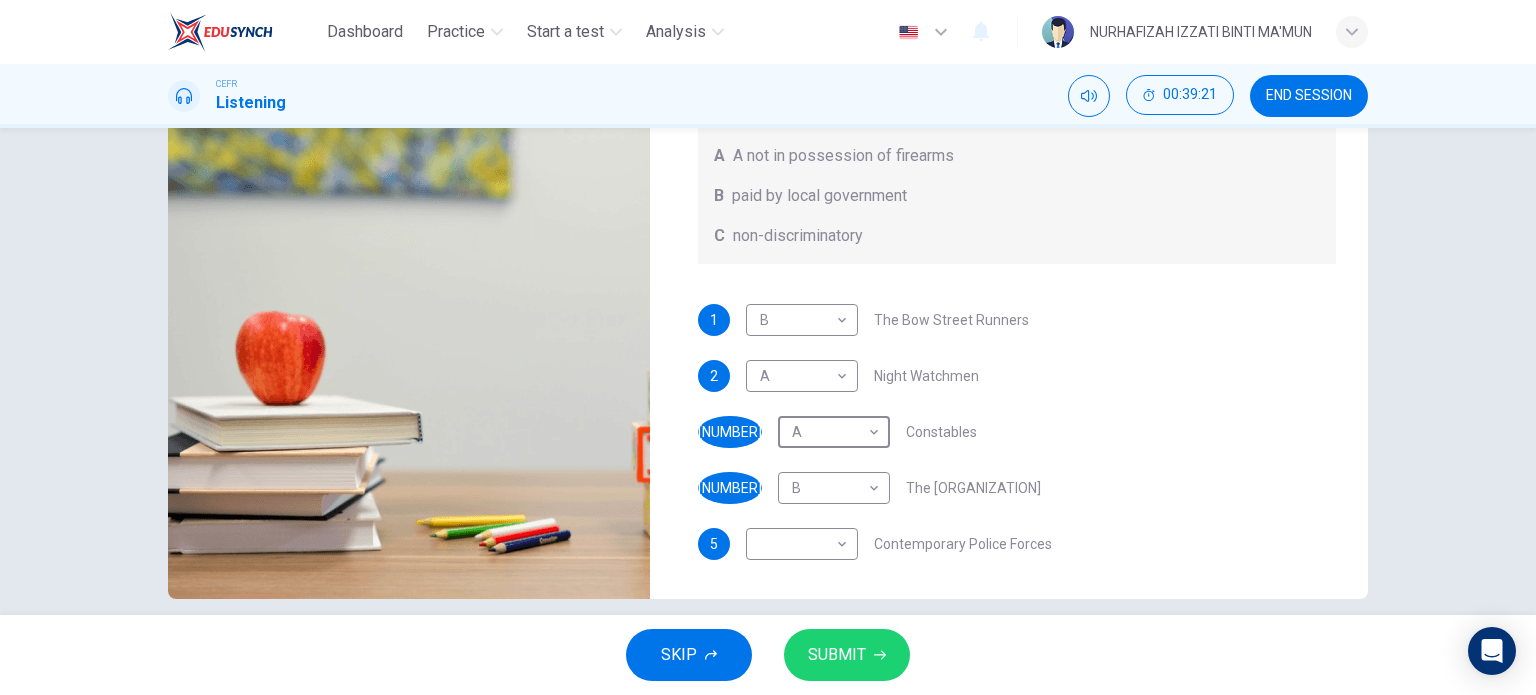 scroll, scrollTop: 267, scrollLeft: 0, axis: vertical 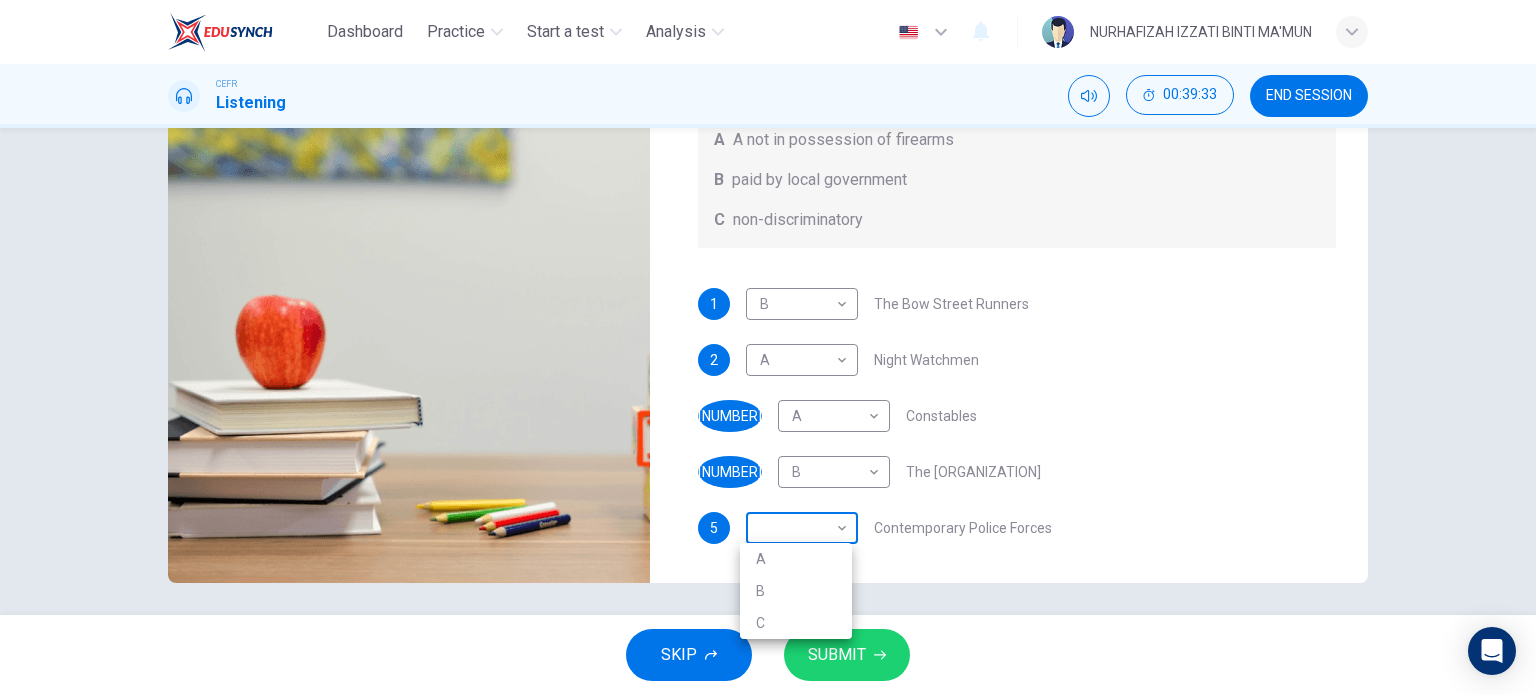 click on "Dashboard Practice Start a test Analysis English en ​ NURHAFIZAH IZZATI BINTI MA'MUN CEFR Listening 00:39:33 END SESSION Question 26 What does the lecturer say about the following? Write the correct letter, A, B or C, next to the questions A  A not in possession of firearms B paid by local government C non-discriminatory 1 B B ​ The Bow Street Runners
2 A A ​ Night Watchmen 3 A A ​ Constables 4 B B ​ The Metropolitan Police Force 5 ​ ​ Contemporary Police Forces Criminology Discussion 00m 03s SKIP SUBMIT EduSynch - Online Language Proficiency Testing
Dashboard Practice Start a test Analysis Notifications © Copyright  2025 A B C" at bounding box center (768, 347) 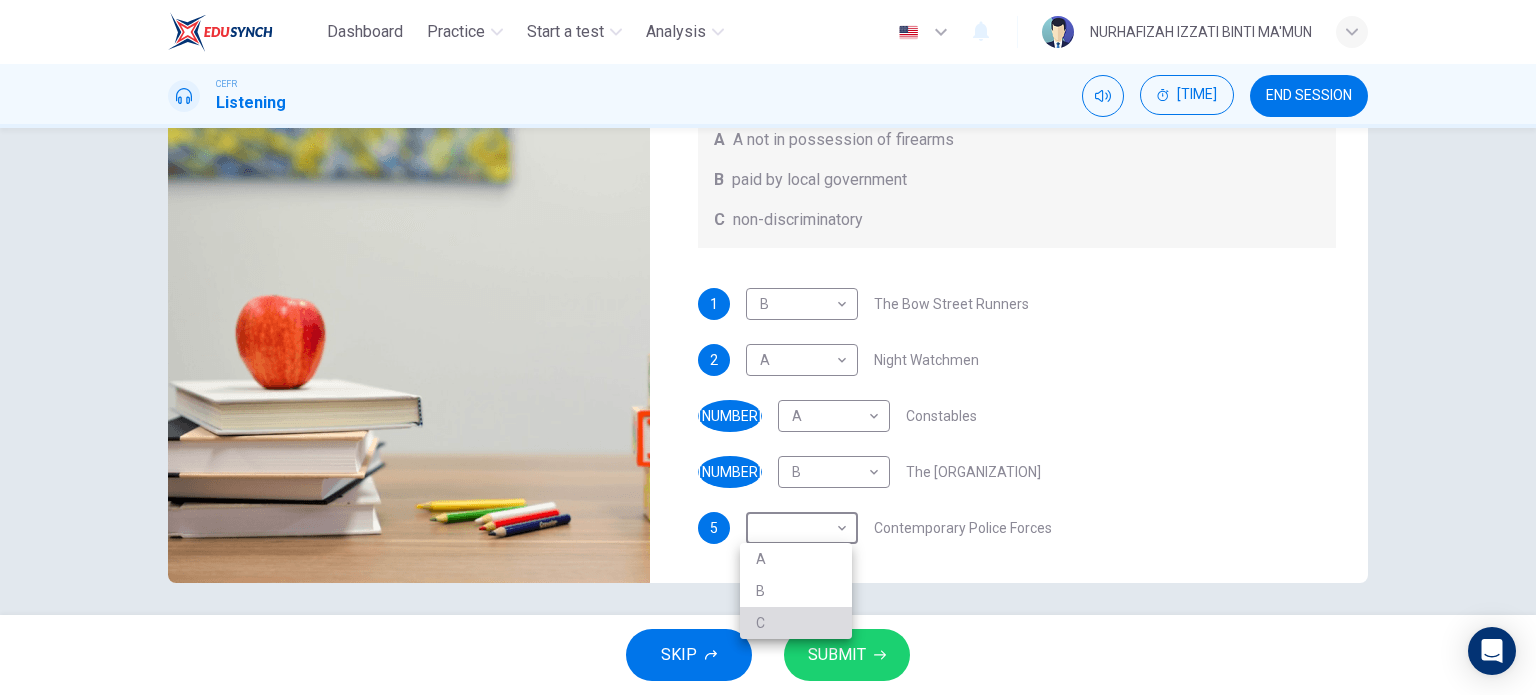 click on "C" at bounding box center (796, 623) 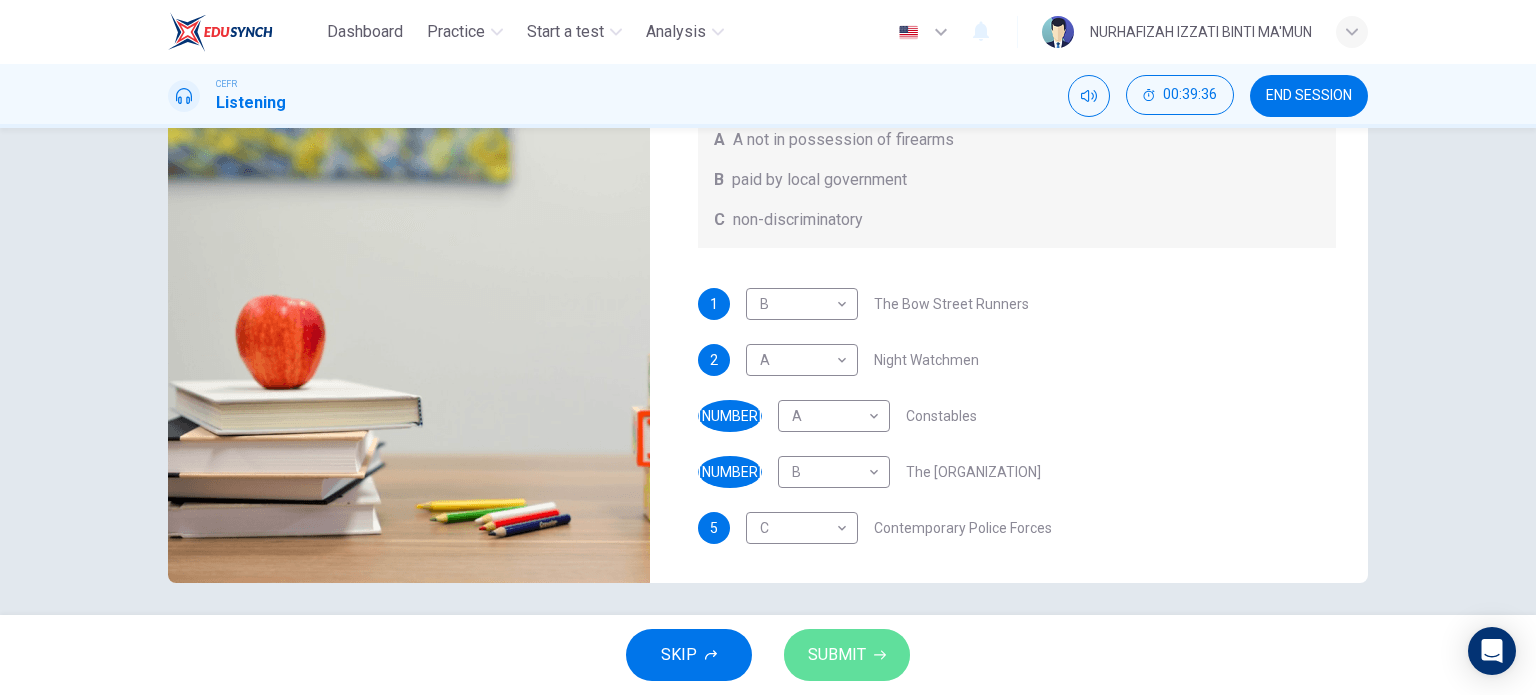 click on "SUBMIT" at bounding box center [837, 655] 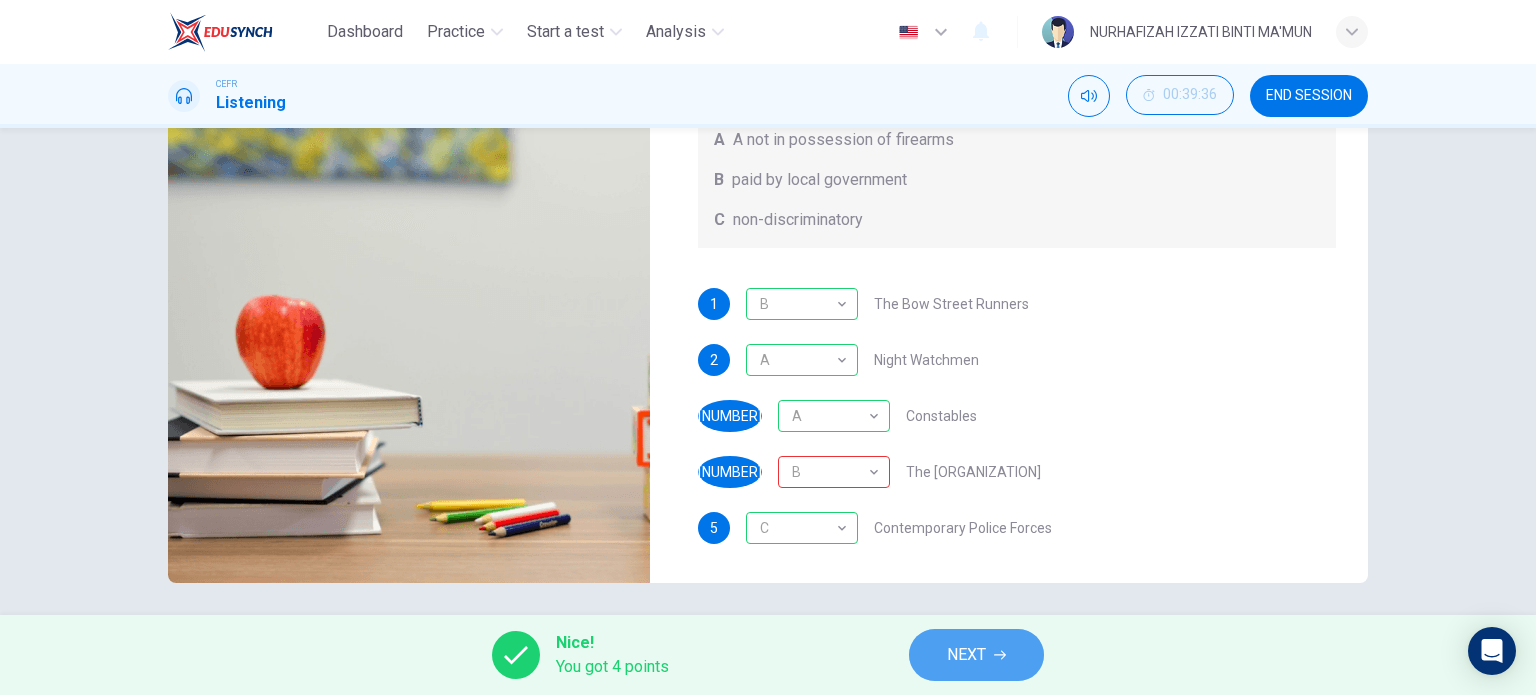 click on "NEXT" at bounding box center (966, 655) 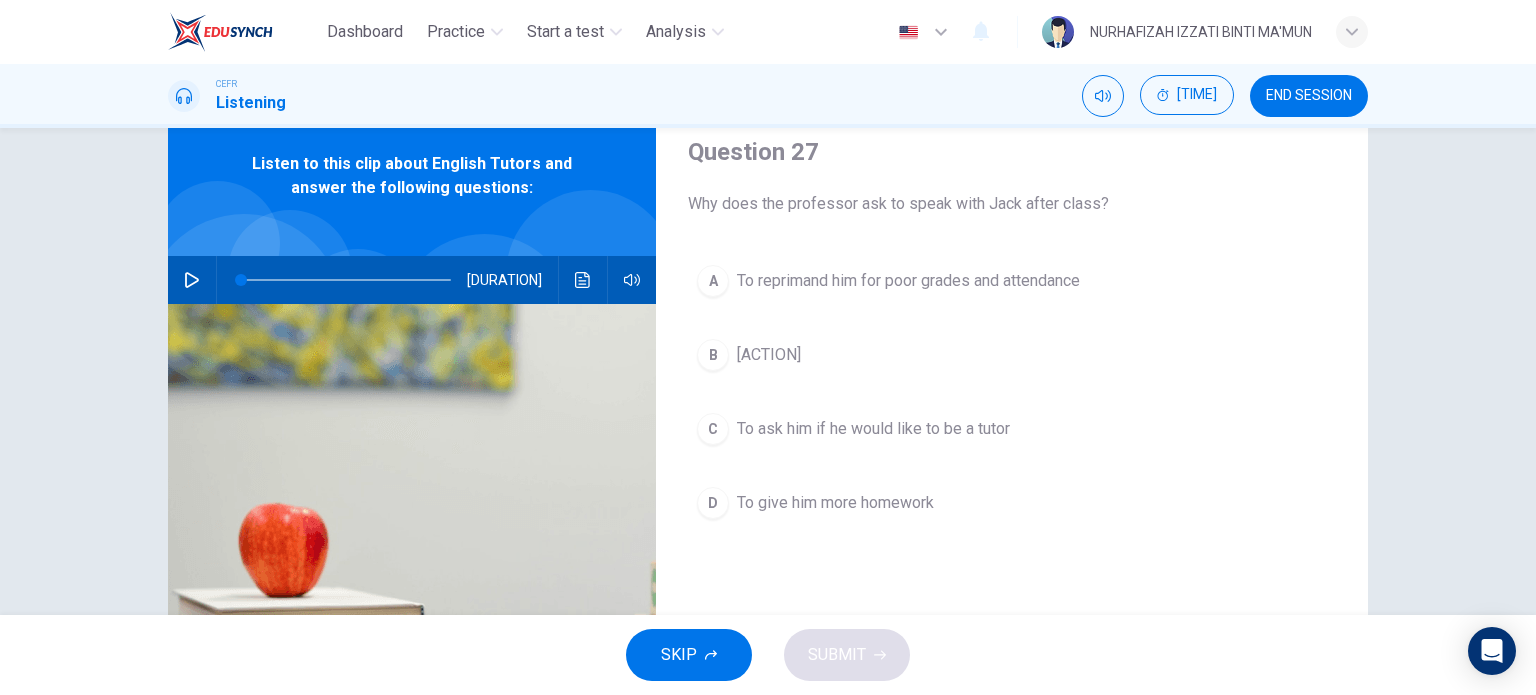 scroll, scrollTop: 72, scrollLeft: 0, axis: vertical 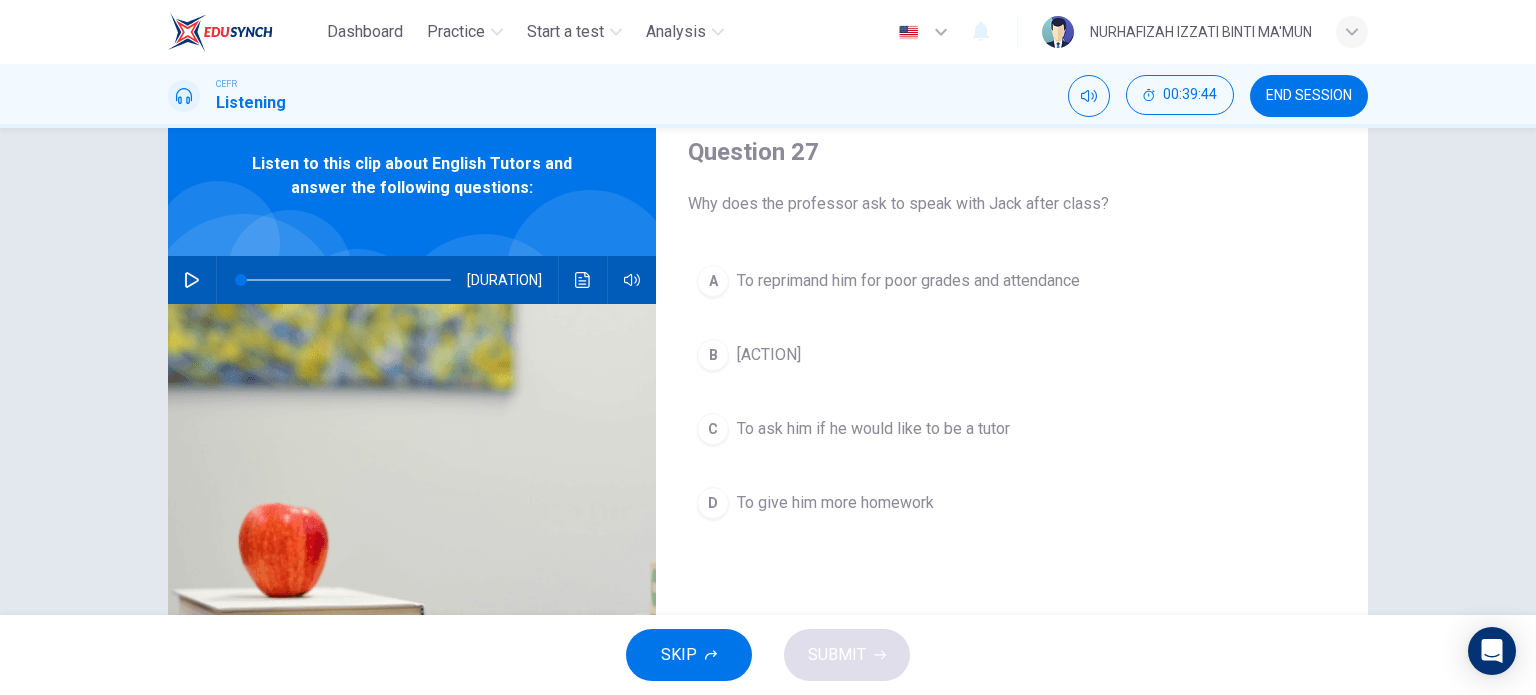 click at bounding box center (192, 280) 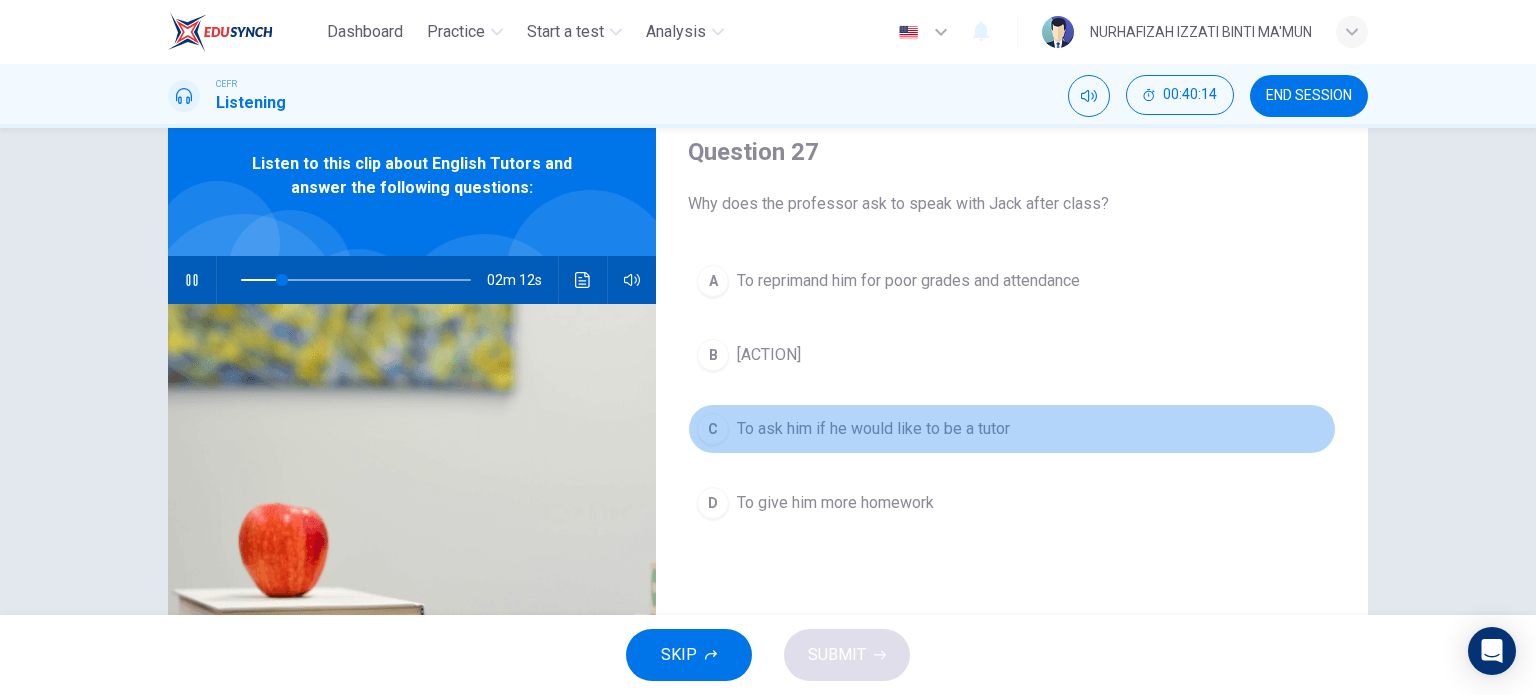 click on "C" at bounding box center [713, 281] 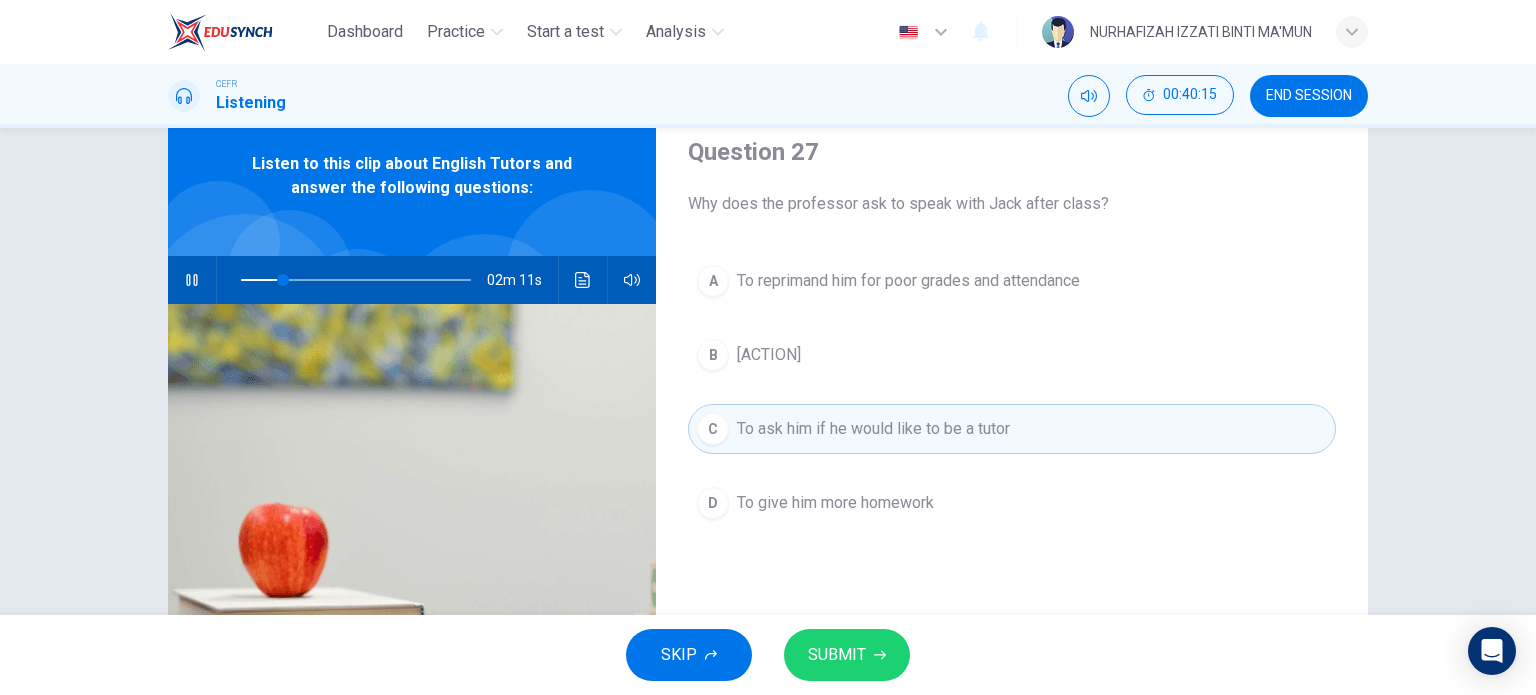 click on "SUBMIT" at bounding box center [837, 655] 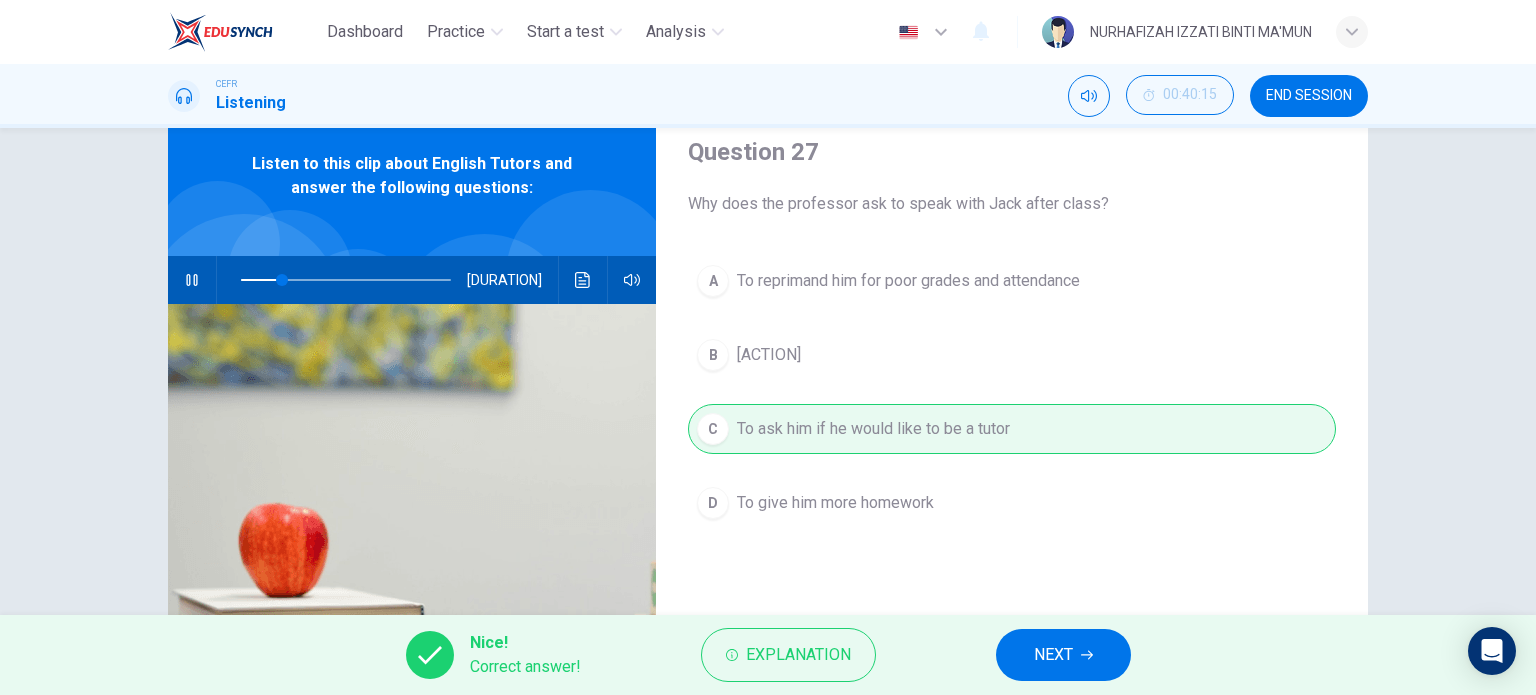 click on "NEXT" at bounding box center (1053, 655) 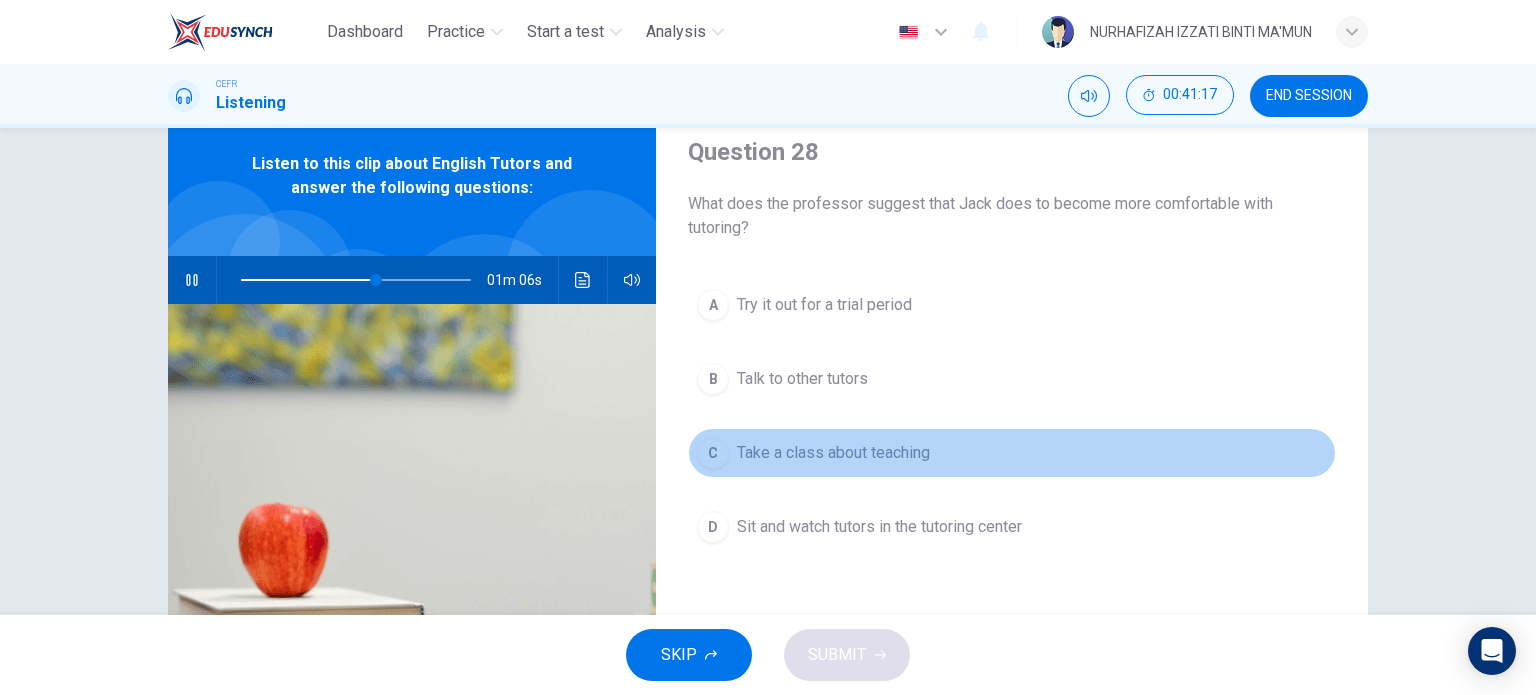 click on "Take a class about teaching" at bounding box center [824, 305] 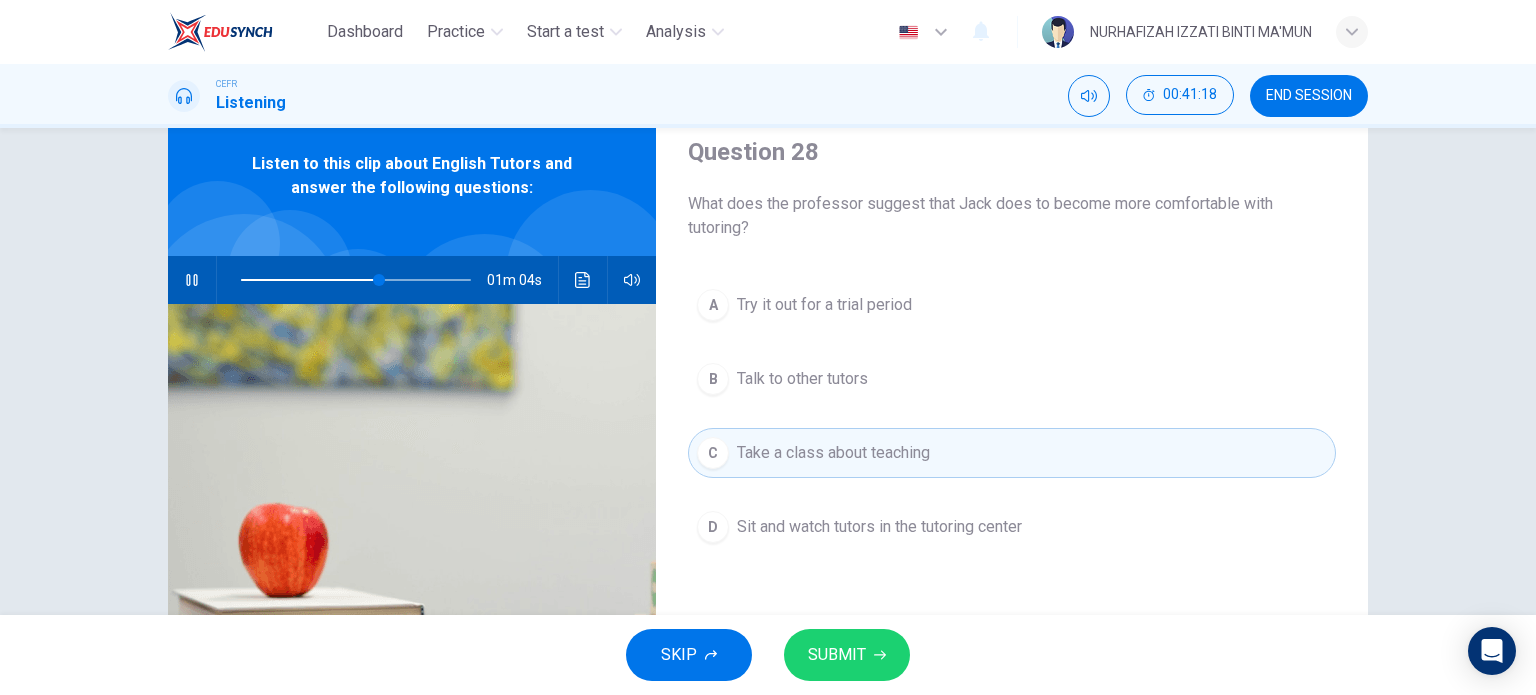 click on "SUBMIT" at bounding box center (837, 655) 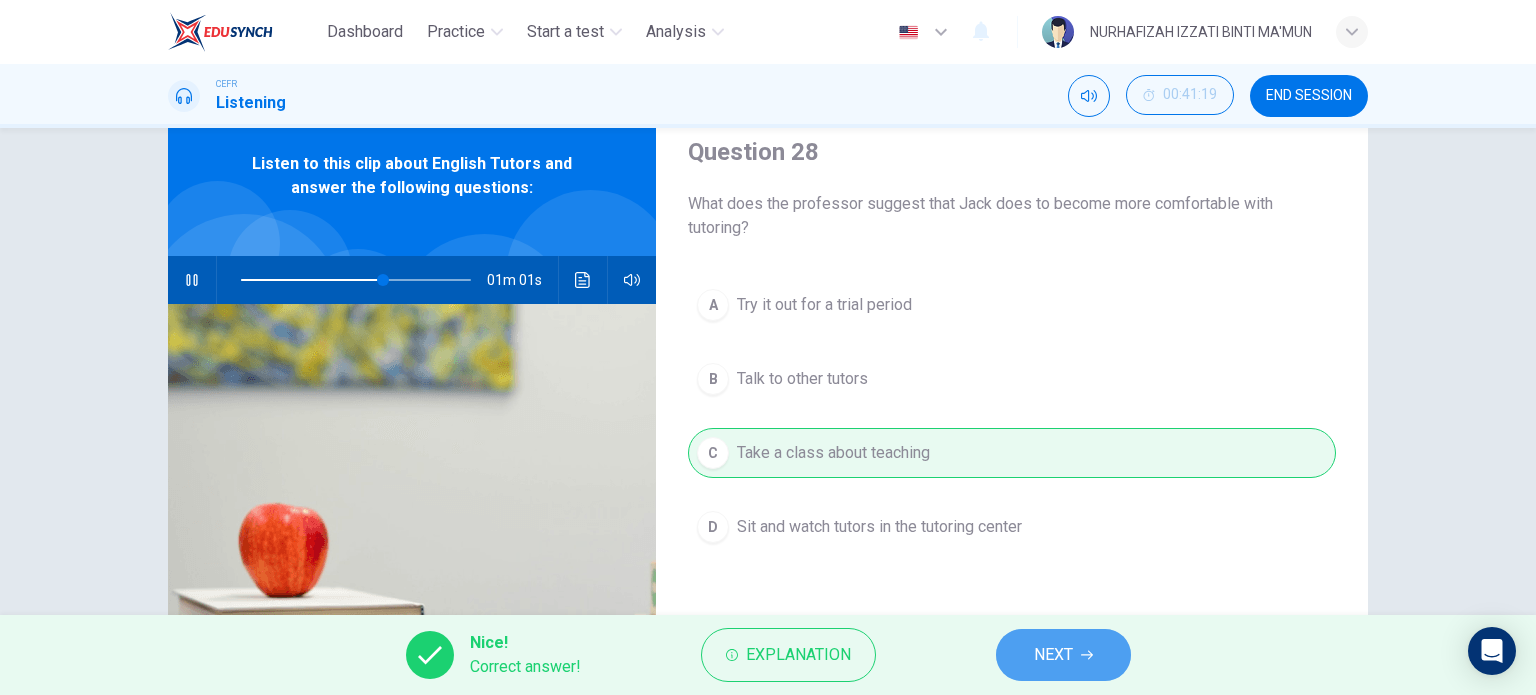 click on "NEXT" at bounding box center [1053, 655] 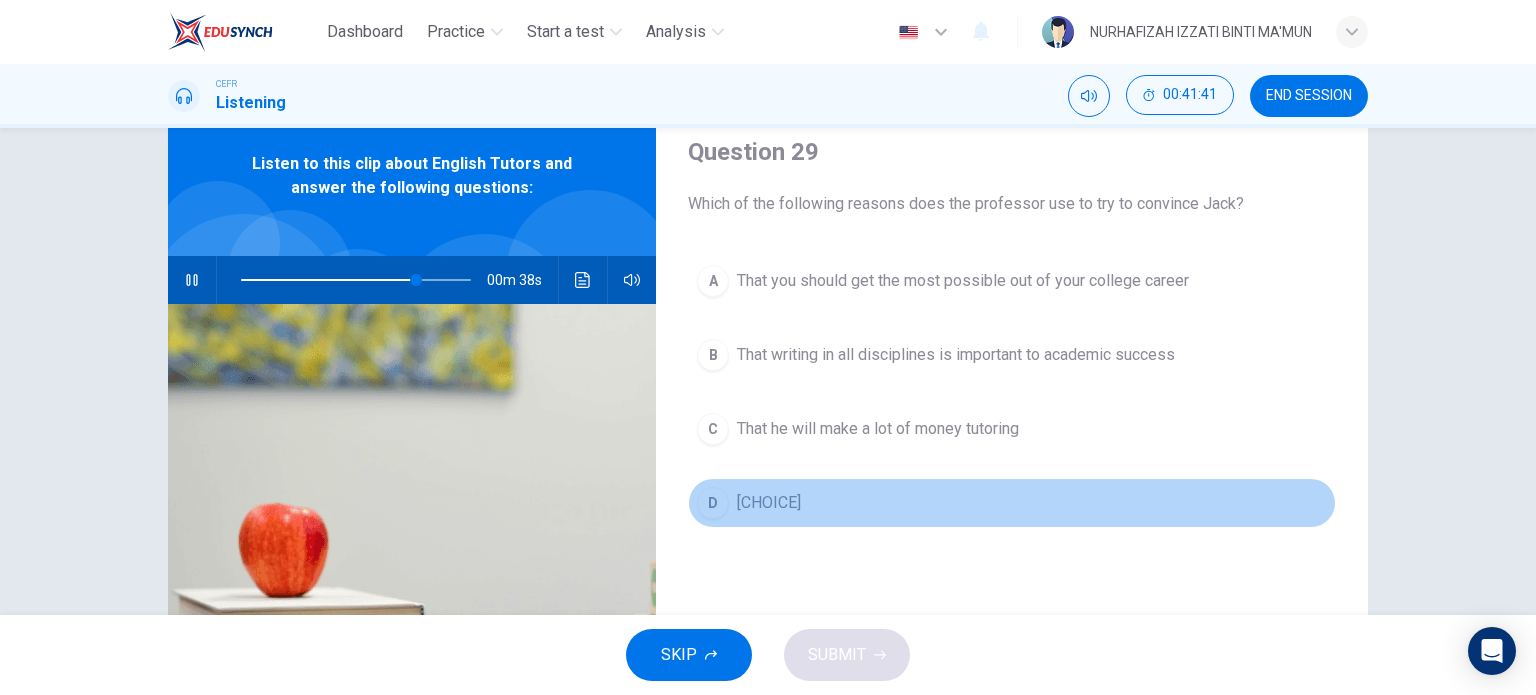 click on "D" at bounding box center [713, 281] 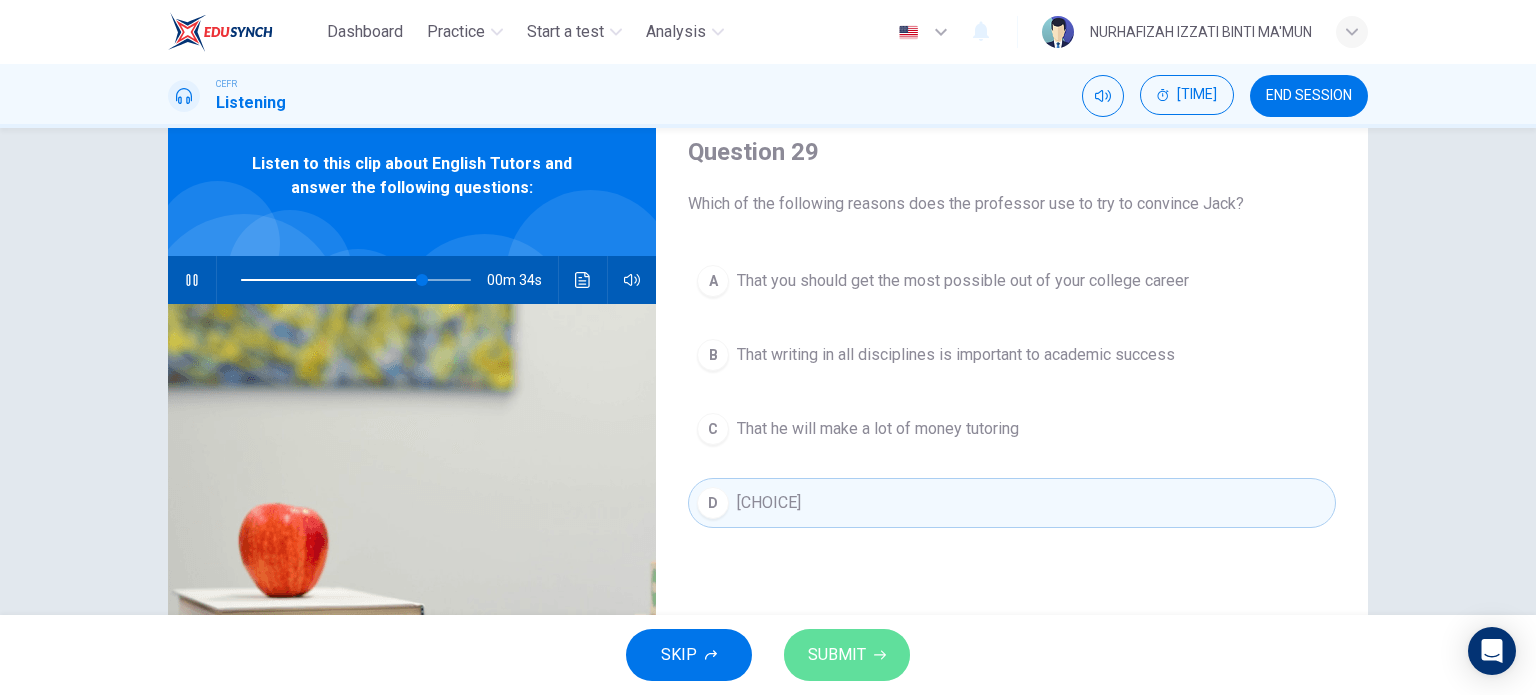 click on "SUBMIT" at bounding box center (837, 655) 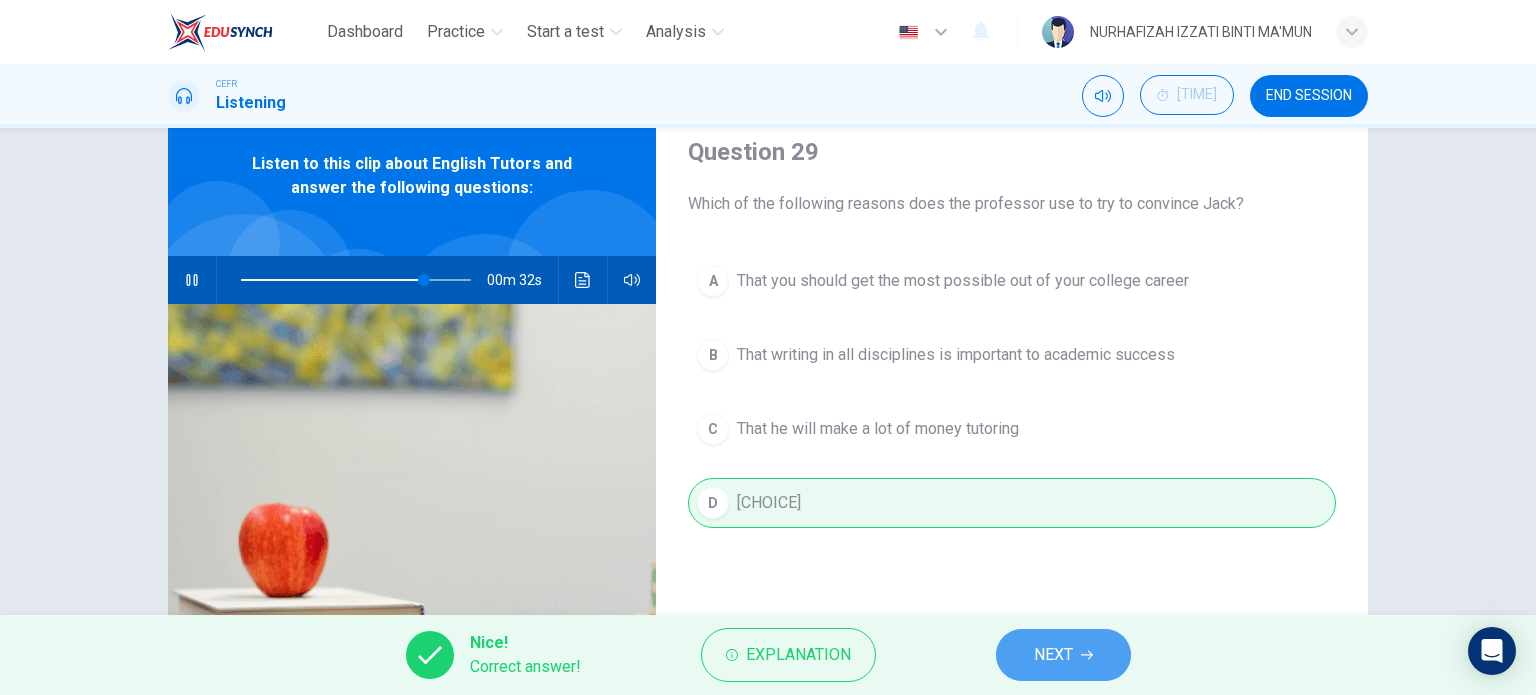 click at bounding box center [1087, 655] 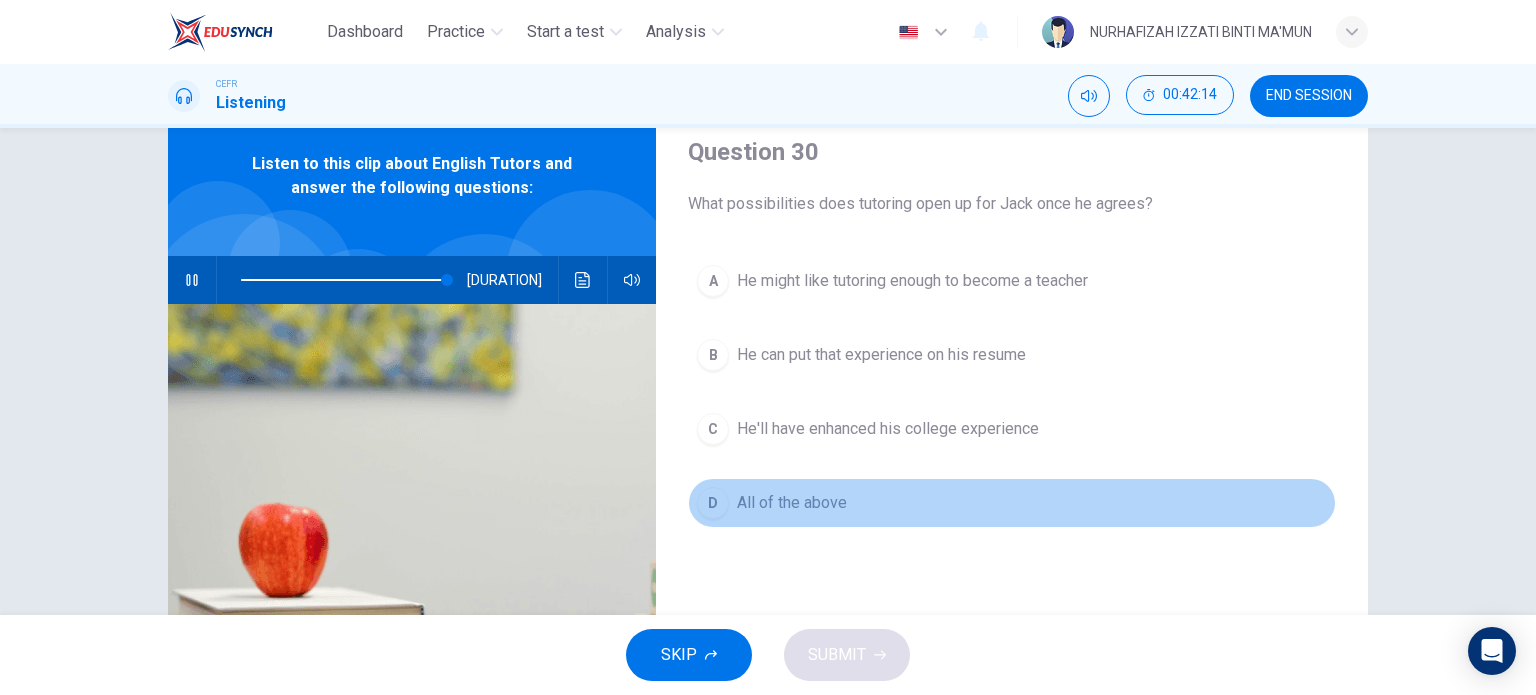 click on "D All of the above" at bounding box center (1012, 503) 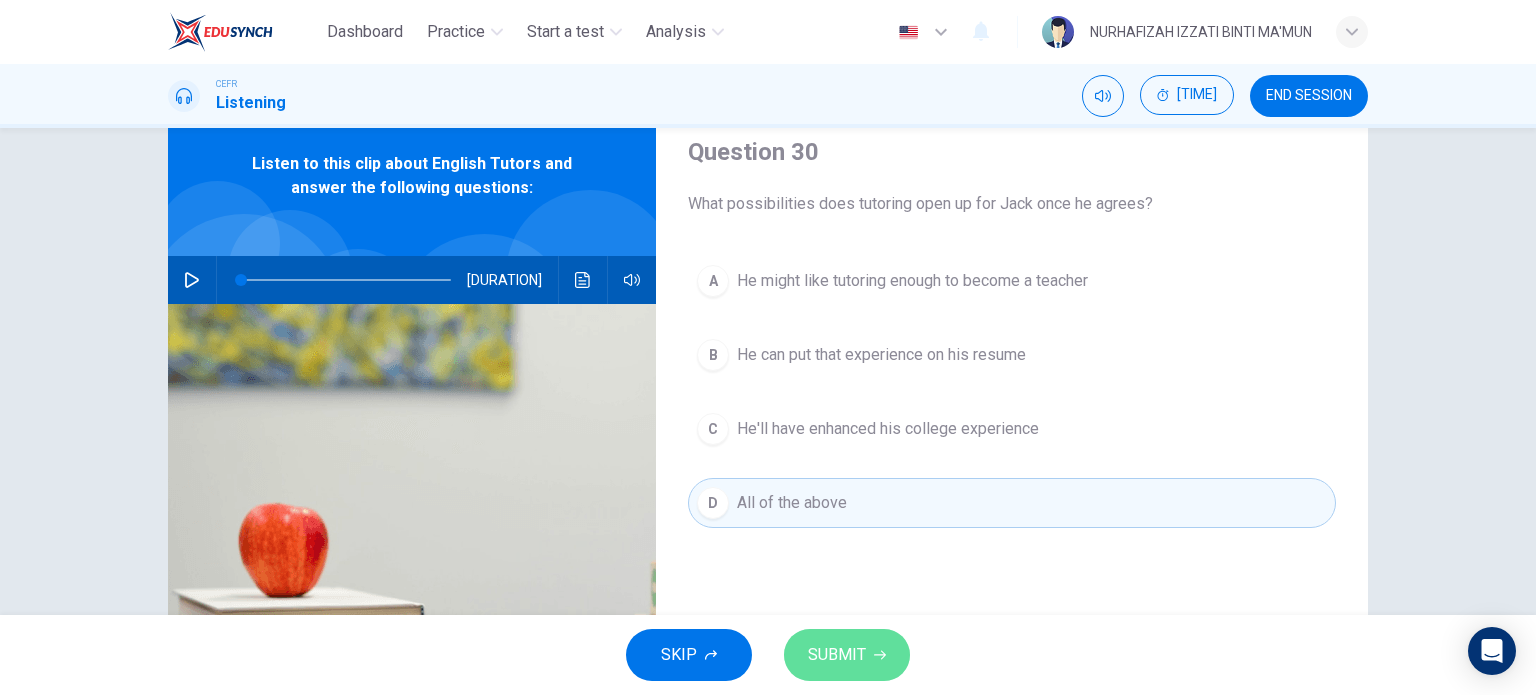 click on "SUBMIT" at bounding box center (837, 655) 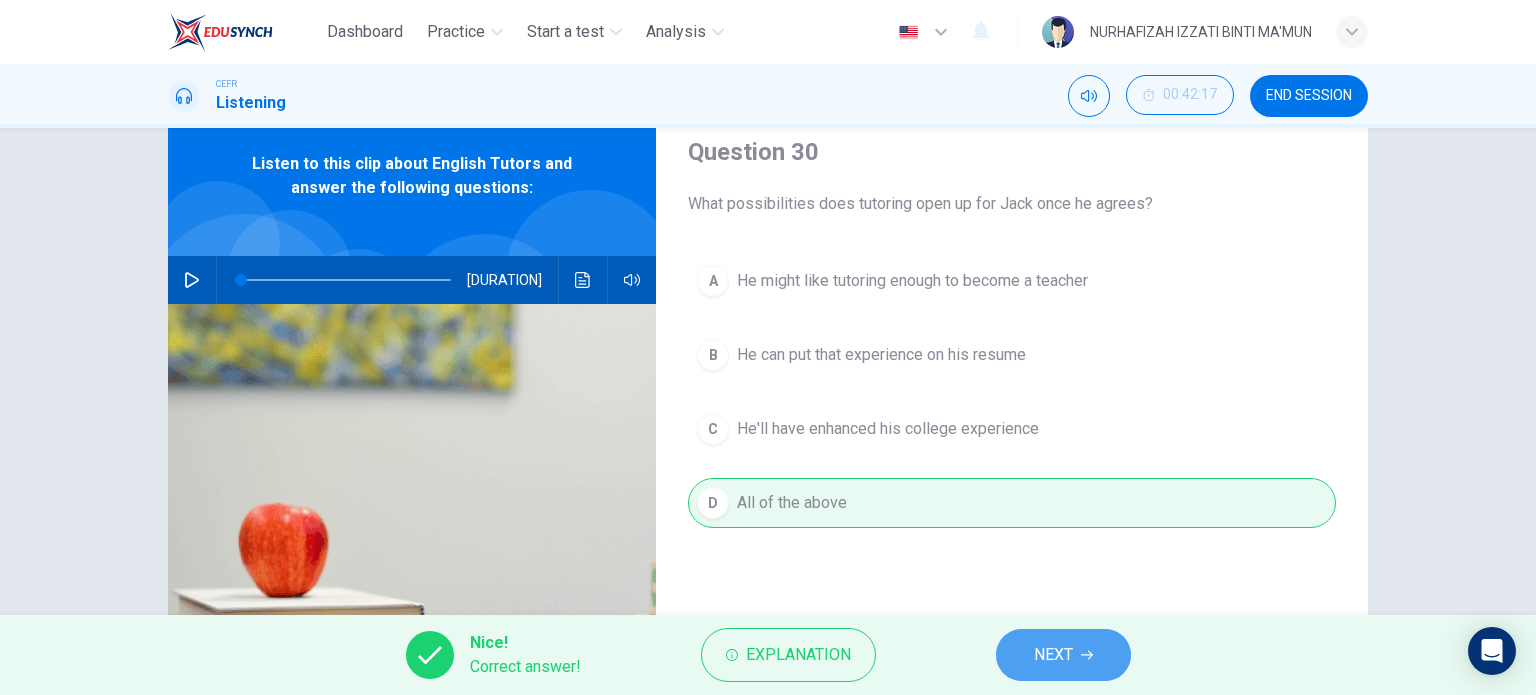 click on "NEXT" at bounding box center (1063, 655) 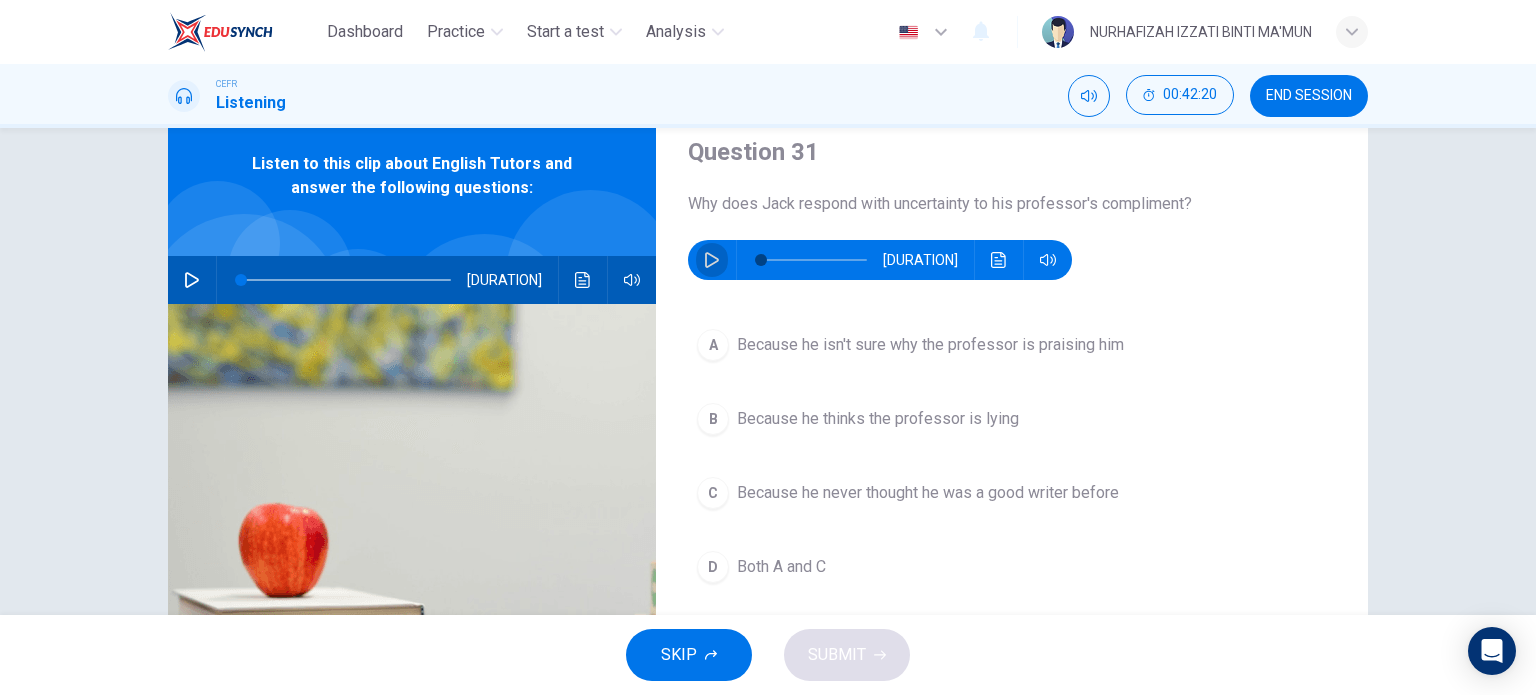 click at bounding box center [712, 260] 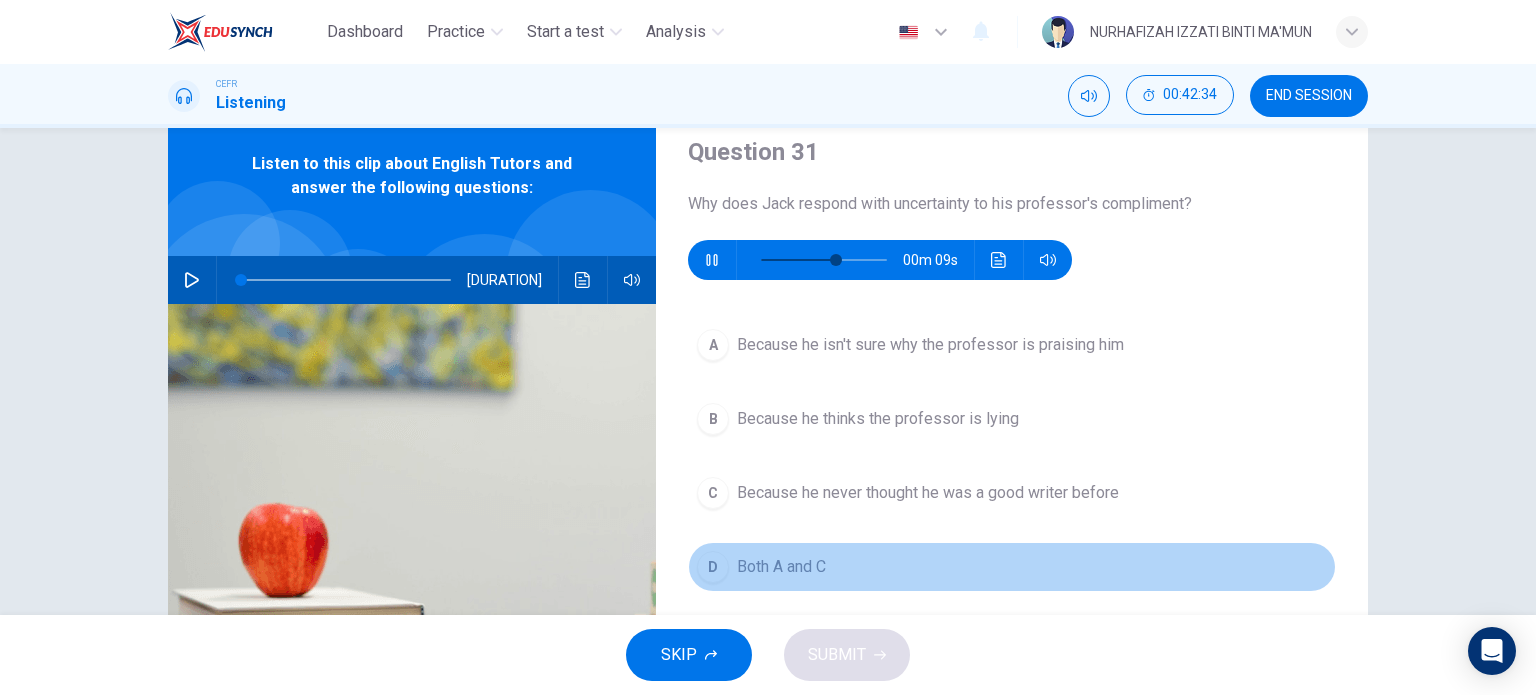 click on "D Both A and C" at bounding box center (1012, 567) 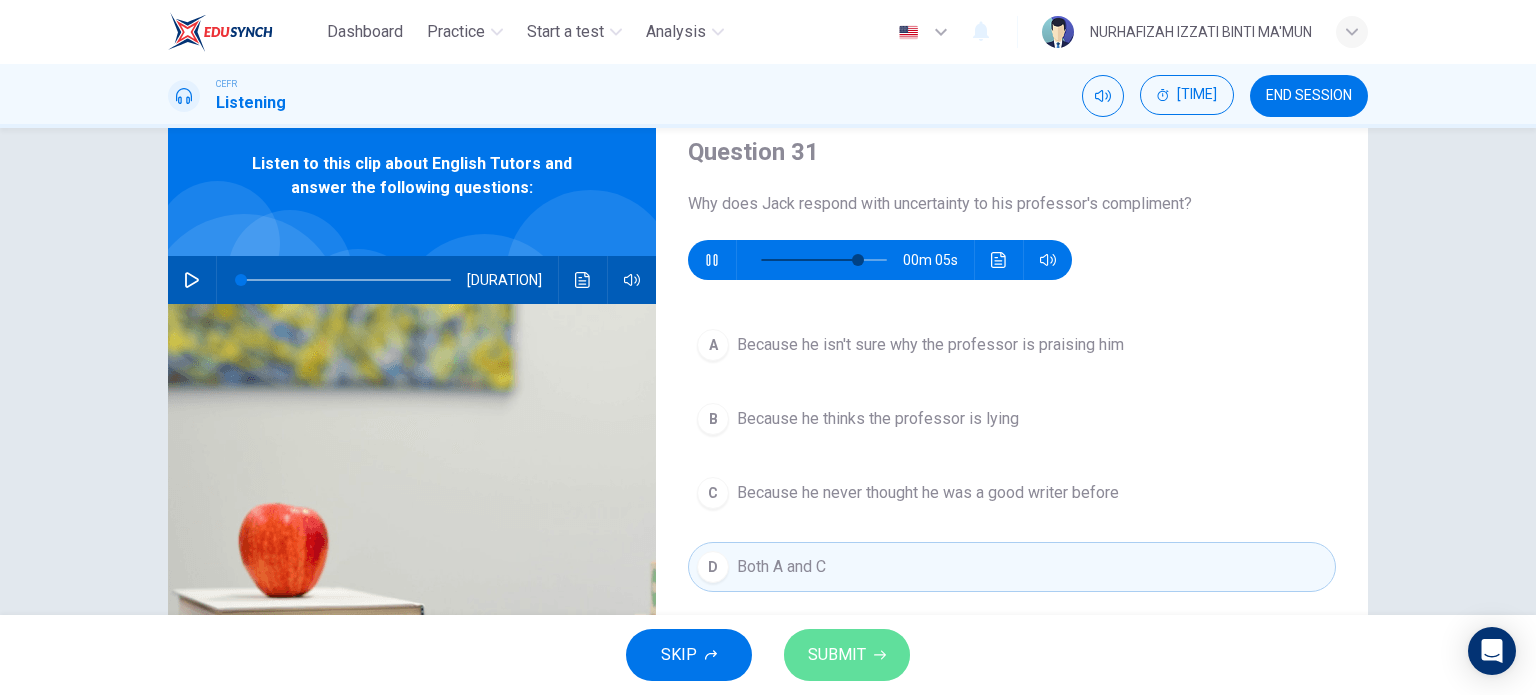 click on "SUBMIT" at bounding box center [847, 655] 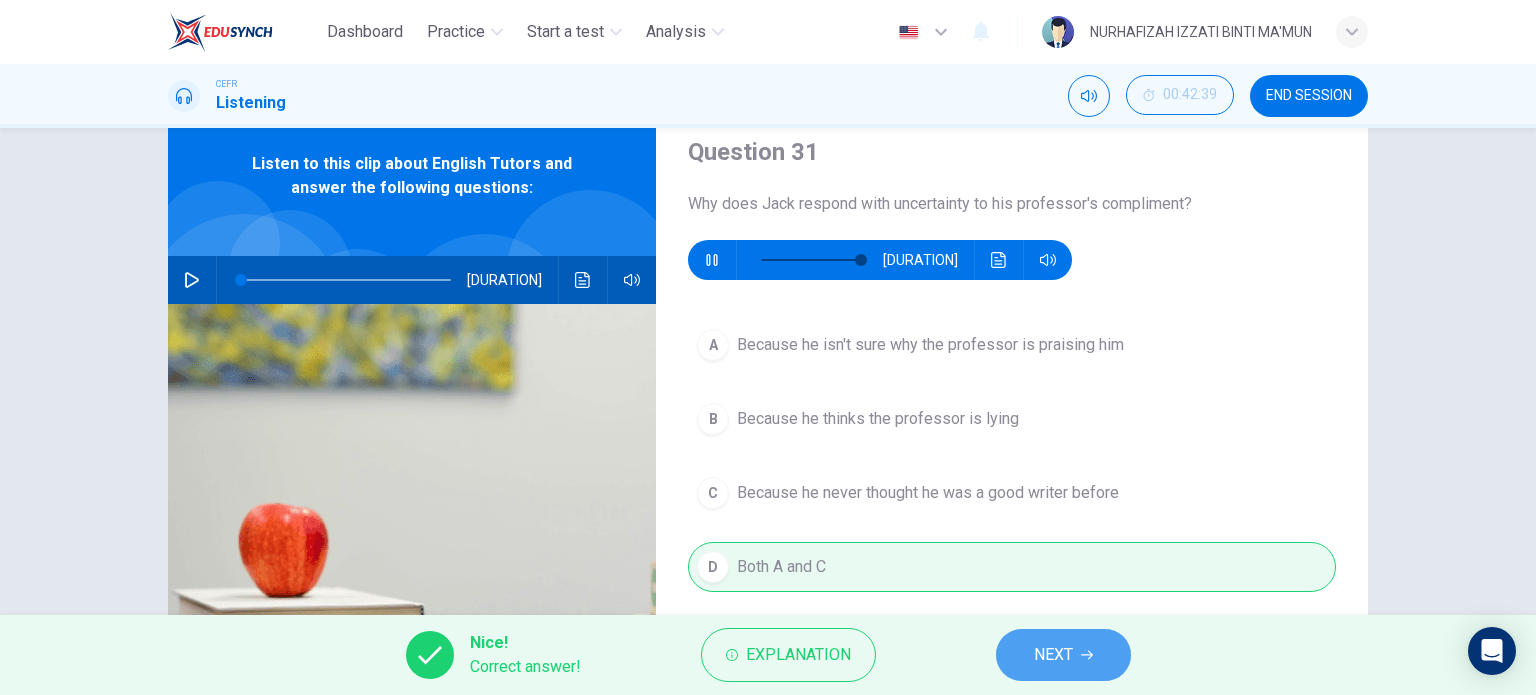click on "NEXT" at bounding box center (1063, 655) 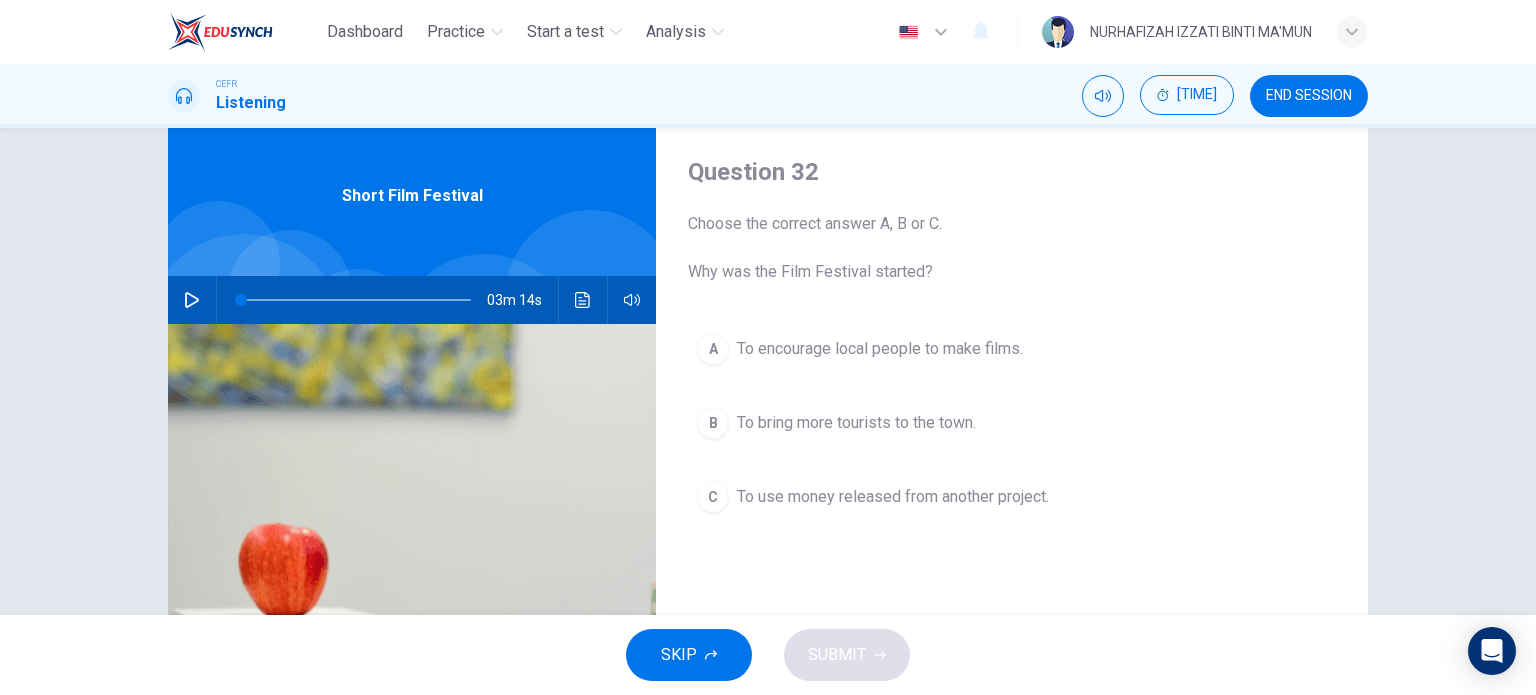 scroll, scrollTop: 52, scrollLeft: 0, axis: vertical 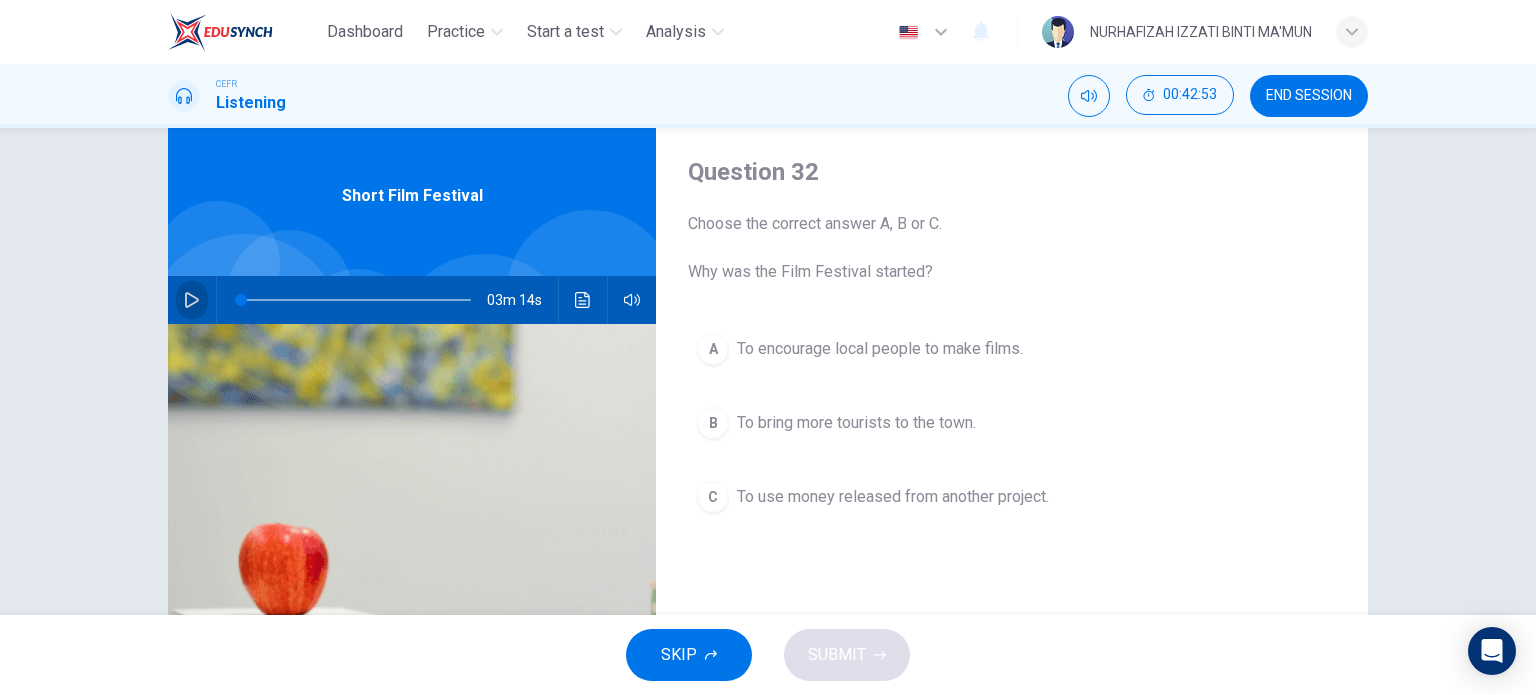 click at bounding box center [192, 300] 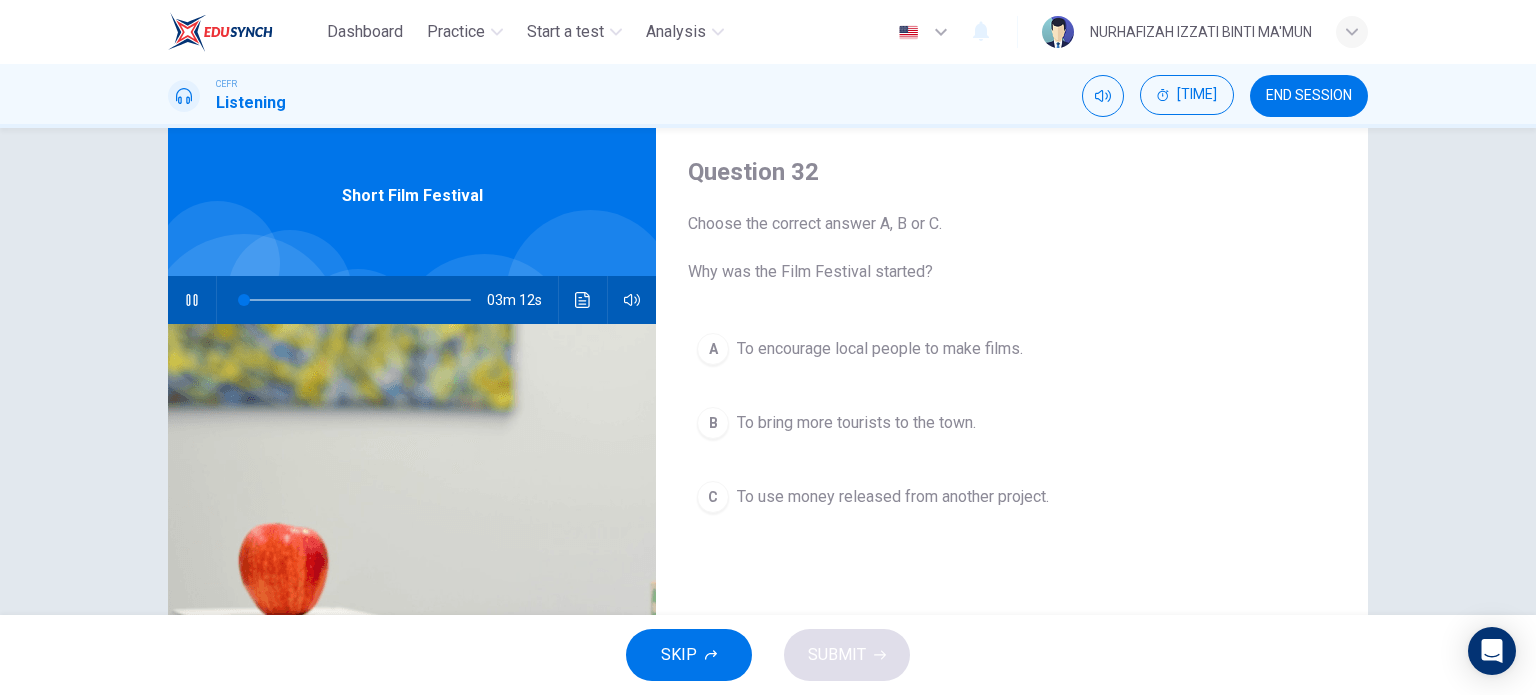 type 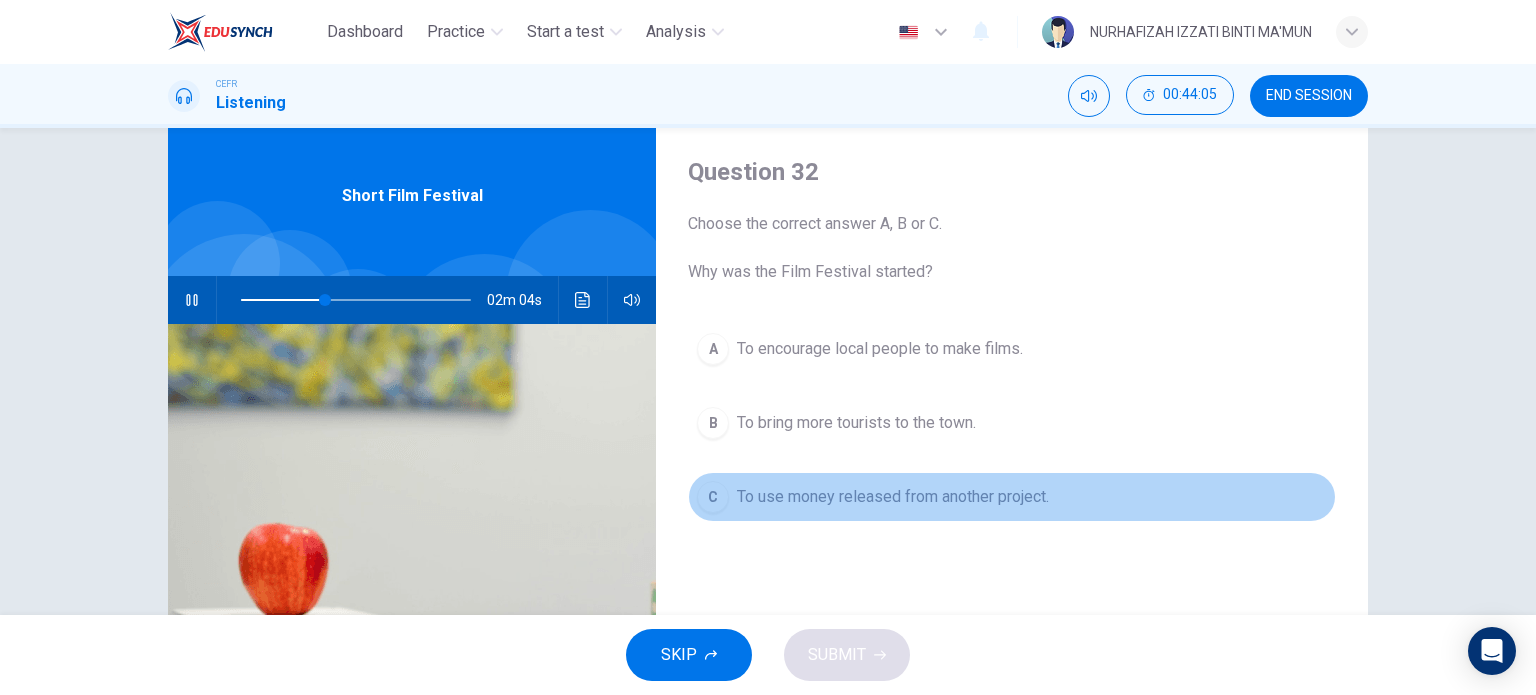 click on "To use money released from another project." at bounding box center [880, 349] 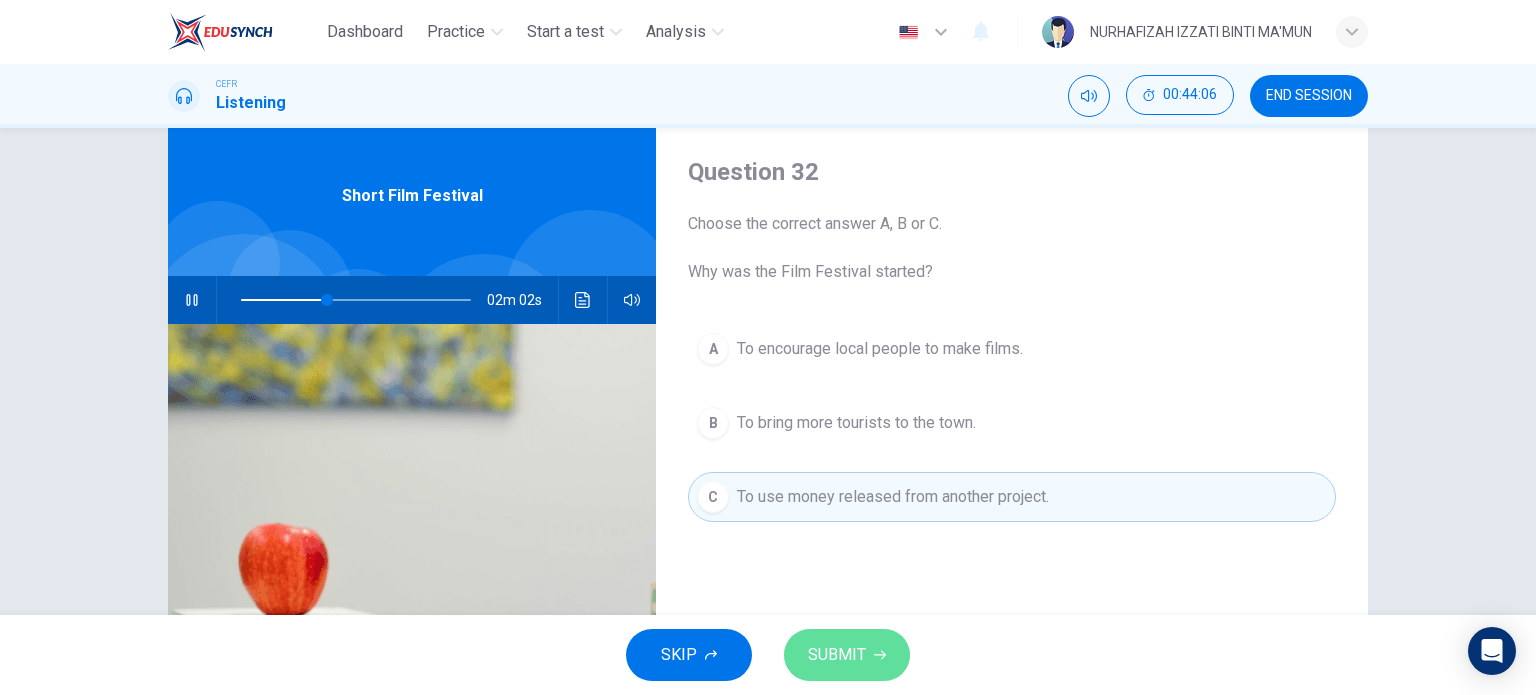 click on "SUBMIT" at bounding box center [847, 655] 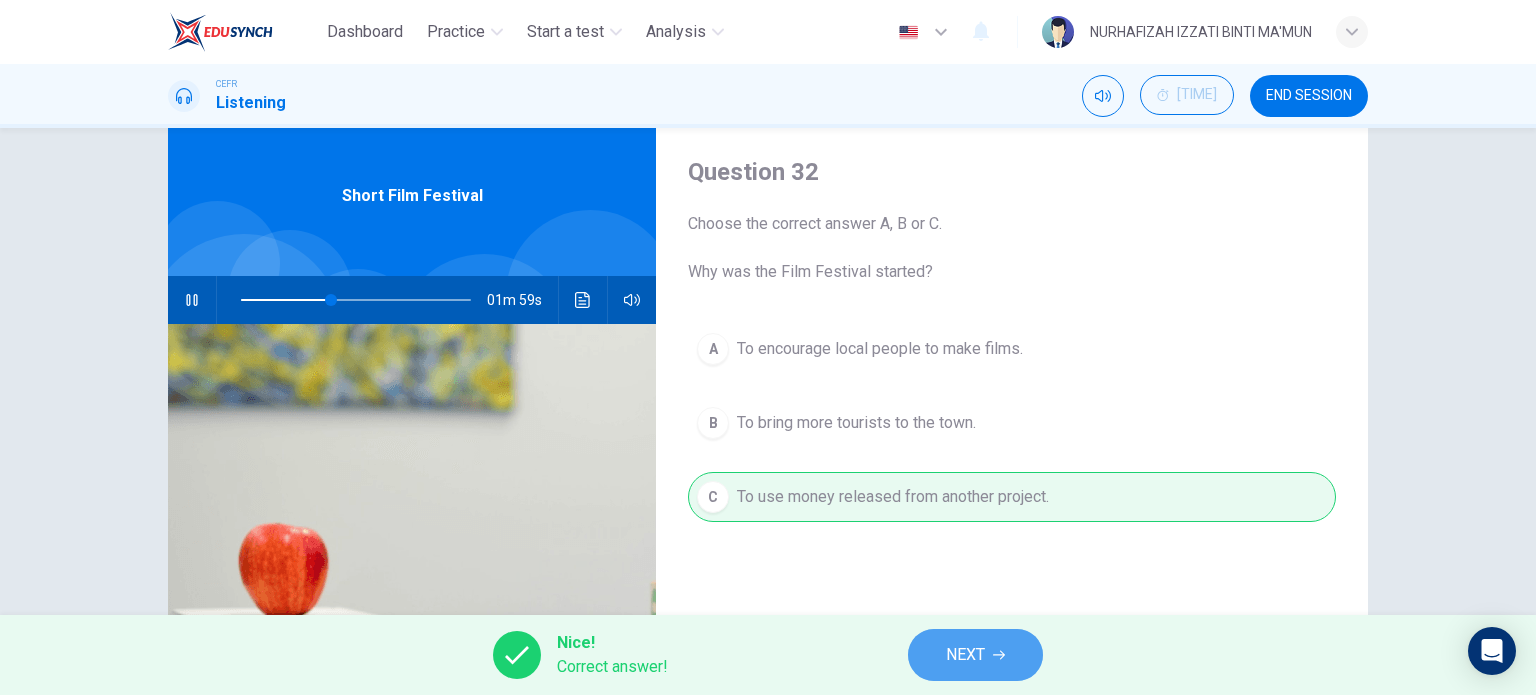 click on "NEXT" at bounding box center [965, 655] 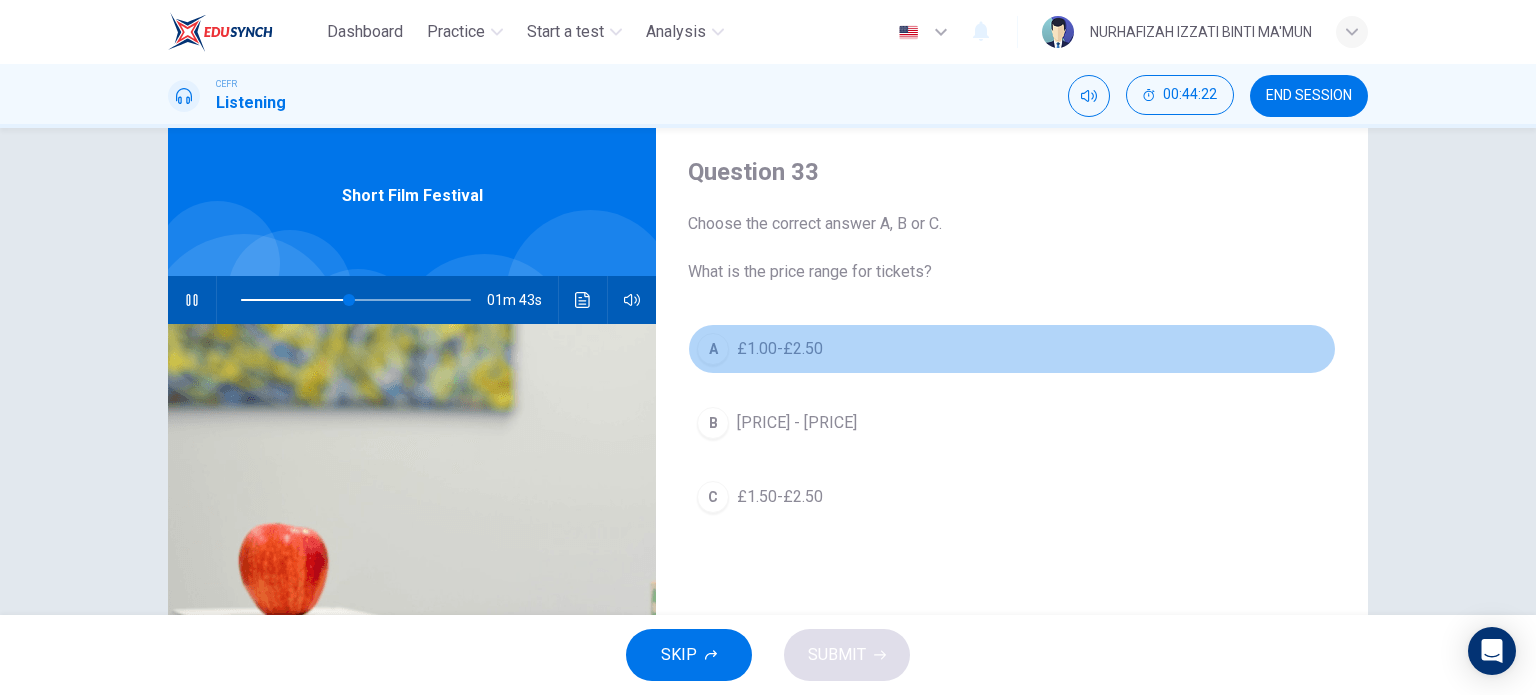click on "A" at bounding box center (713, 349) 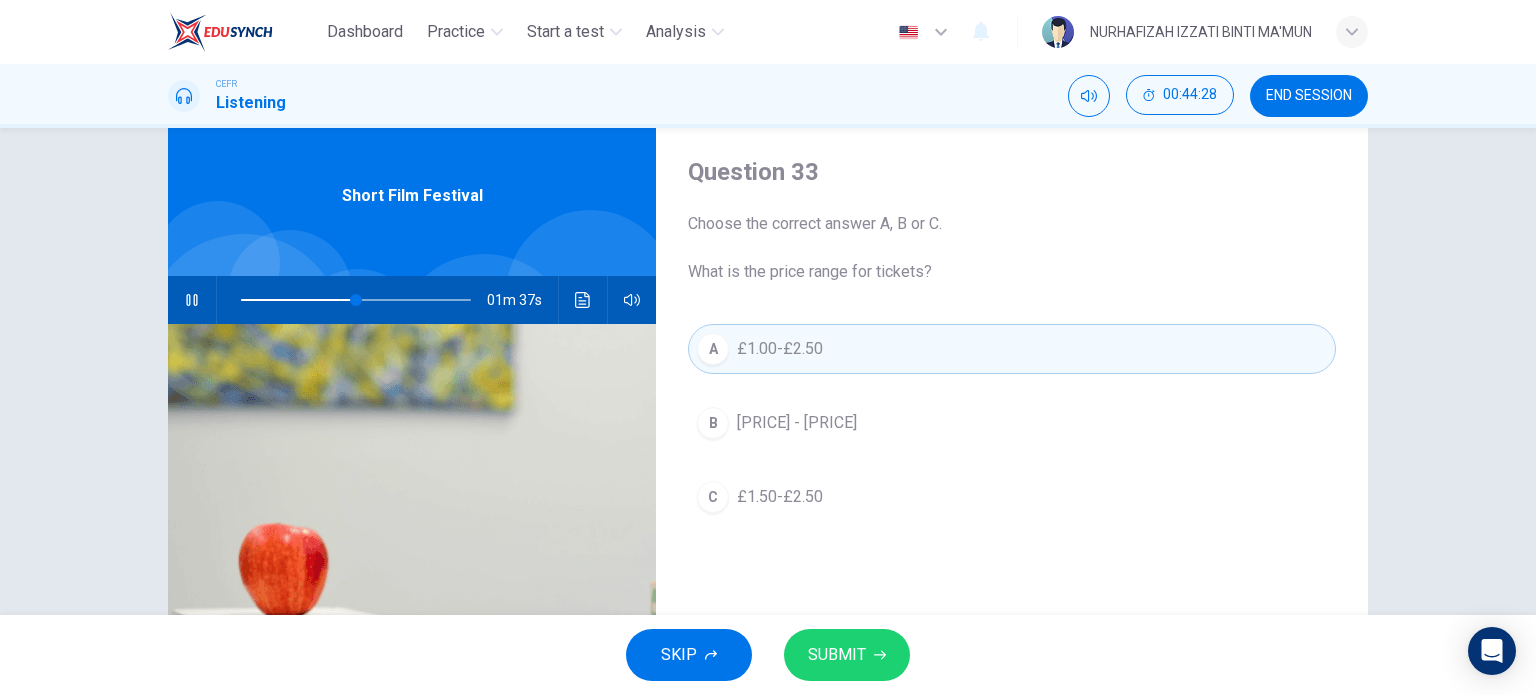 click on "C £1.50-£2.50" at bounding box center (1012, 497) 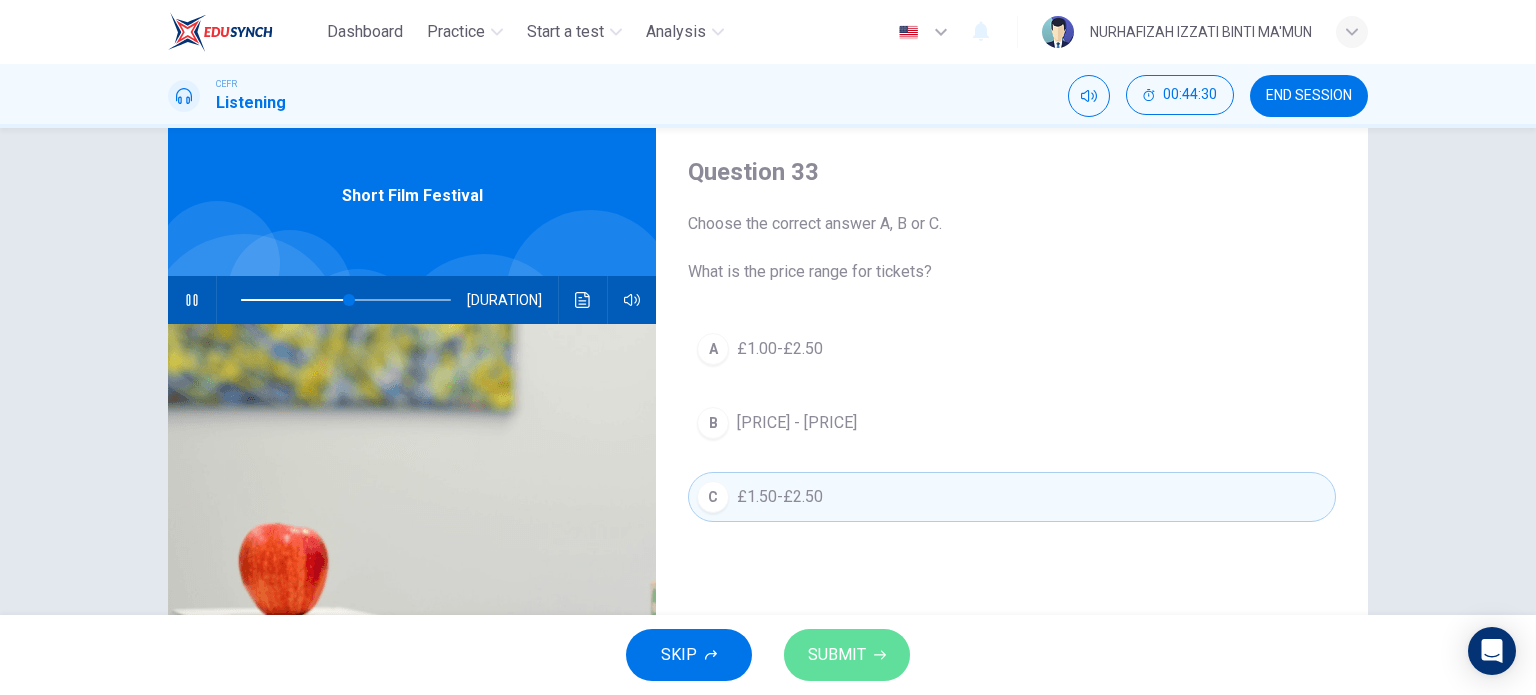 click on "SUBMIT" at bounding box center (837, 655) 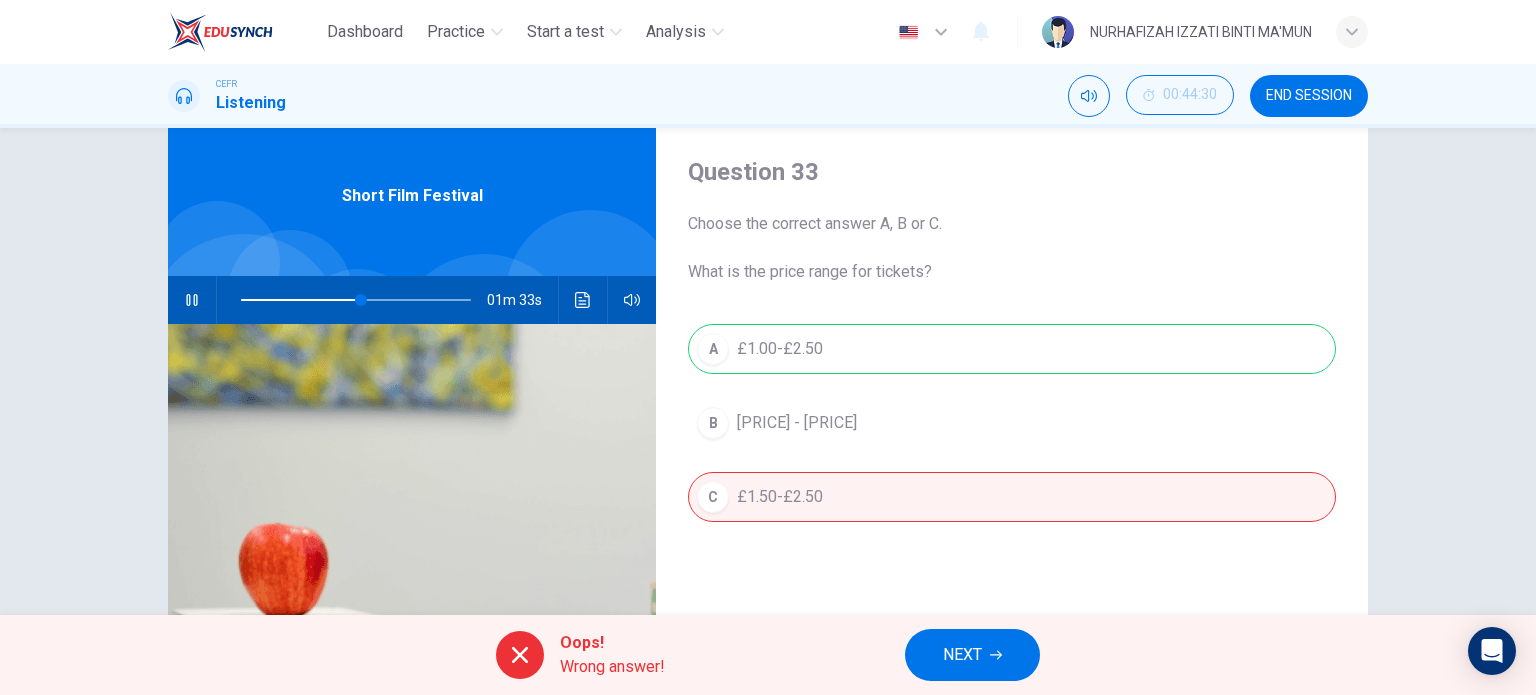 click on "A £1.00-£2.50 B 50p - £2.00 C £1.50-£2.50" at bounding box center [1012, 443] 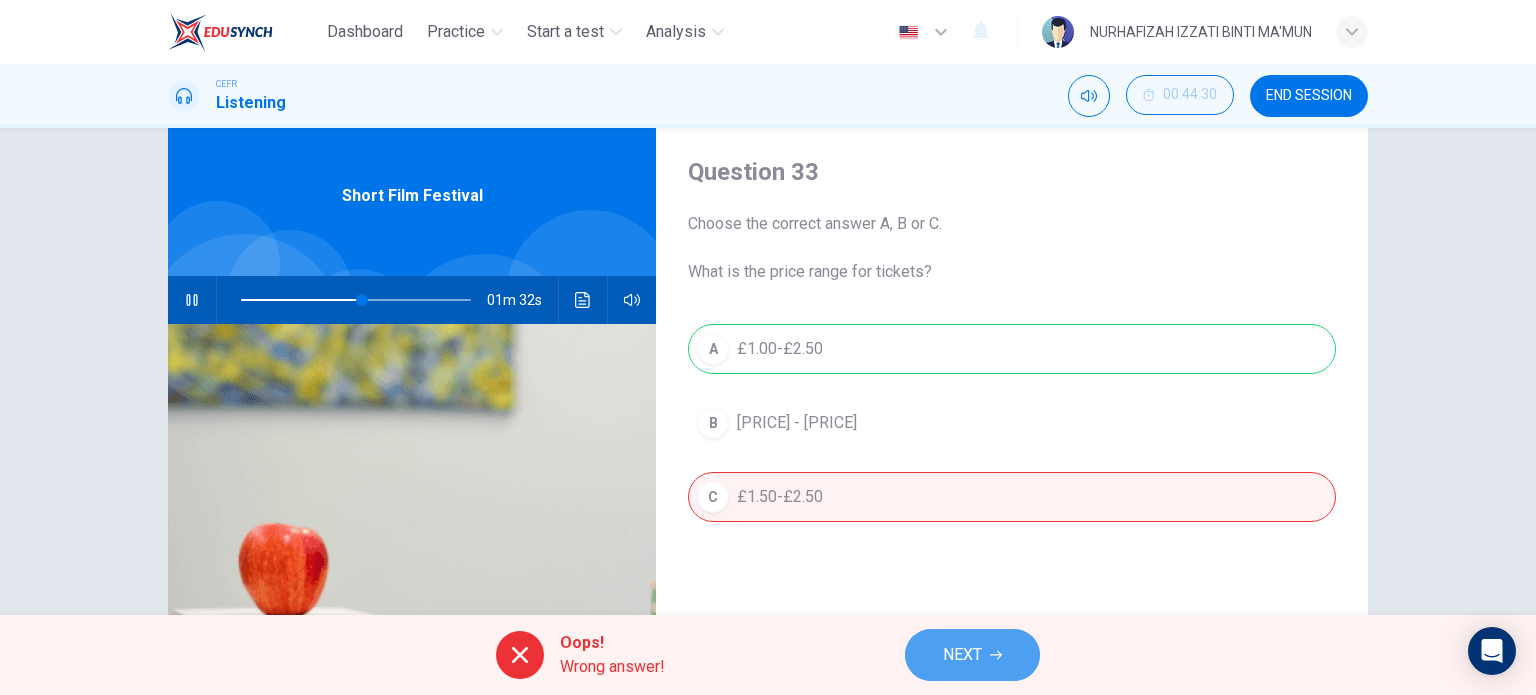 click on "NEXT" at bounding box center (962, 655) 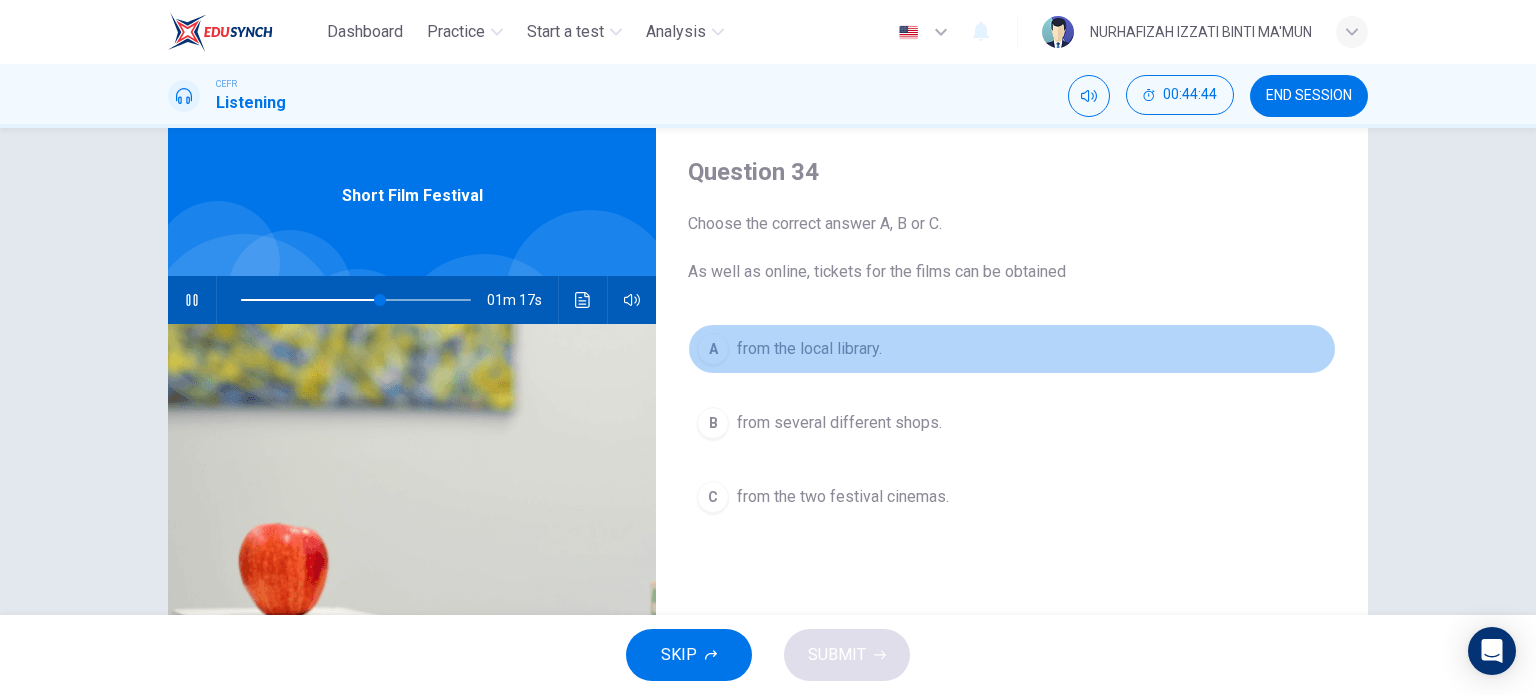 click on "A from the local library." at bounding box center (1012, 349) 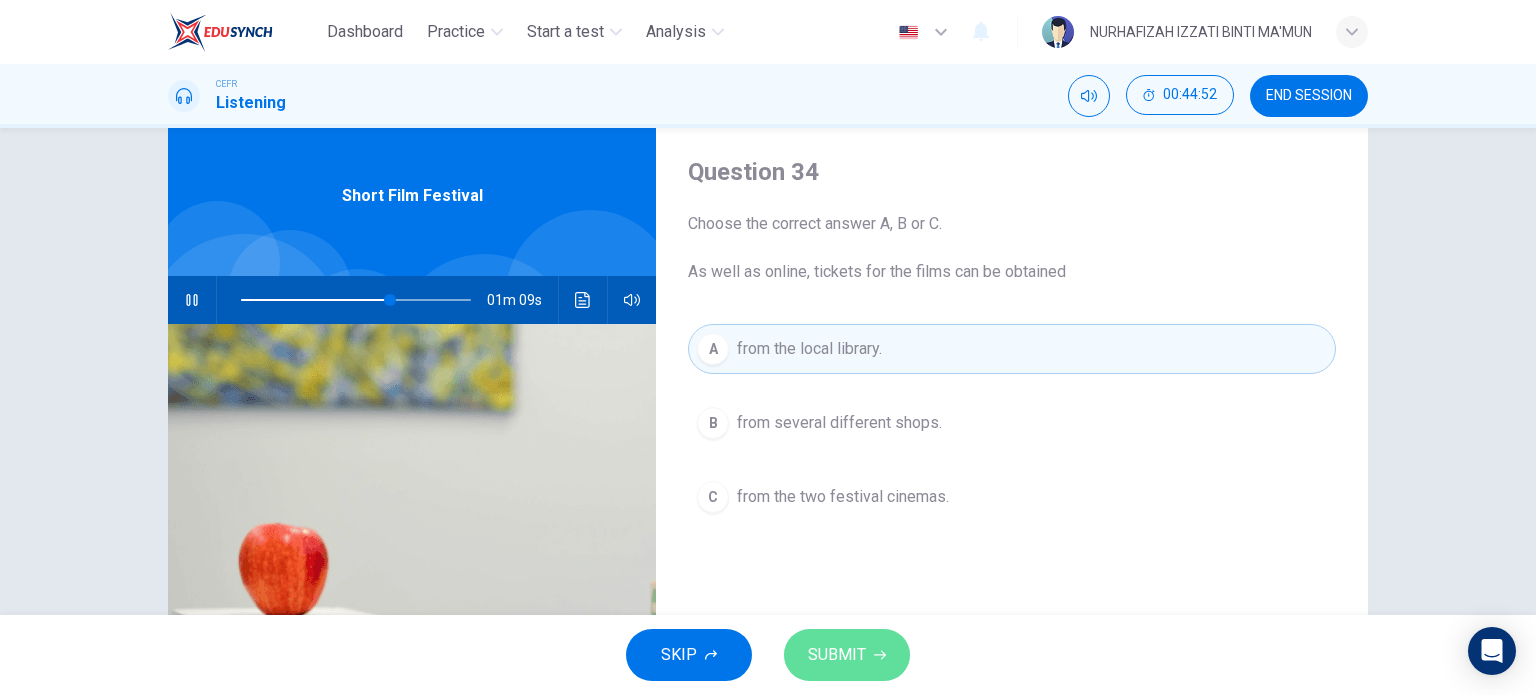 click on "SUBMIT" at bounding box center (847, 655) 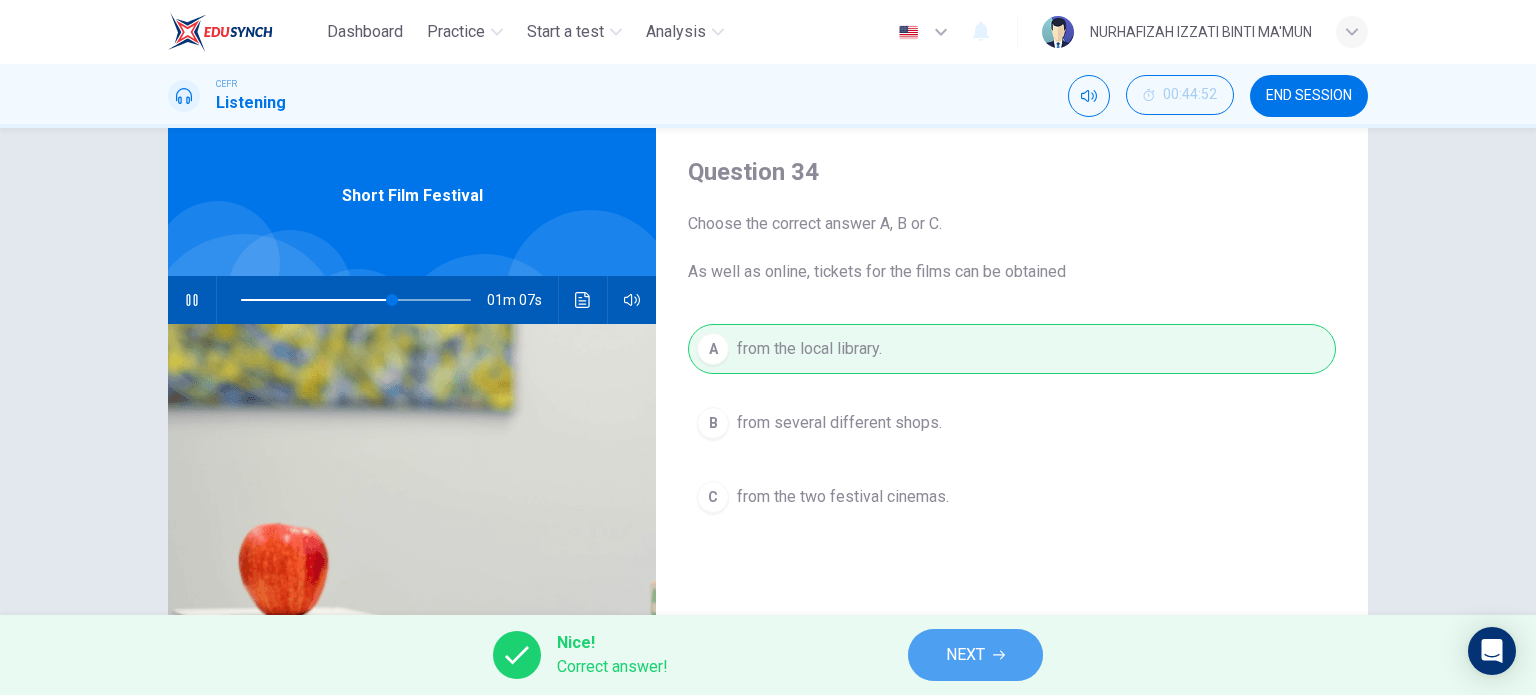 click on "NEXT" at bounding box center (965, 655) 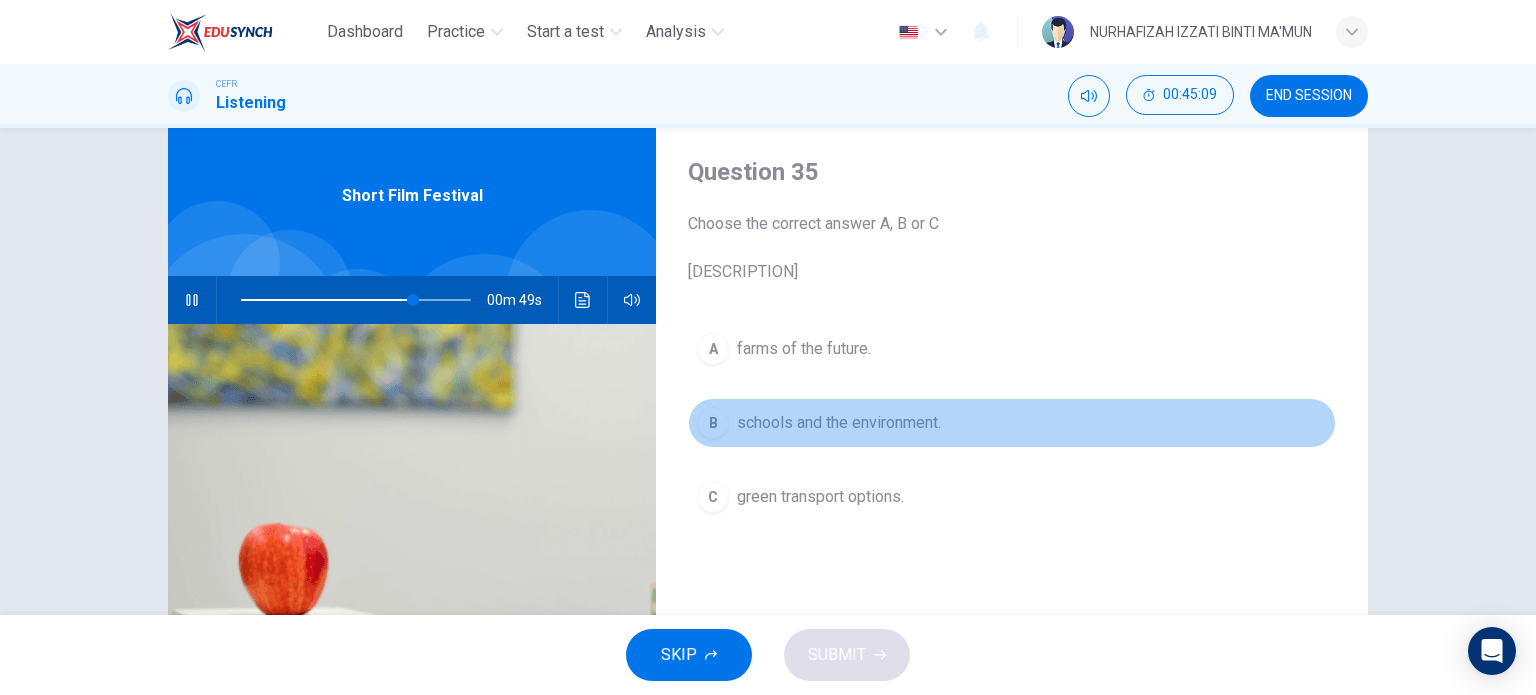 click on "B" at bounding box center (713, 349) 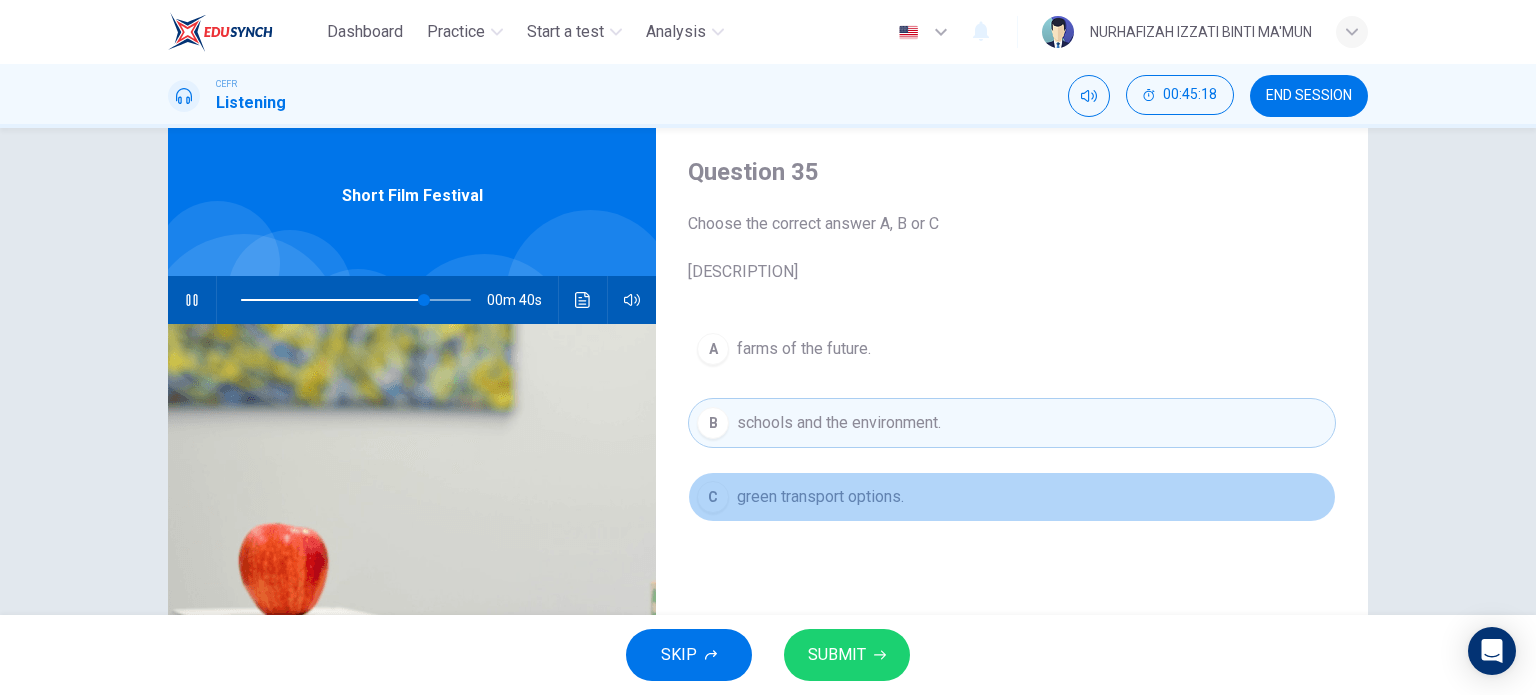 click on "C" at bounding box center [713, 349] 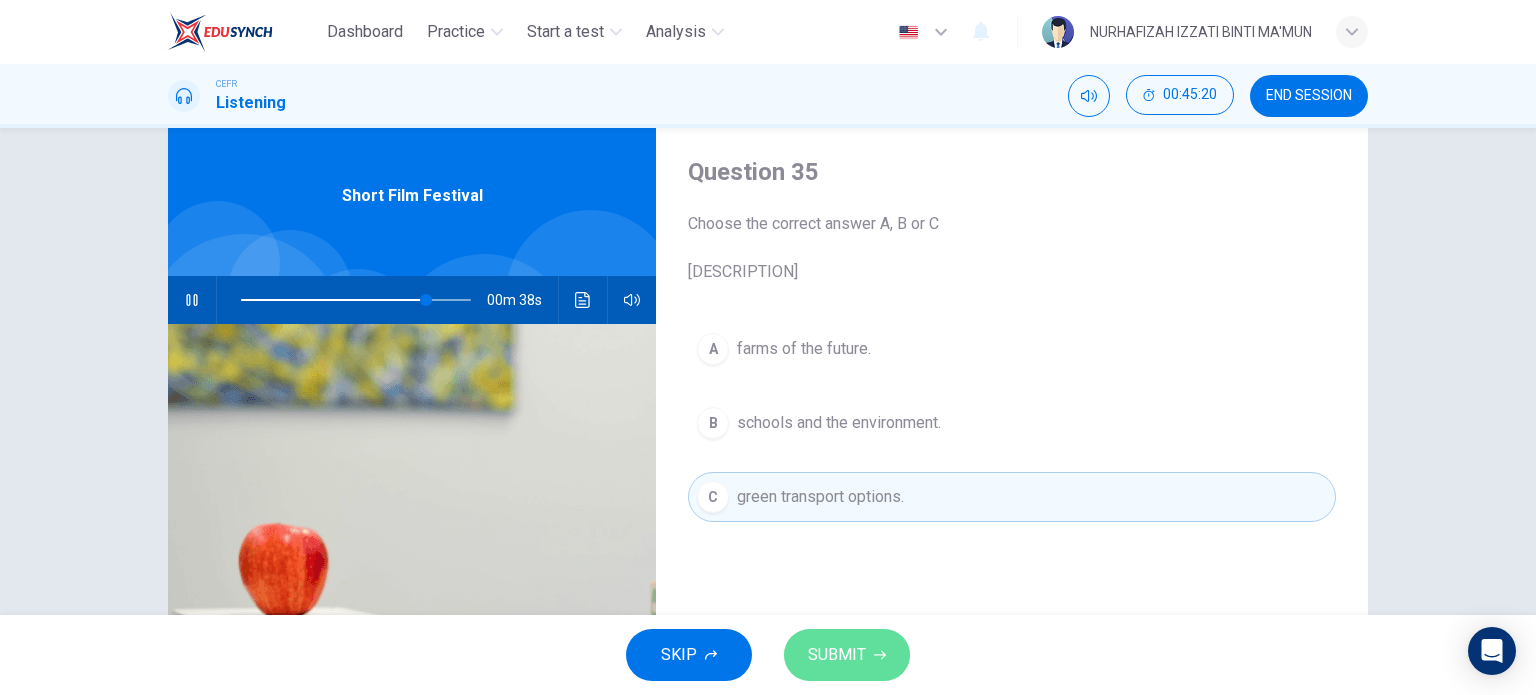 click on "SUBMIT" at bounding box center (837, 655) 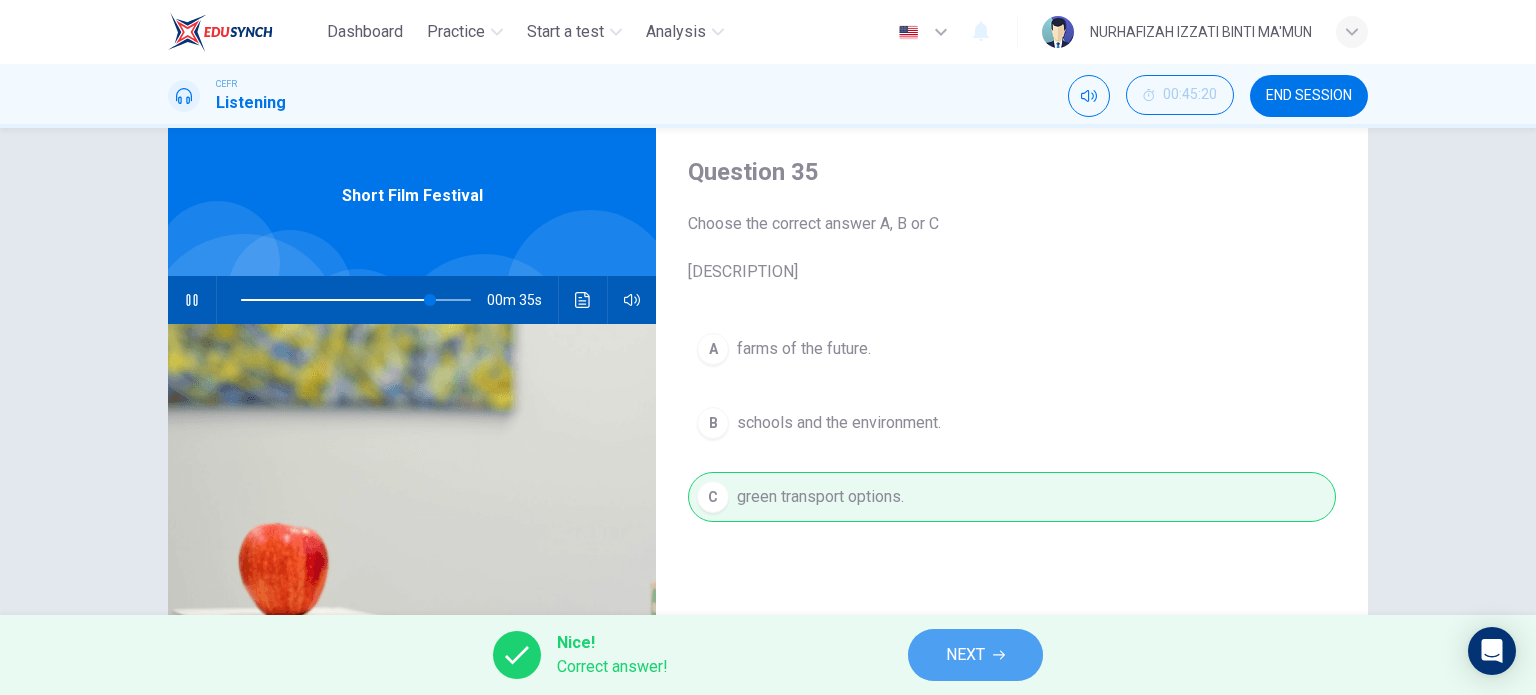 click on "NEXT" at bounding box center (975, 655) 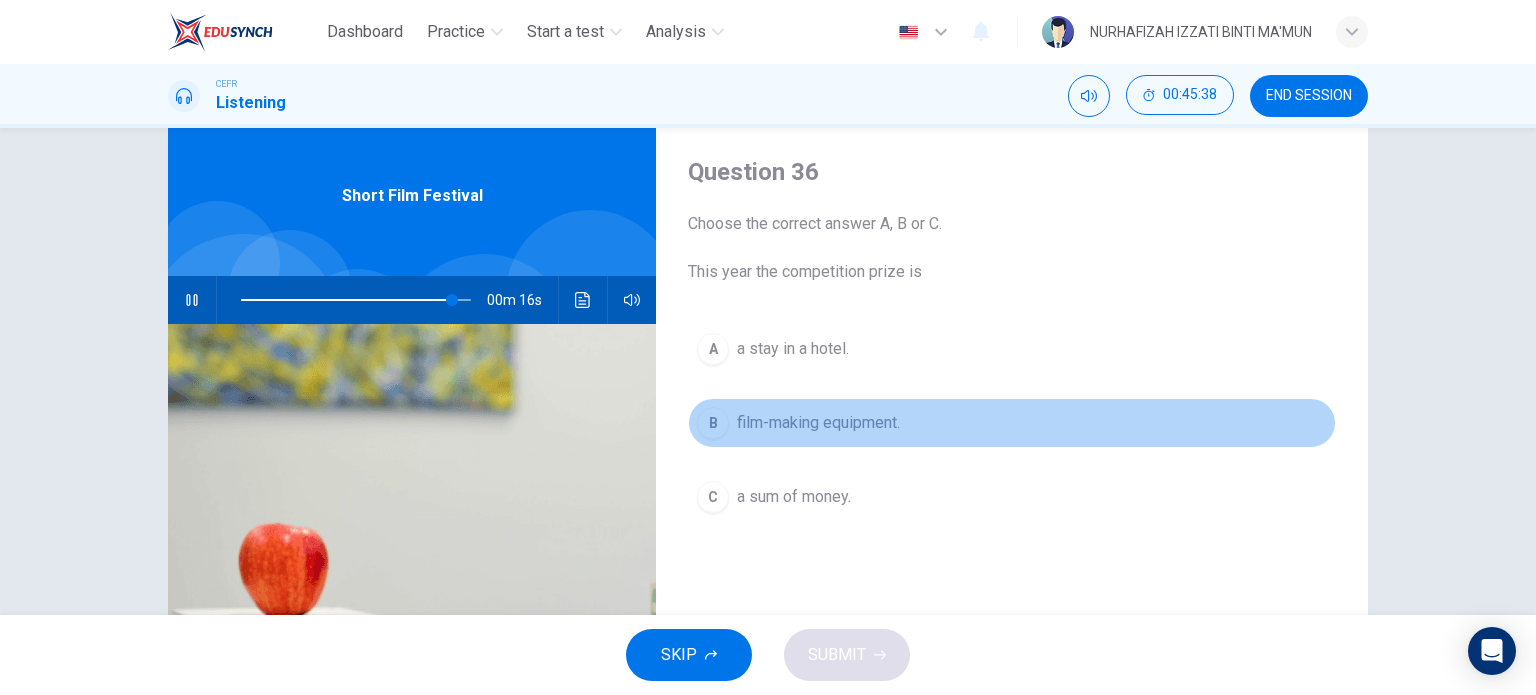 click on "B" at bounding box center [713, 349] 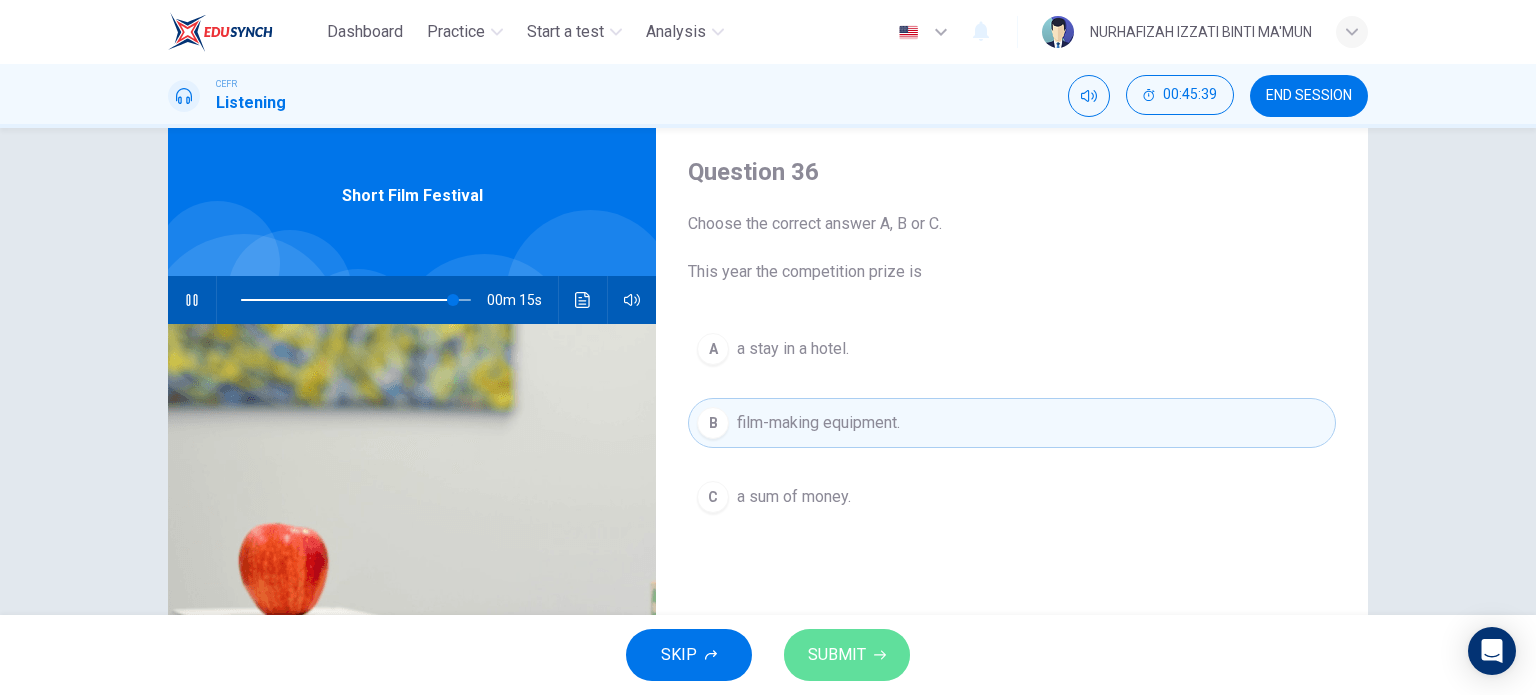 click on "SUBMIT" at bounding box center (847, 655) 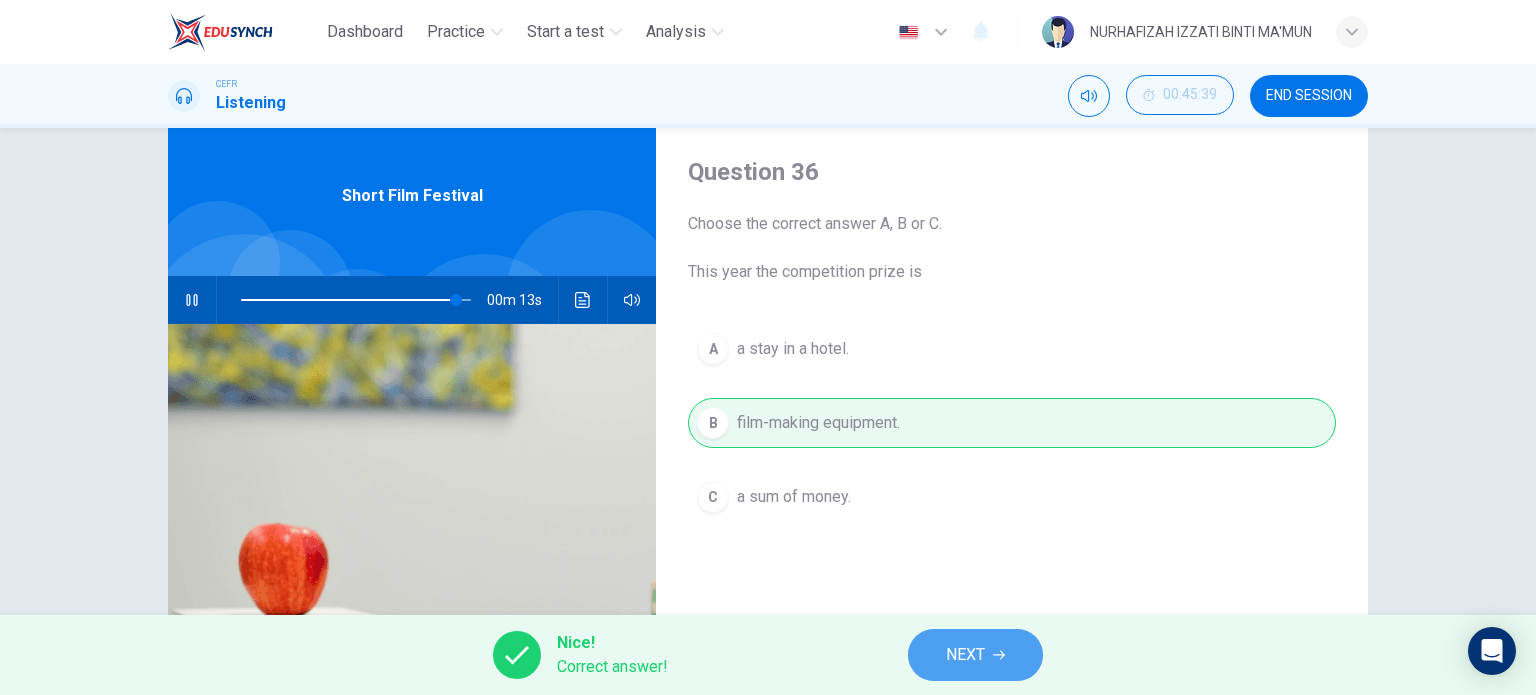 click on "NEXT" at bounding box center (965, 655) 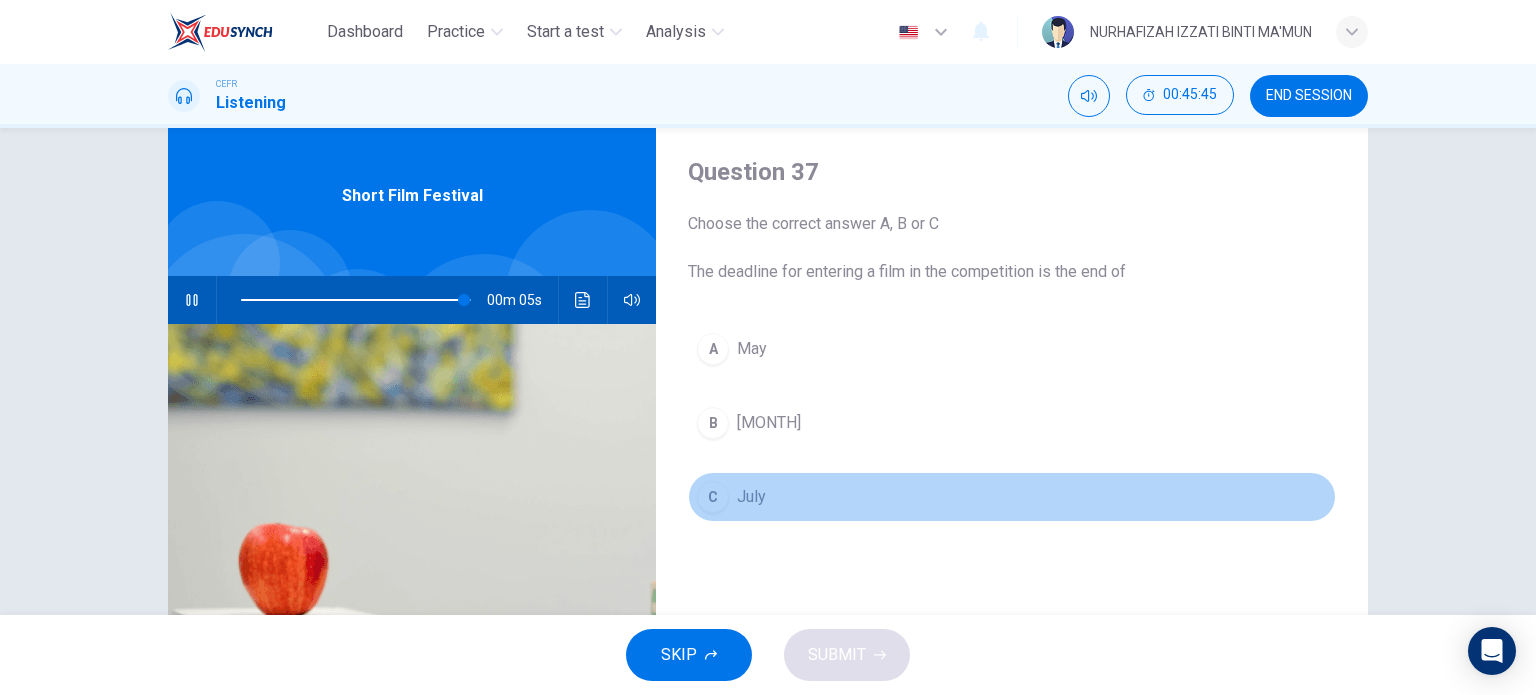 click on "C" at bounding box center (713, 349) 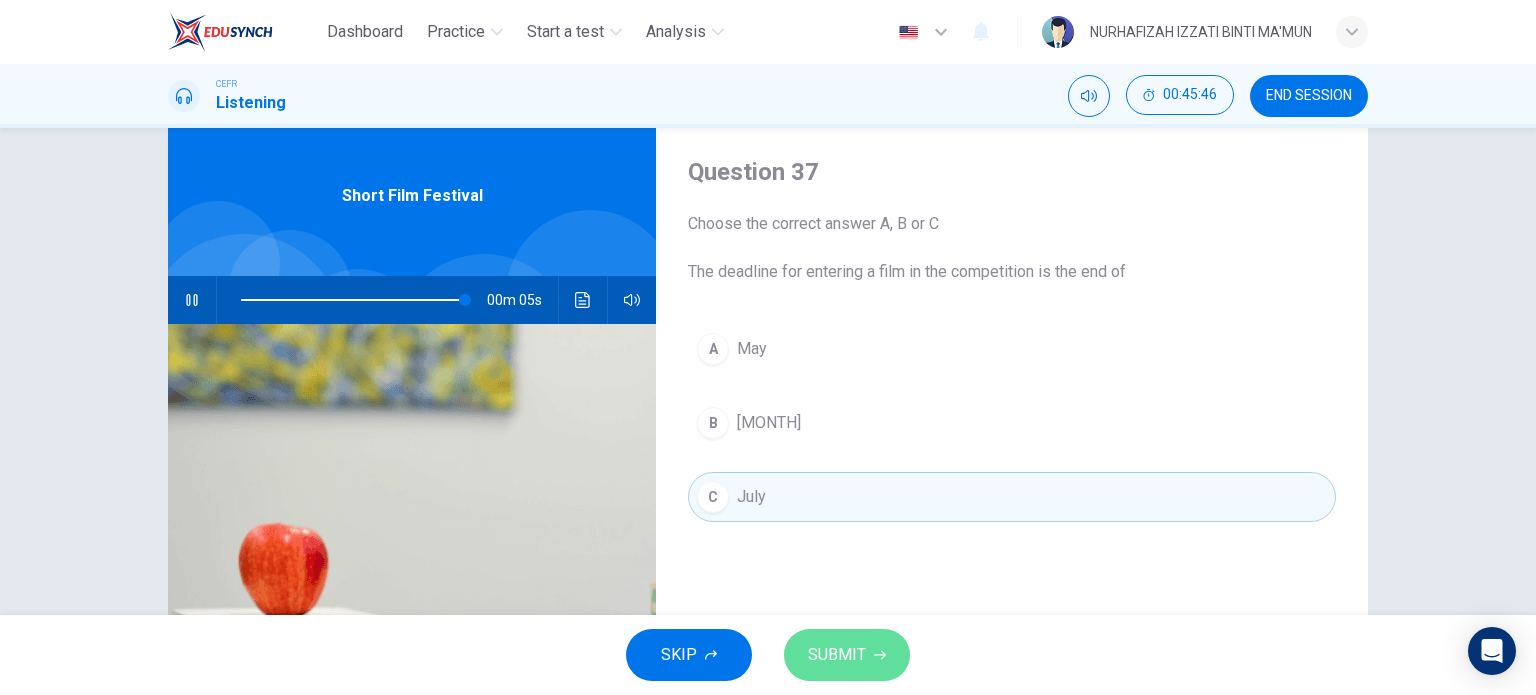 click on "SUBMIT" at bounding box center [847, 655] 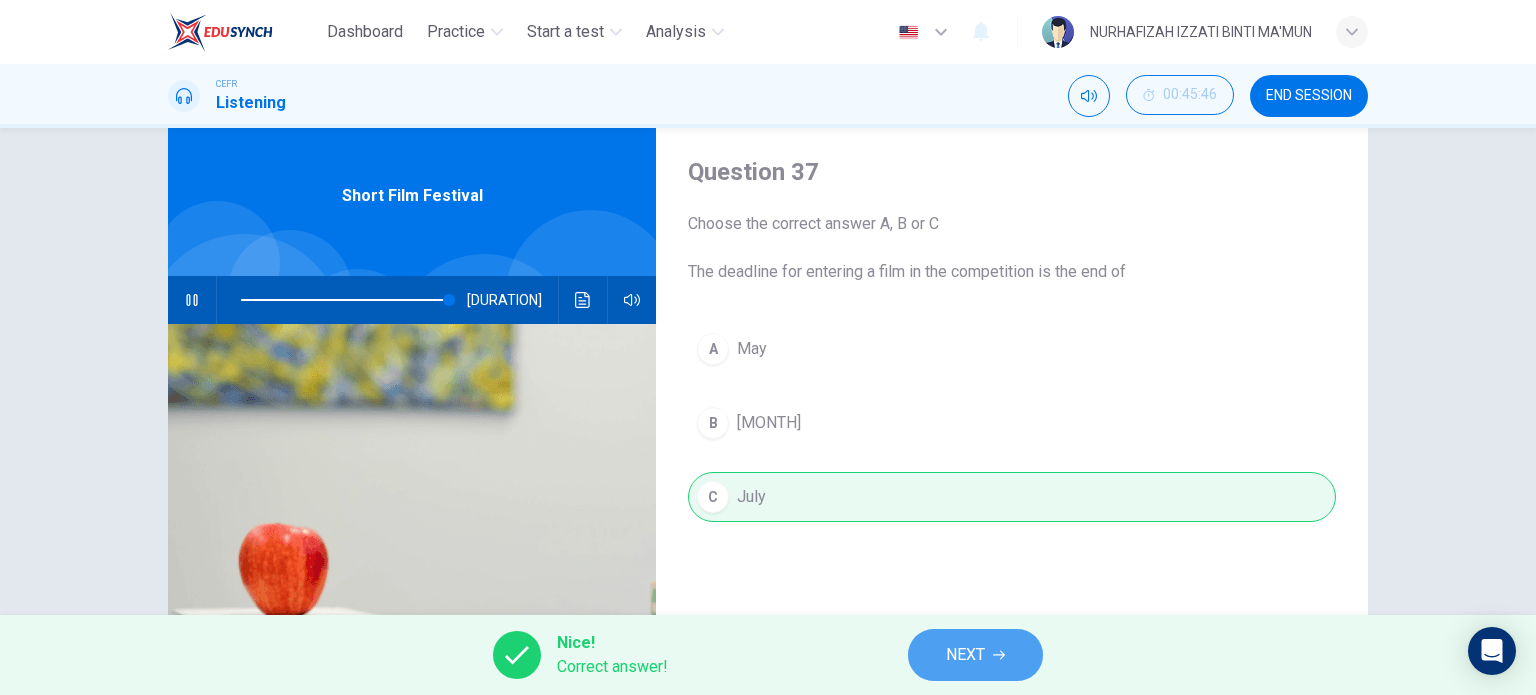 click on "NEXT" at bounding box center (965, 655) 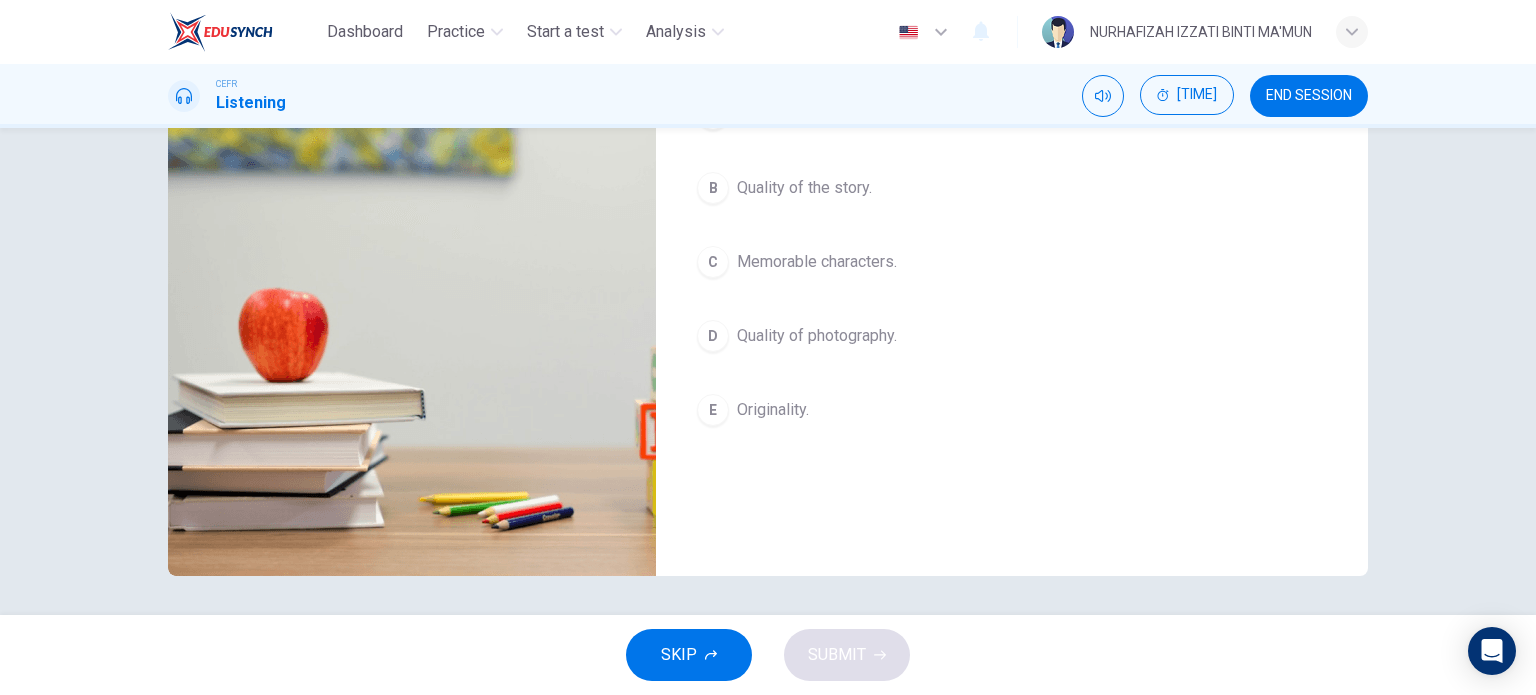 scroll, scrollTop: 288, scrollLeft: 0, axis: vertical 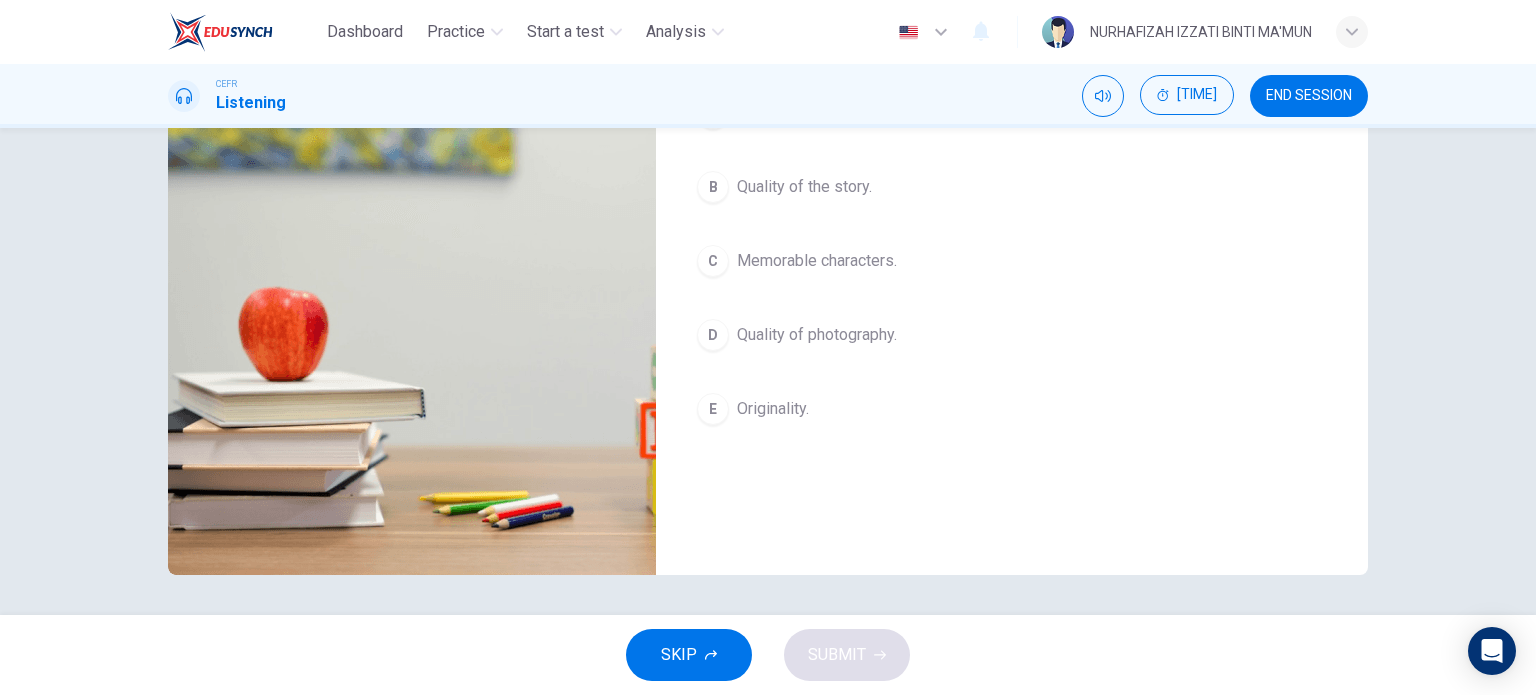 click on "Originality." at bounding box center [804, 113] 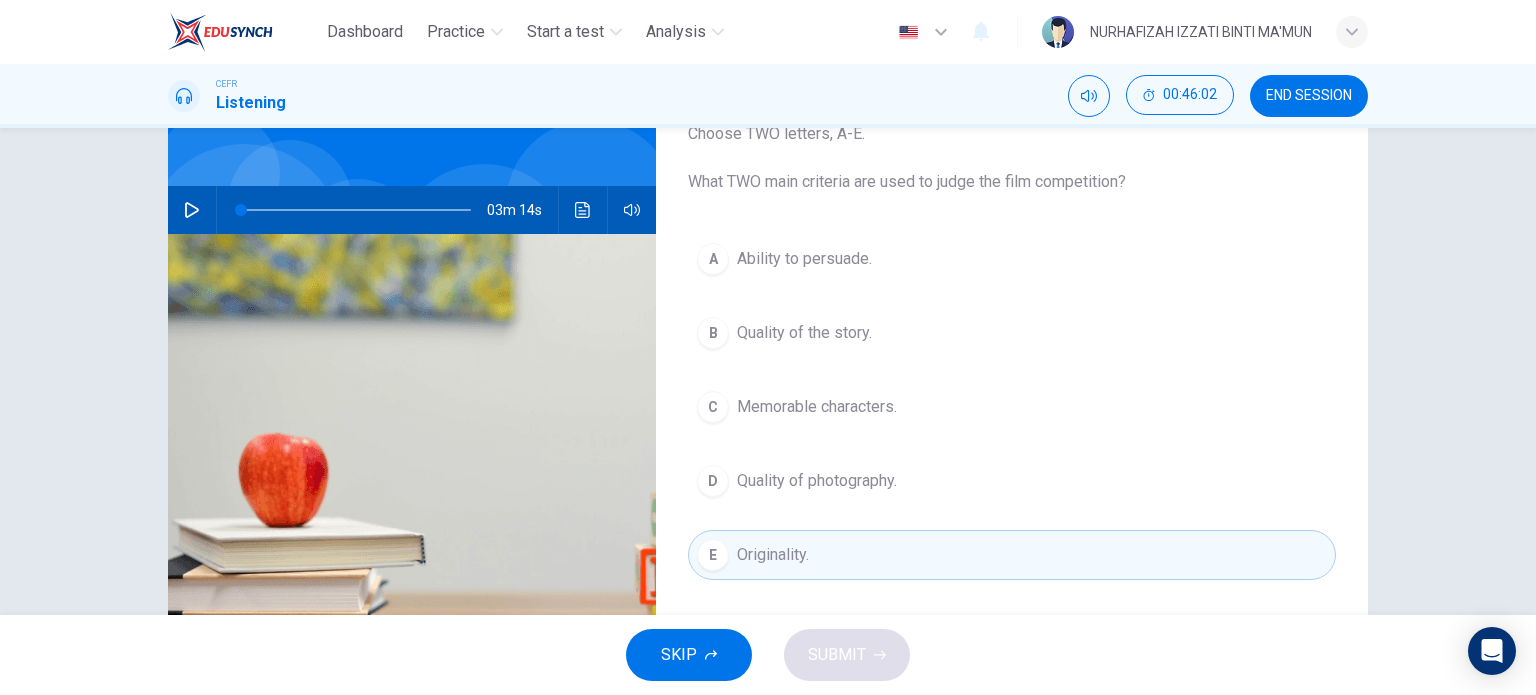 scroll, scrollTop: 91, scrollLeft: 0, axis: vertical 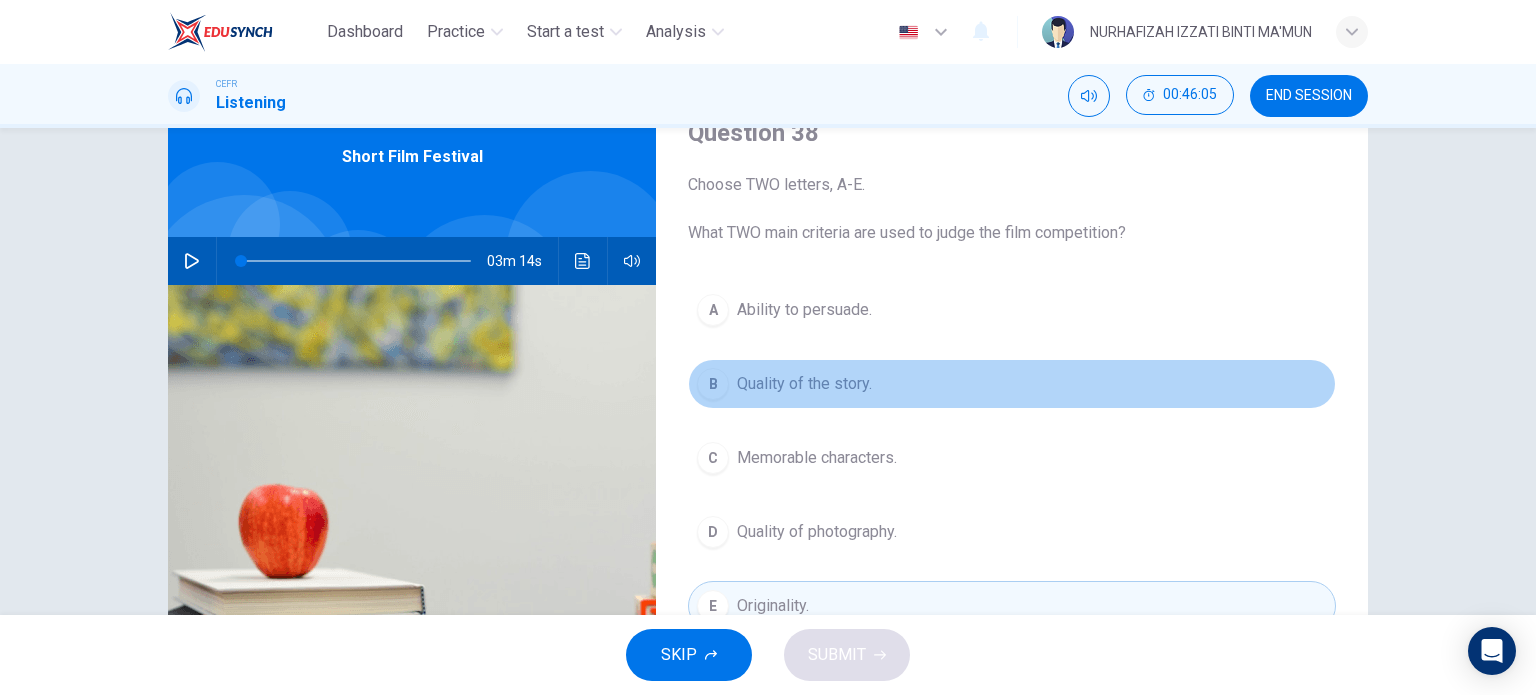 click on "B" at bounding box center [713, 310] 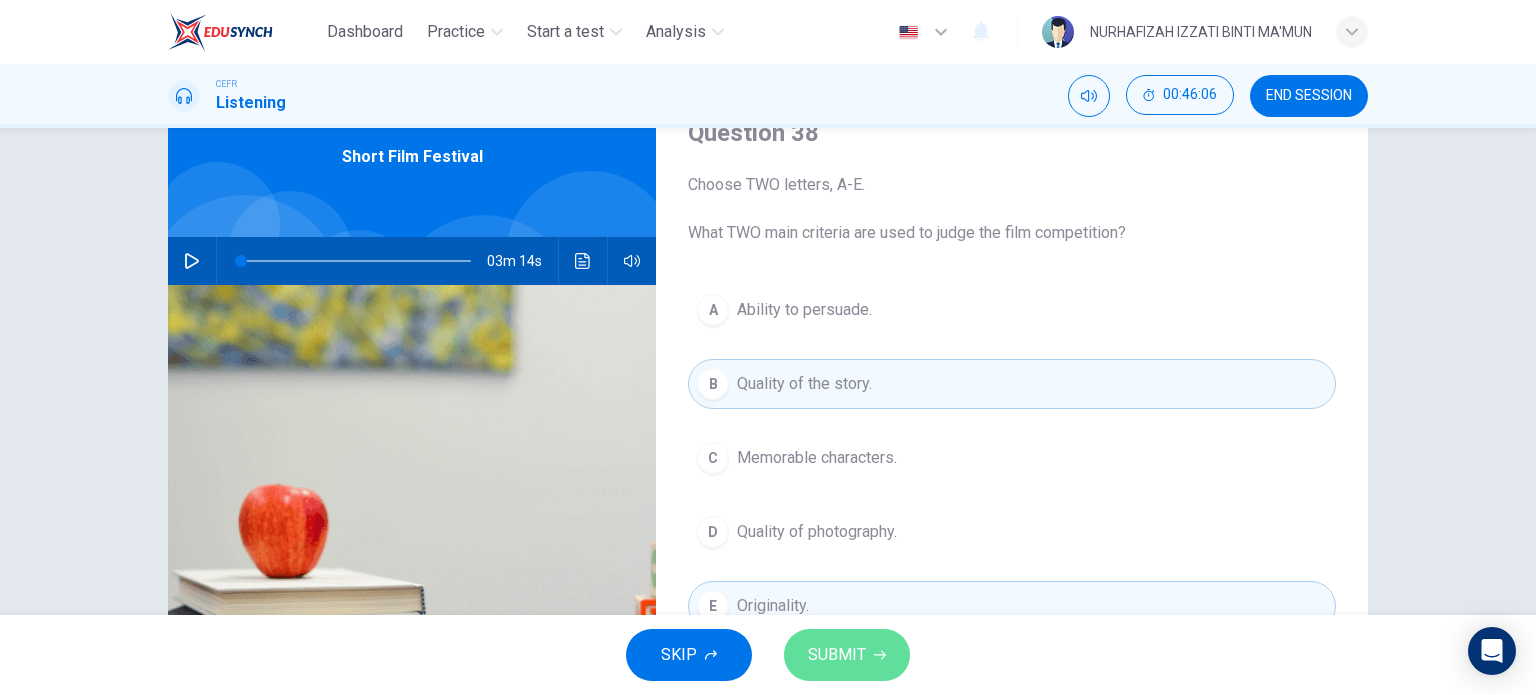 click on "SUBMIT" at bounding box center [847, 655] 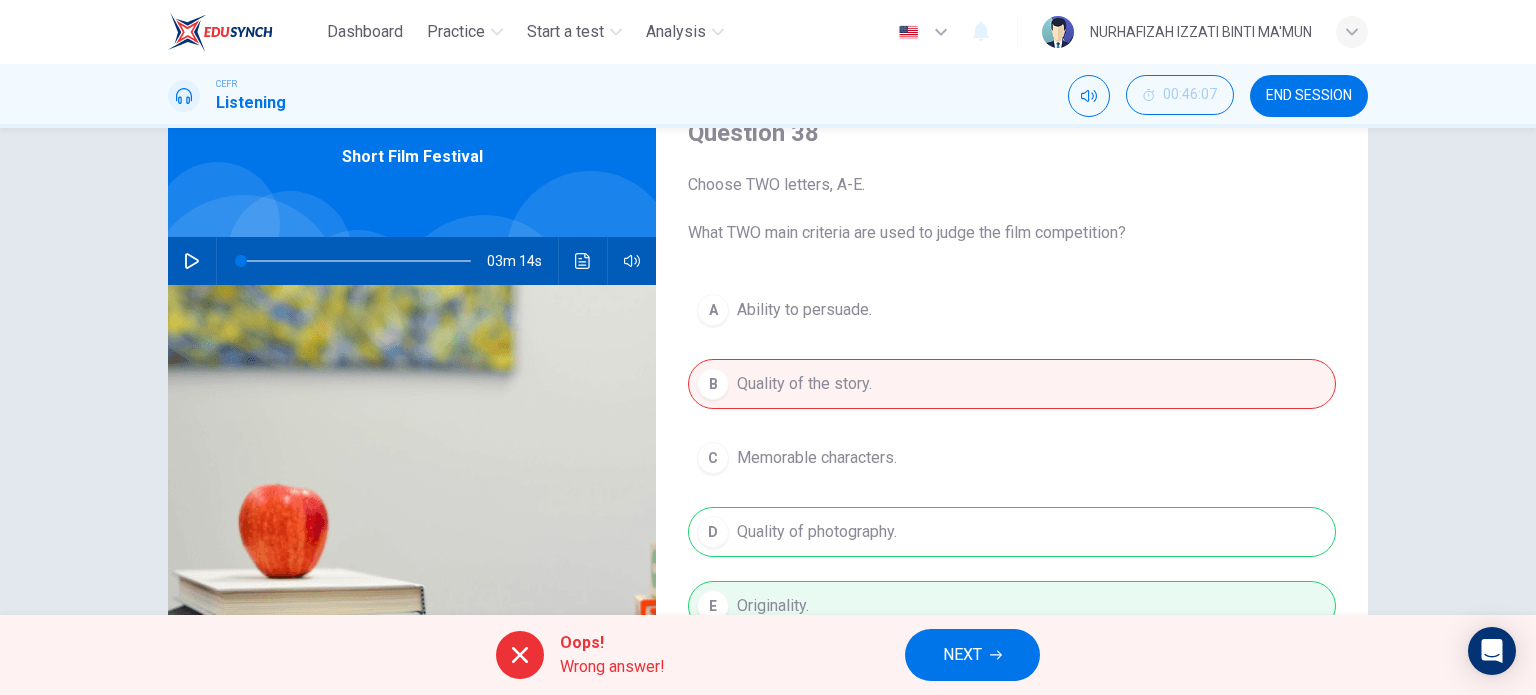 scroll, scrollTop: 288, scrollLeft: 0, axis: vertical 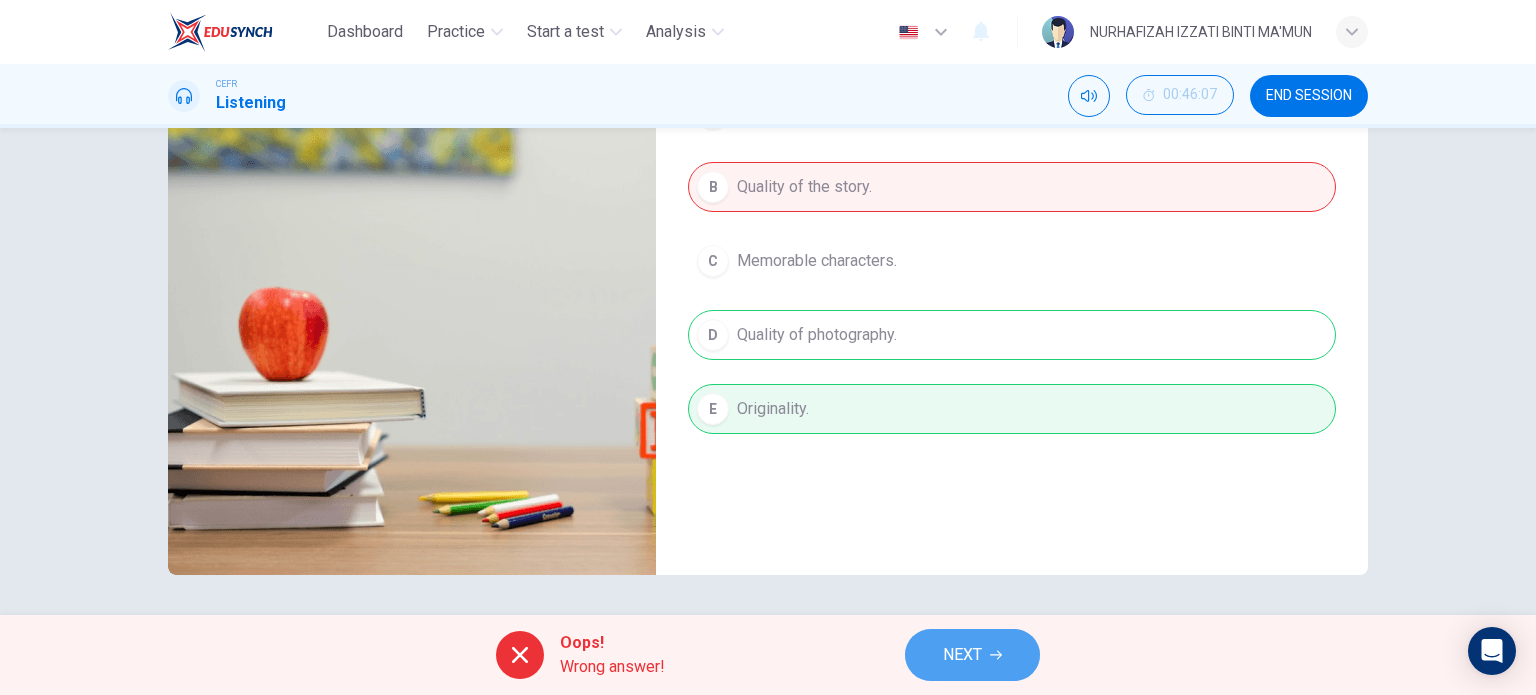 click on "NEXT" at bounding box center (972, 655) 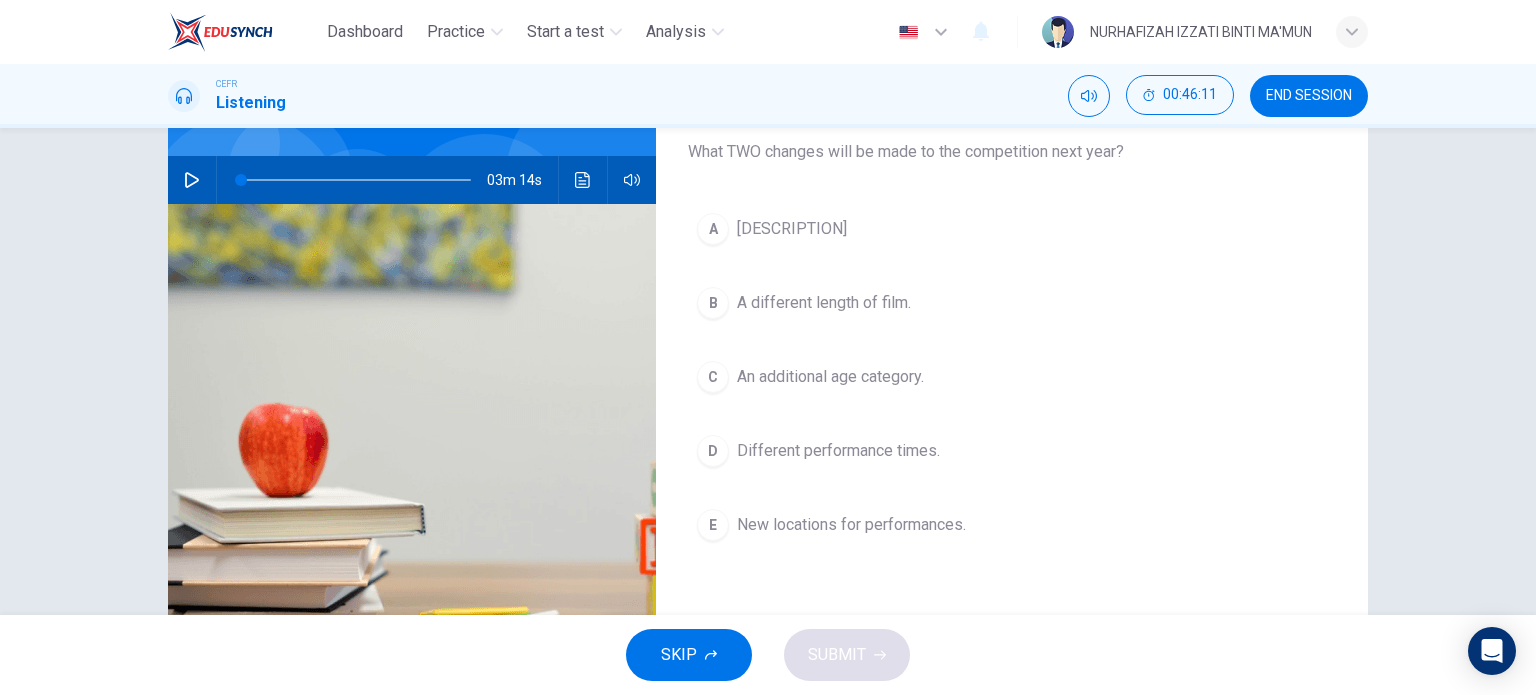 scroll, scrollTop: 172, scrollLeft: 0, axis: vertical 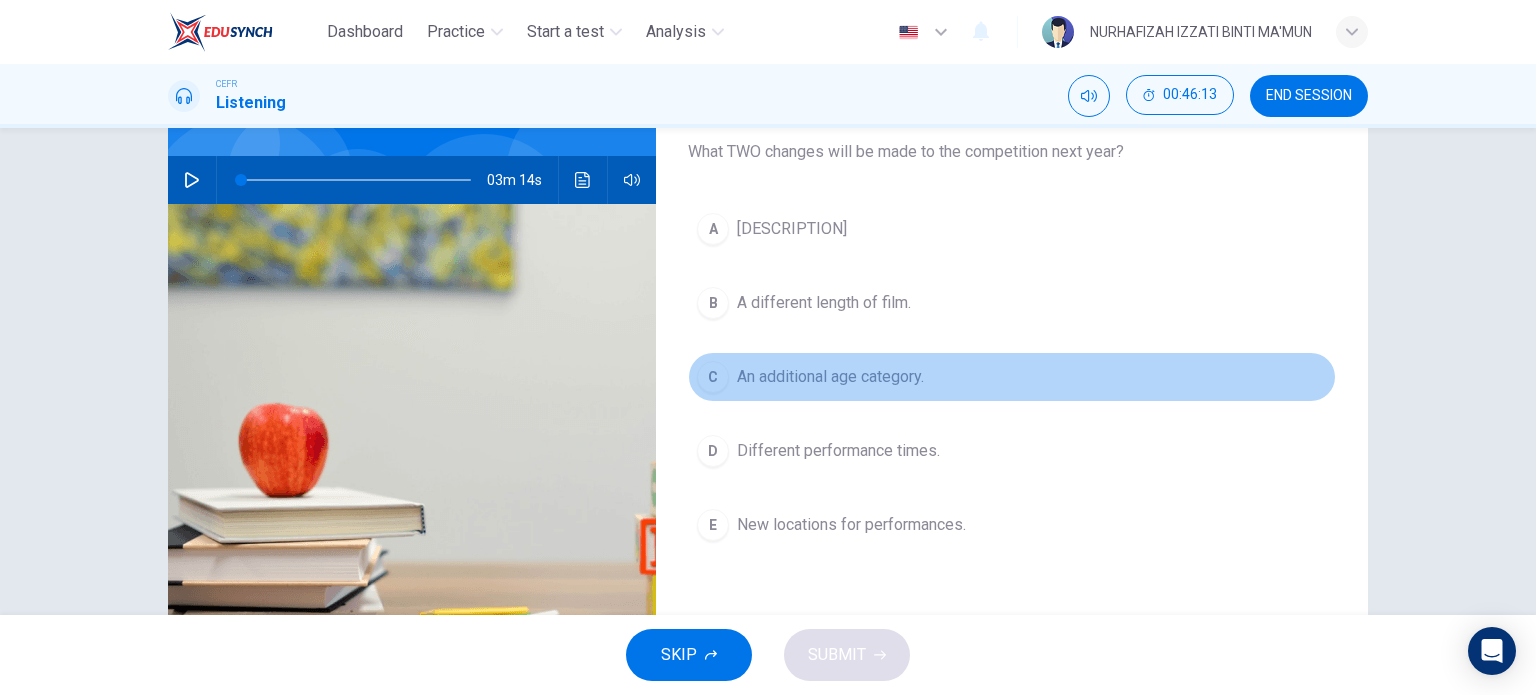 click on "An additional age category." at bounding box center [792, 229] 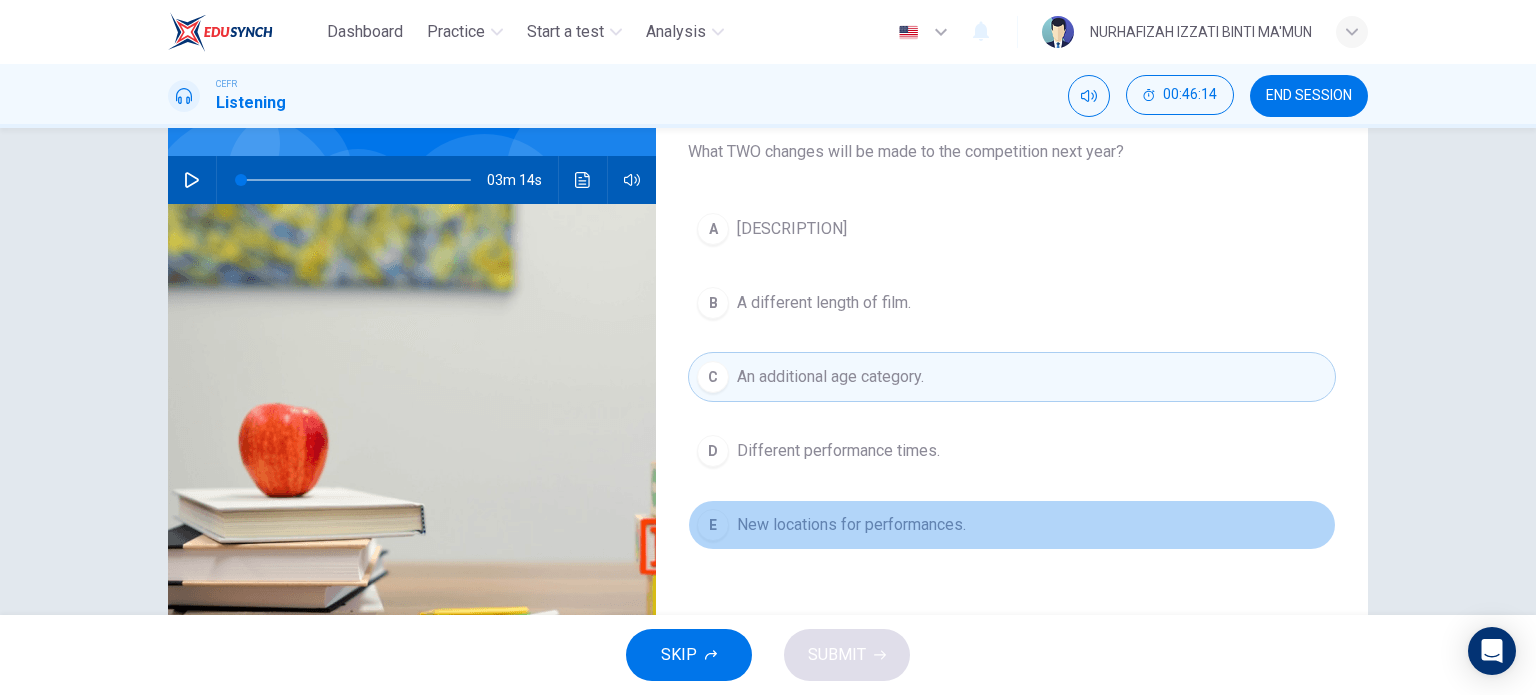 click on "New locations for performances." at bounding box center [792, 229] 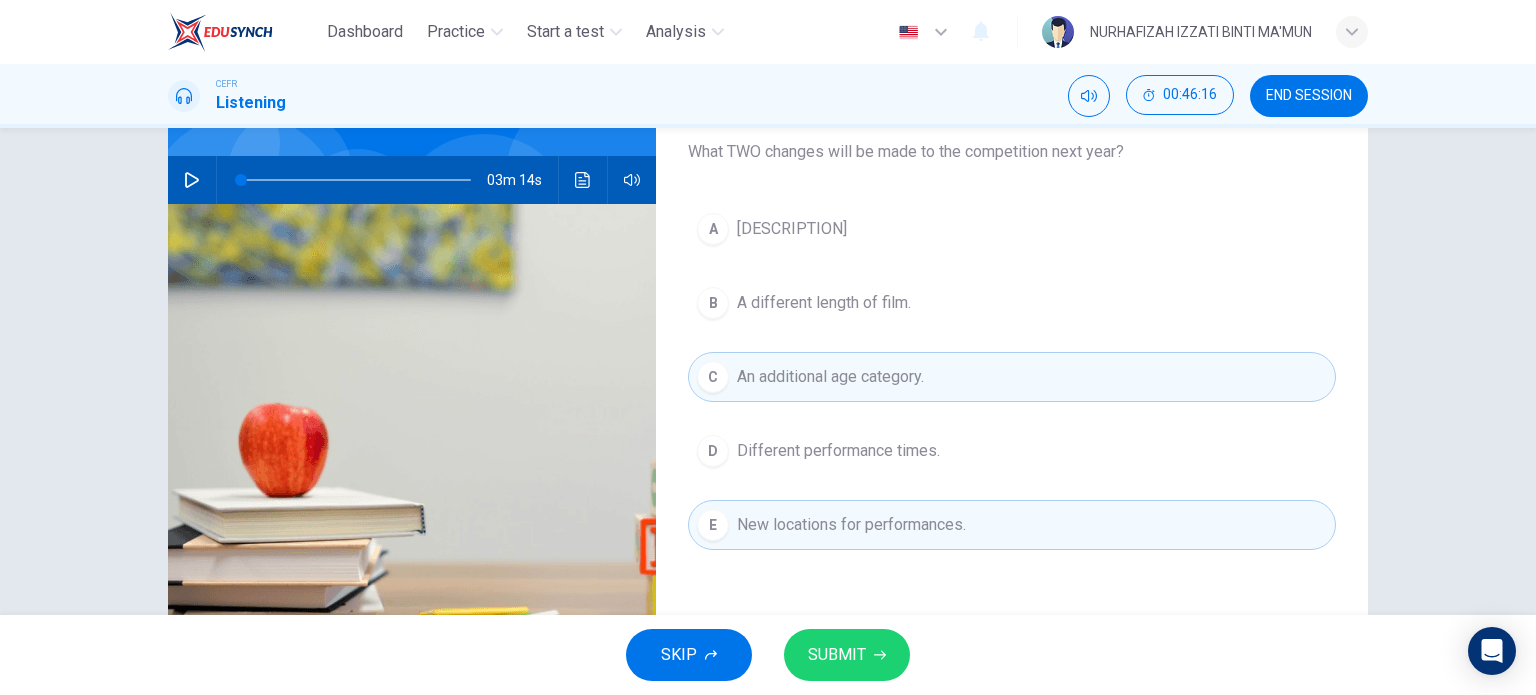 click on "SUBMIT" at bounding box center [837, 655] 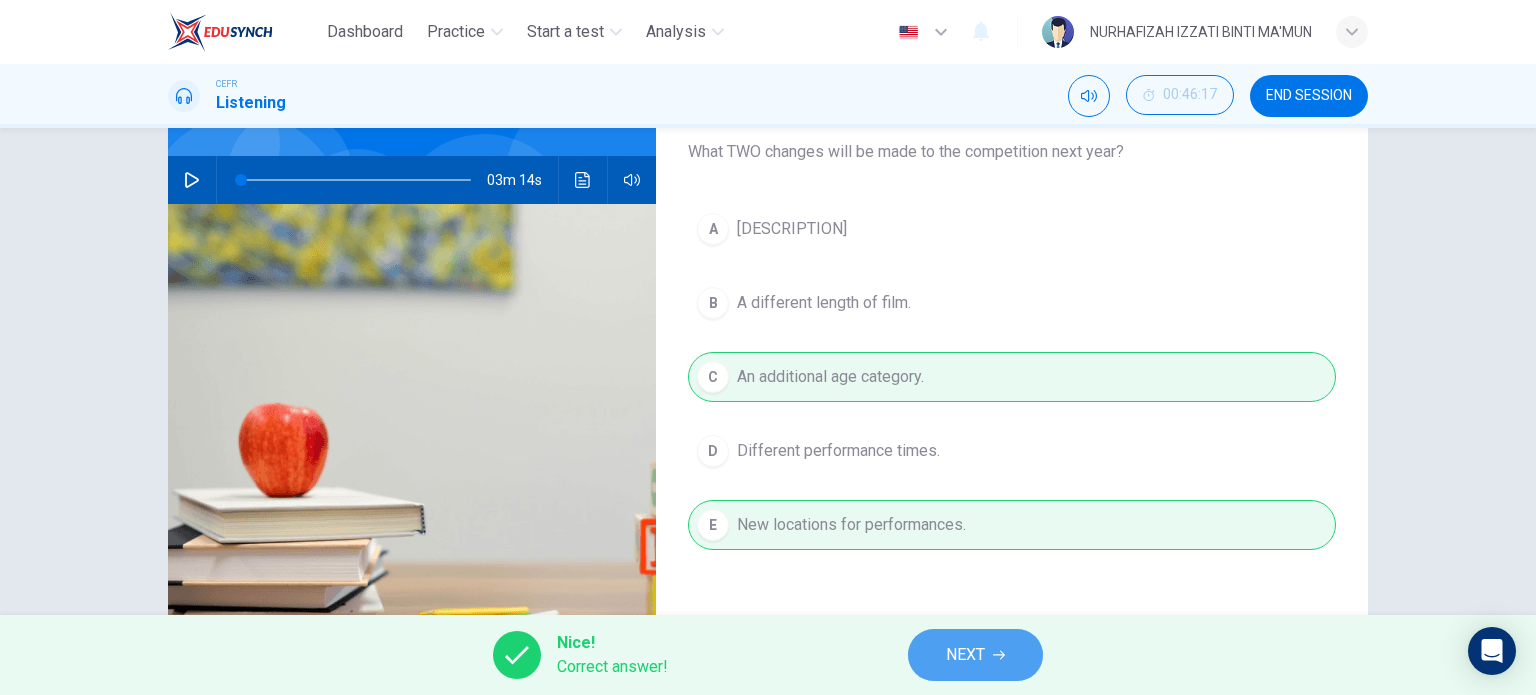 click on "NEXT" at bounding box center [965, 655] 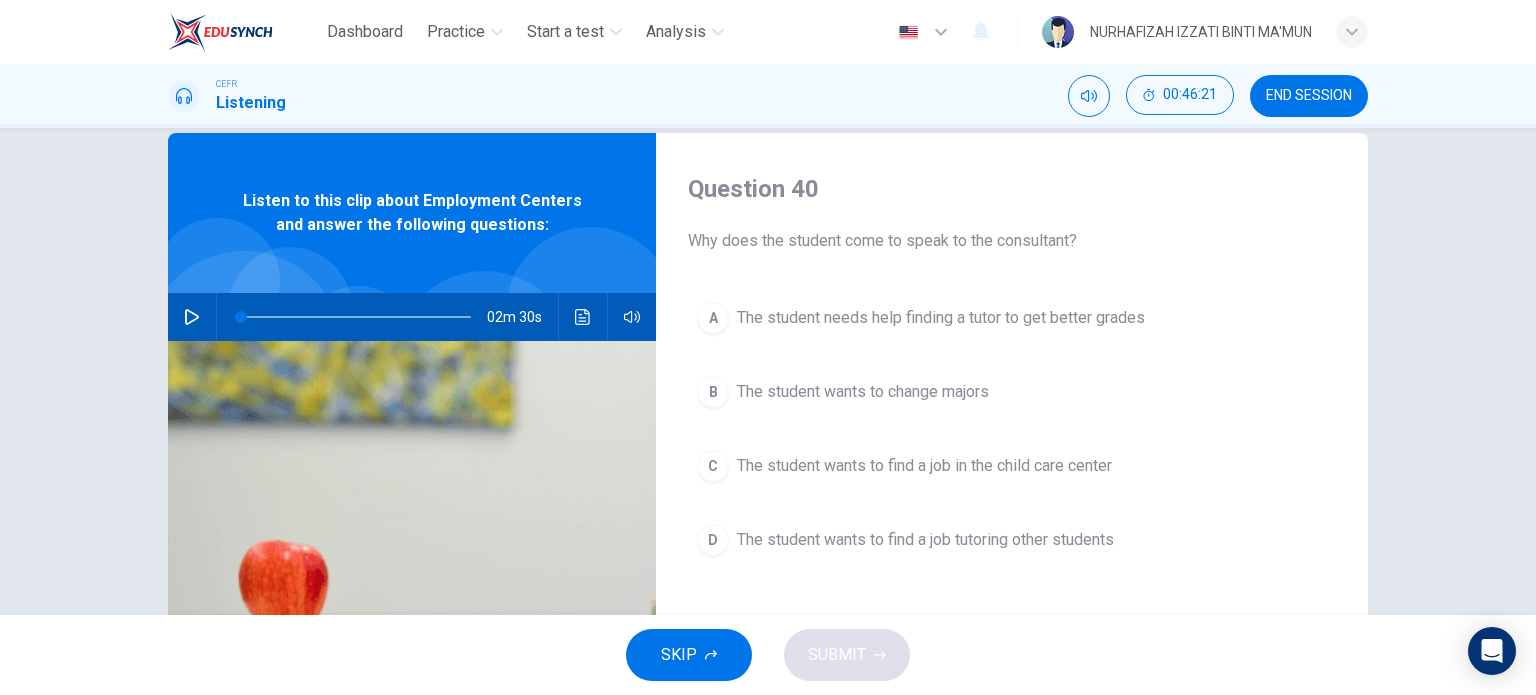scroll, scrollTop: 32, scrollLeft: 0, axis: vertical 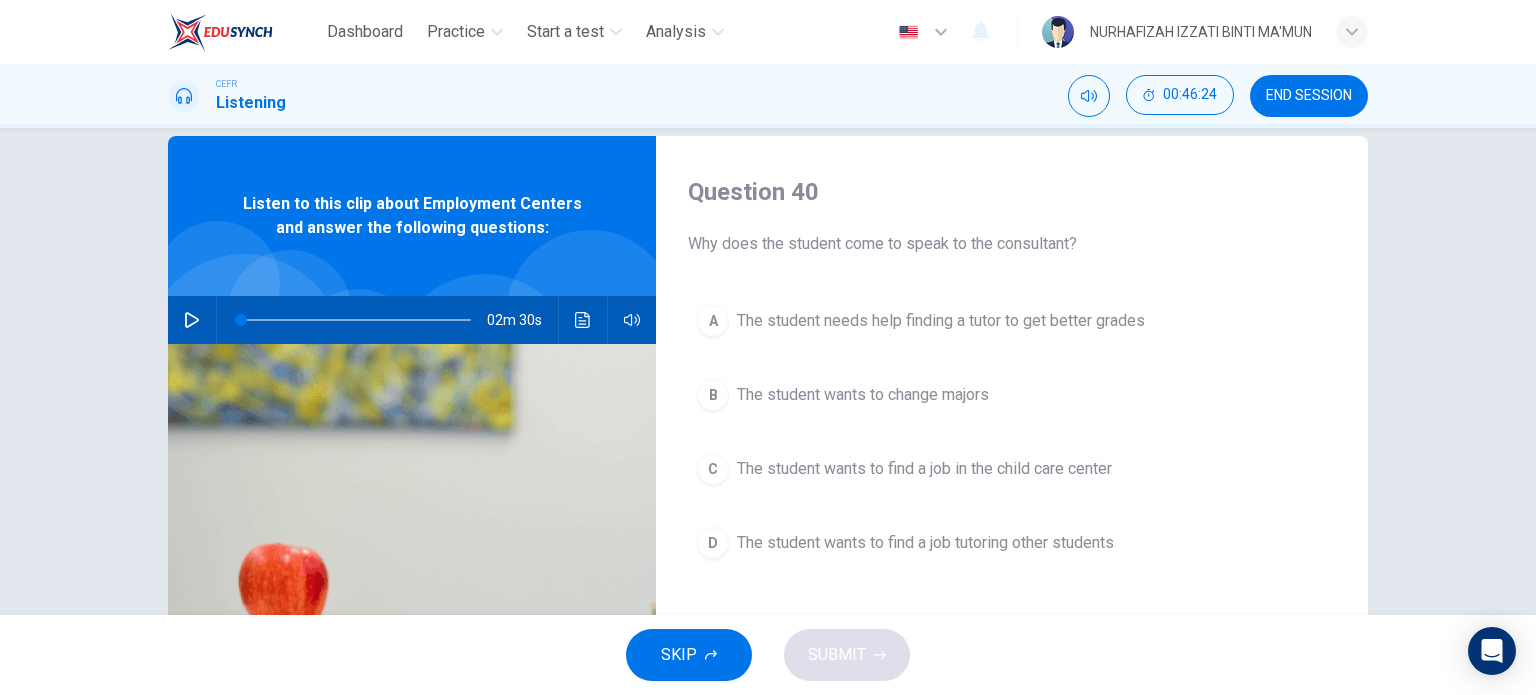 click on "END SESSION" at bounding box center (1309, 96) 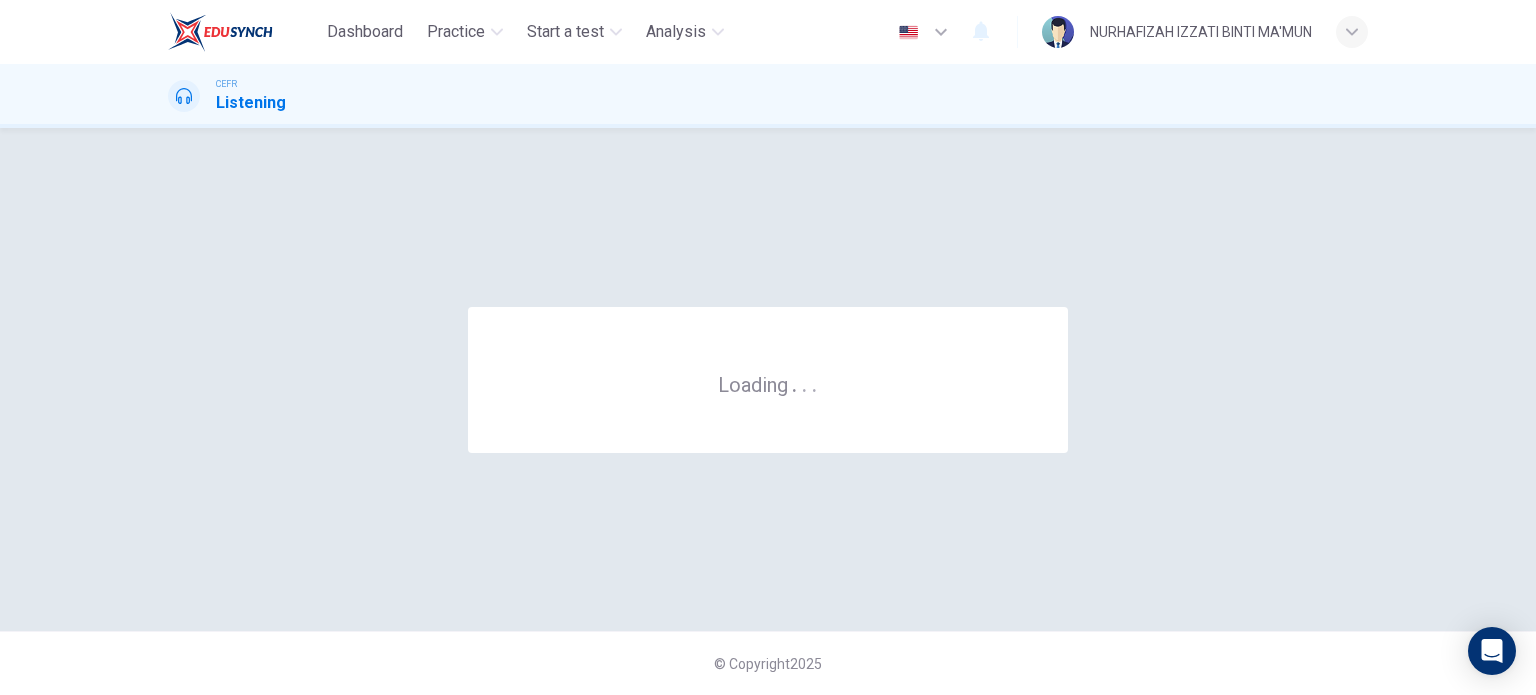 scroll, scrollTop: 0, scrollLeft: 0, axis: both 